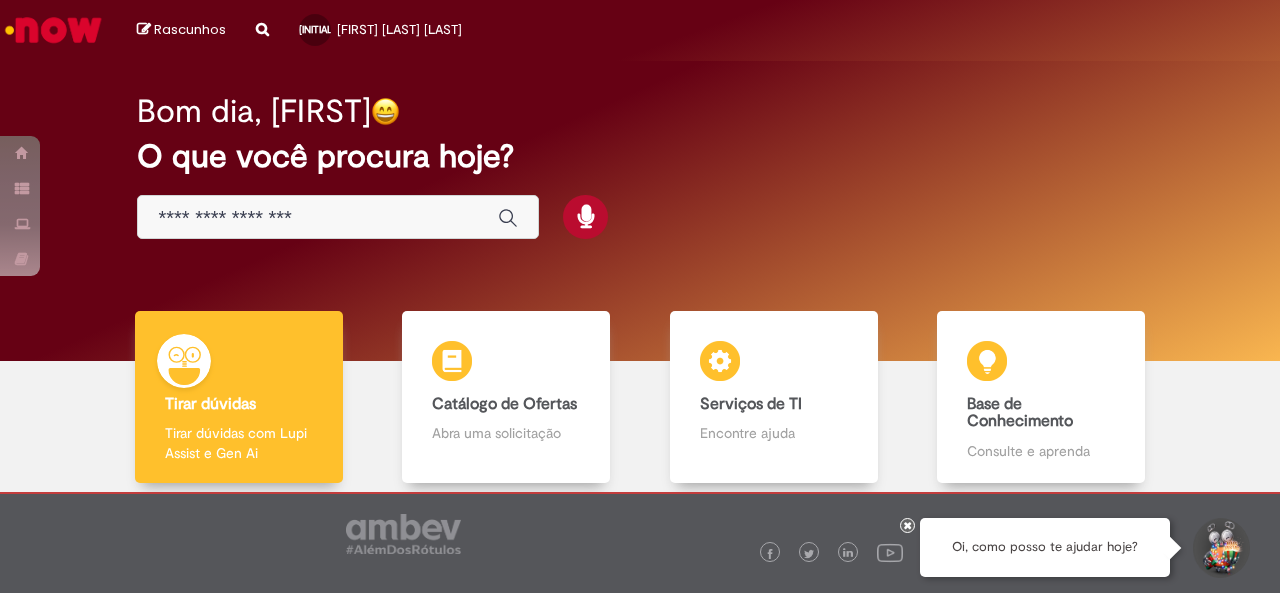 scroll, scrollTop: 0, scrollLeft: 0, axis: both 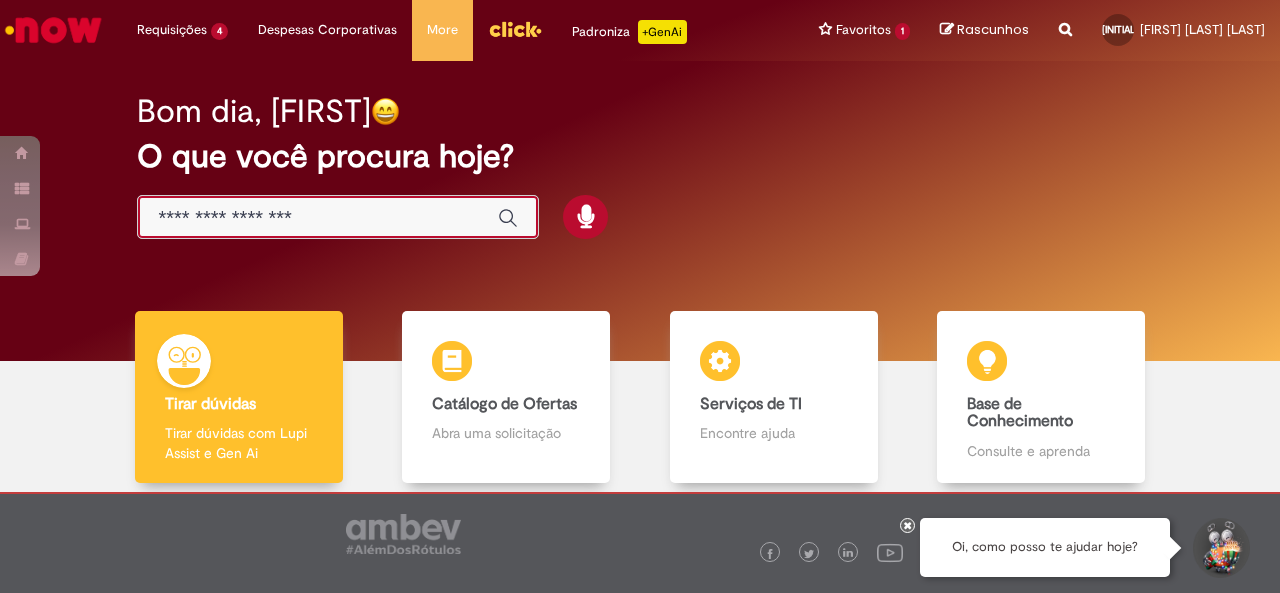 click at bounding box center (318, 218) 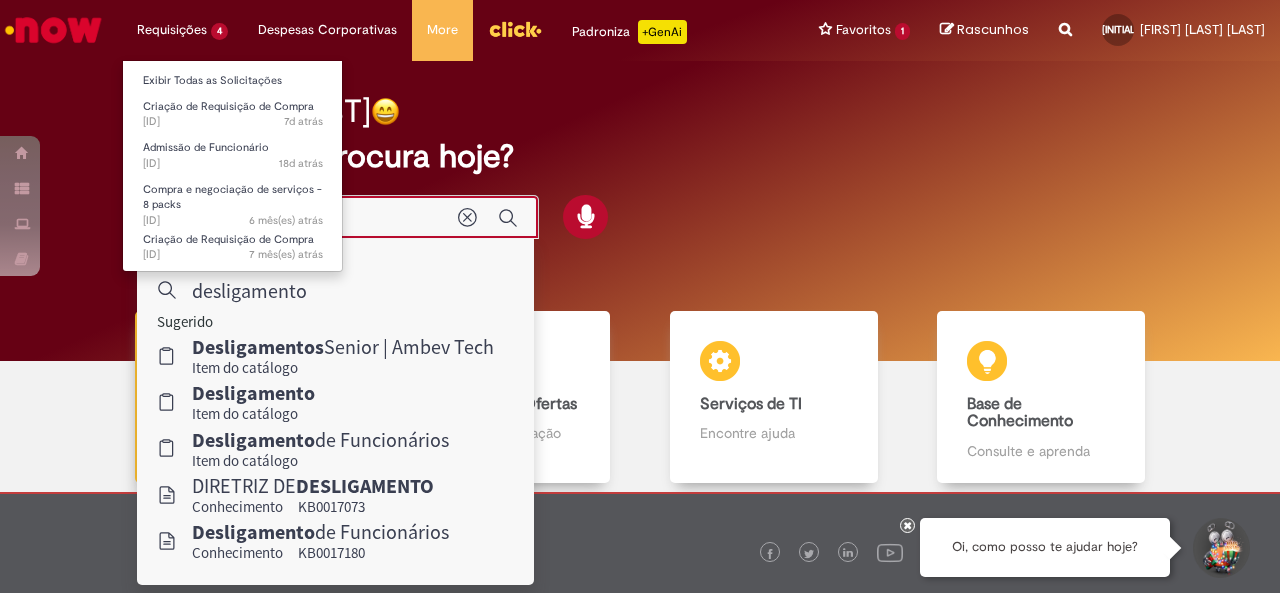 type on "**********" 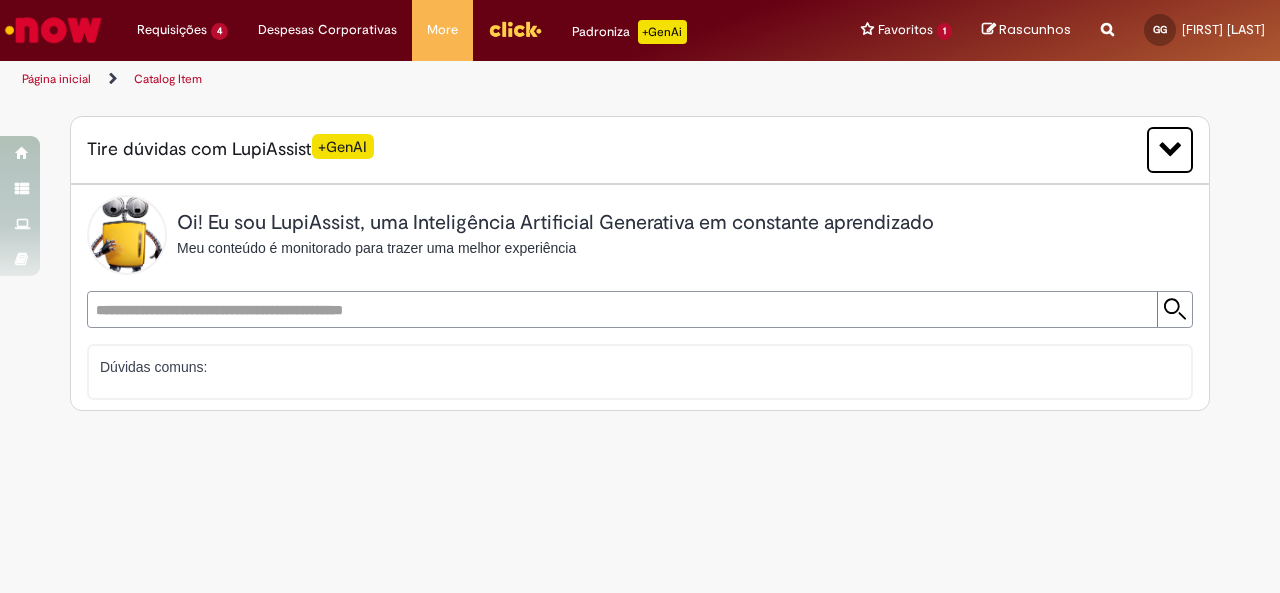 scroll, scrollTop: 0, scrollLeft: 0, axis: both 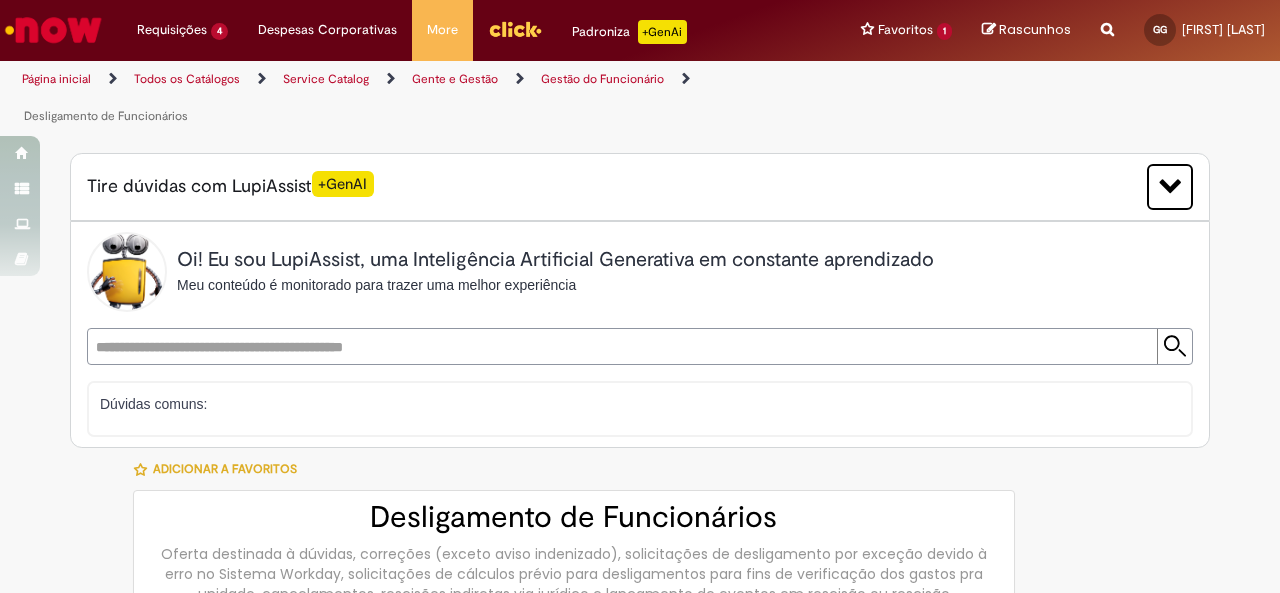 type on "********" 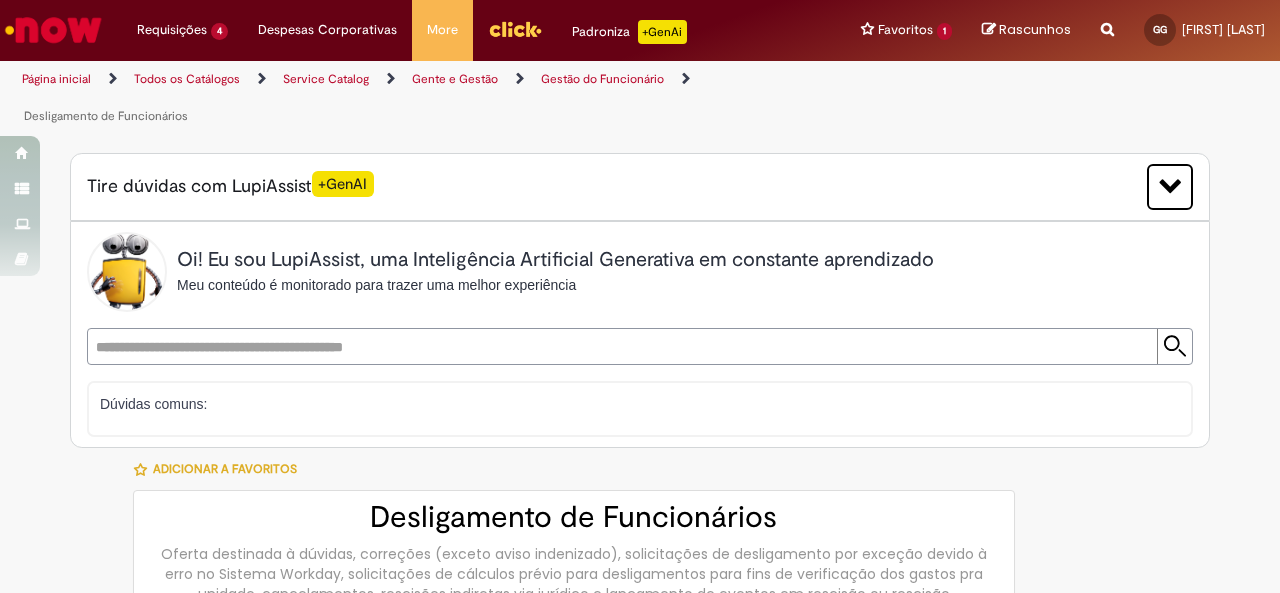 type on "**********" 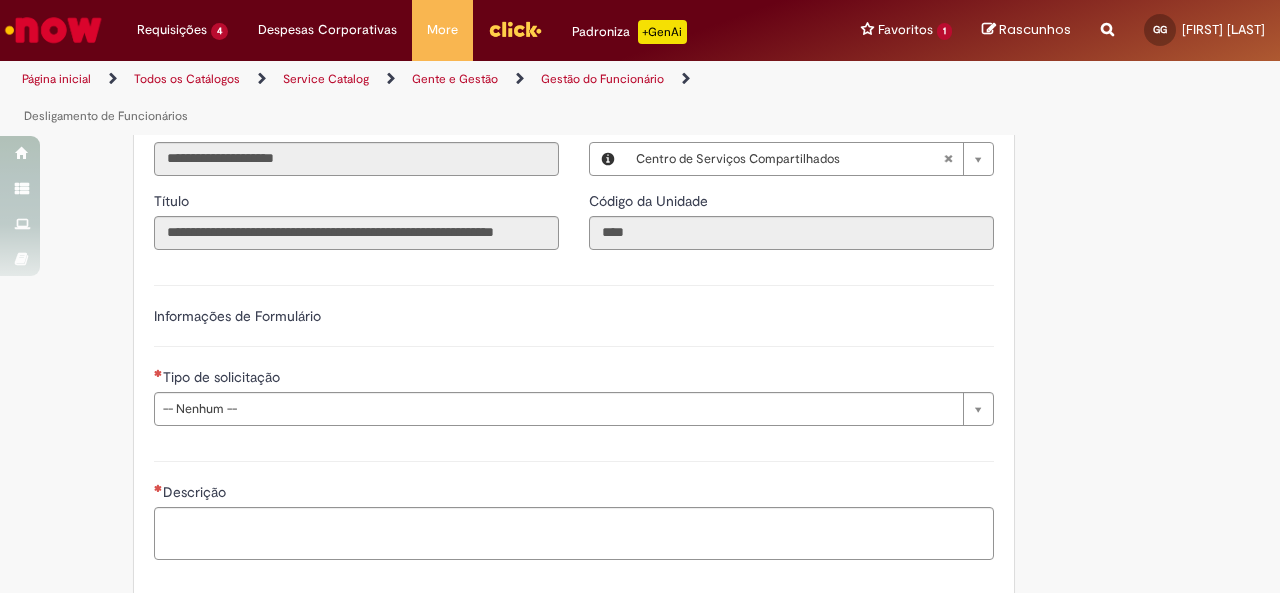 scroll, scrollTop: 806, scrollLeft: 0, axis: vertical 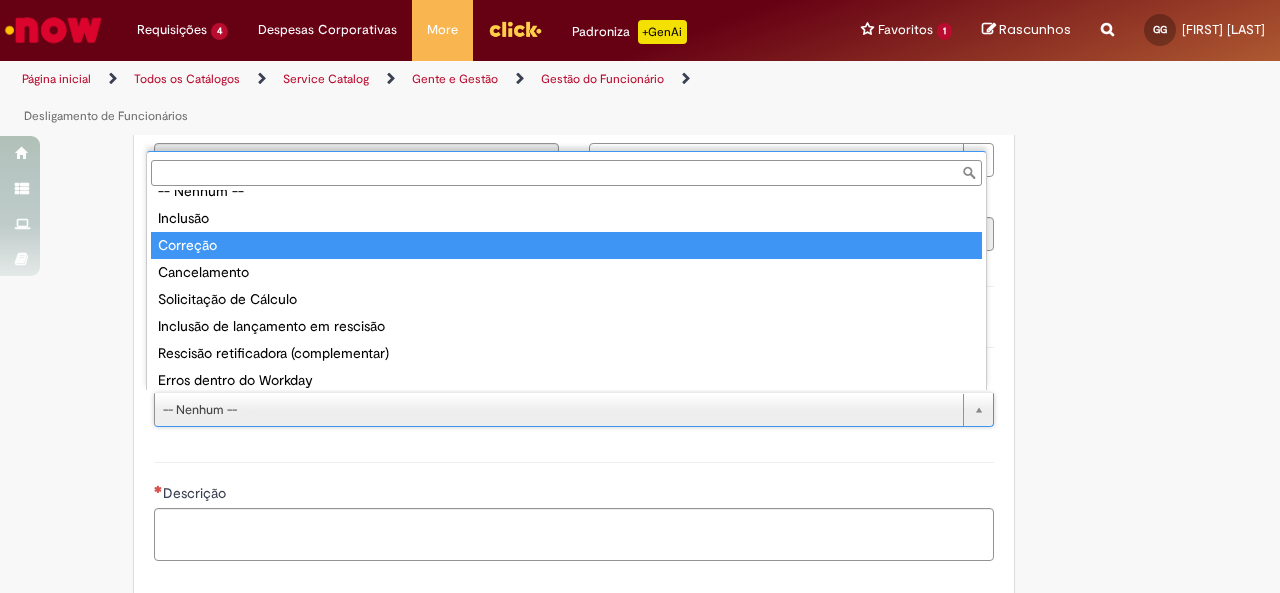 type on "********" 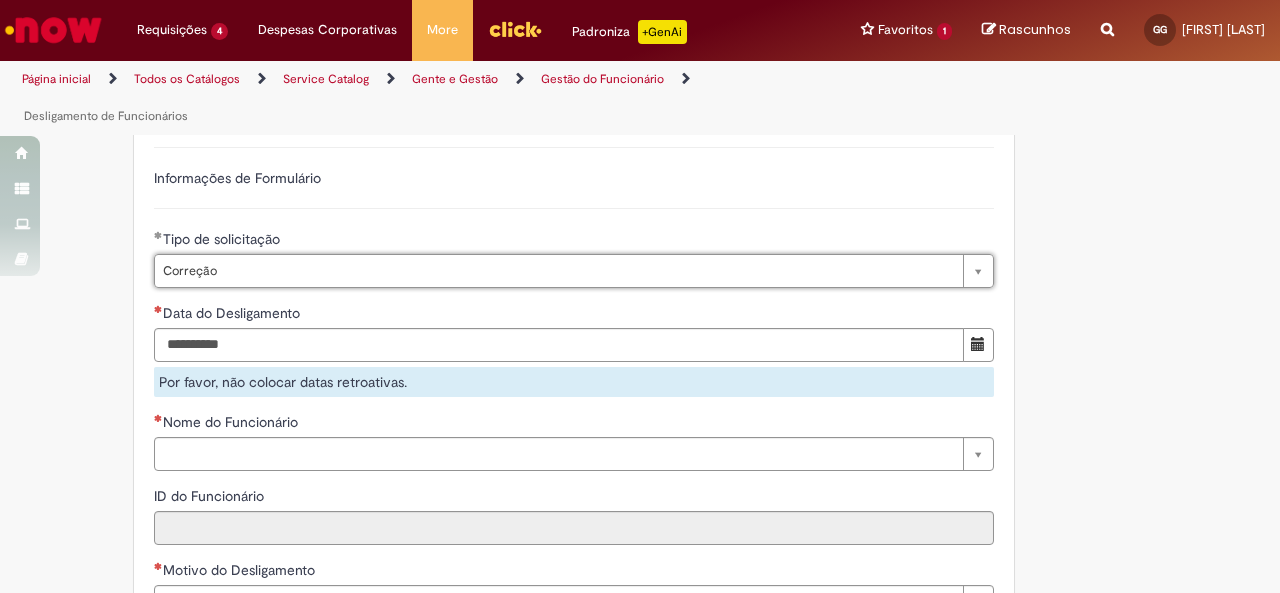 scroll, scrollTop: 946, scrollLeft: 0, axis: vertical 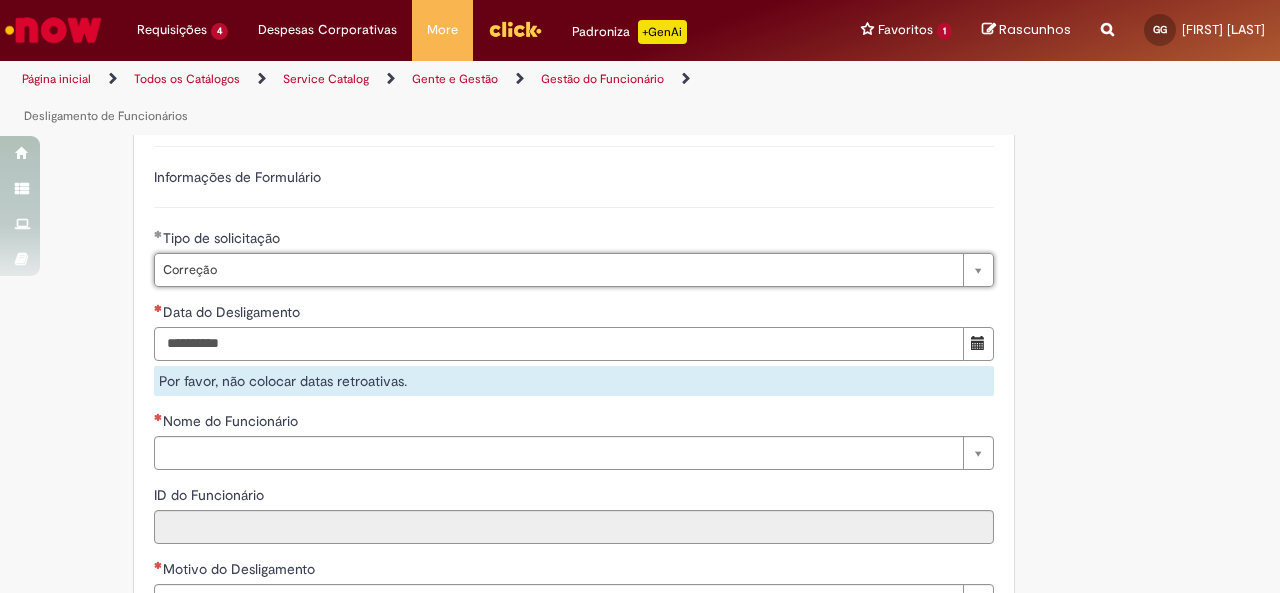 click on "Data do Desligamento" at bounding box center [559, 344] 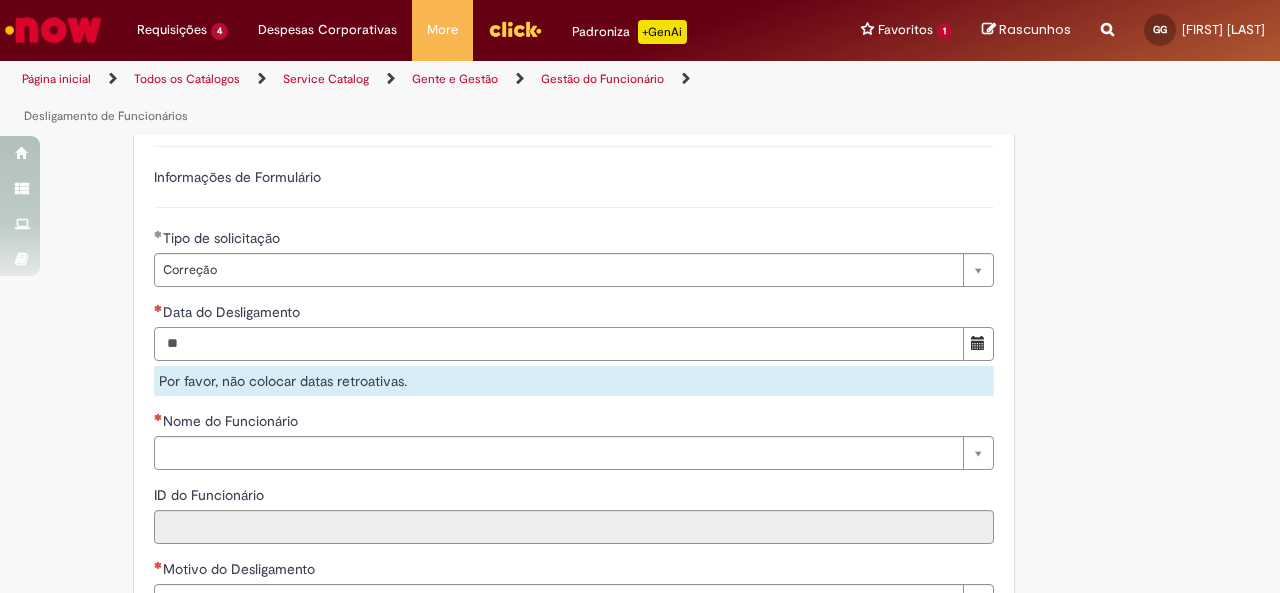 type on "*" 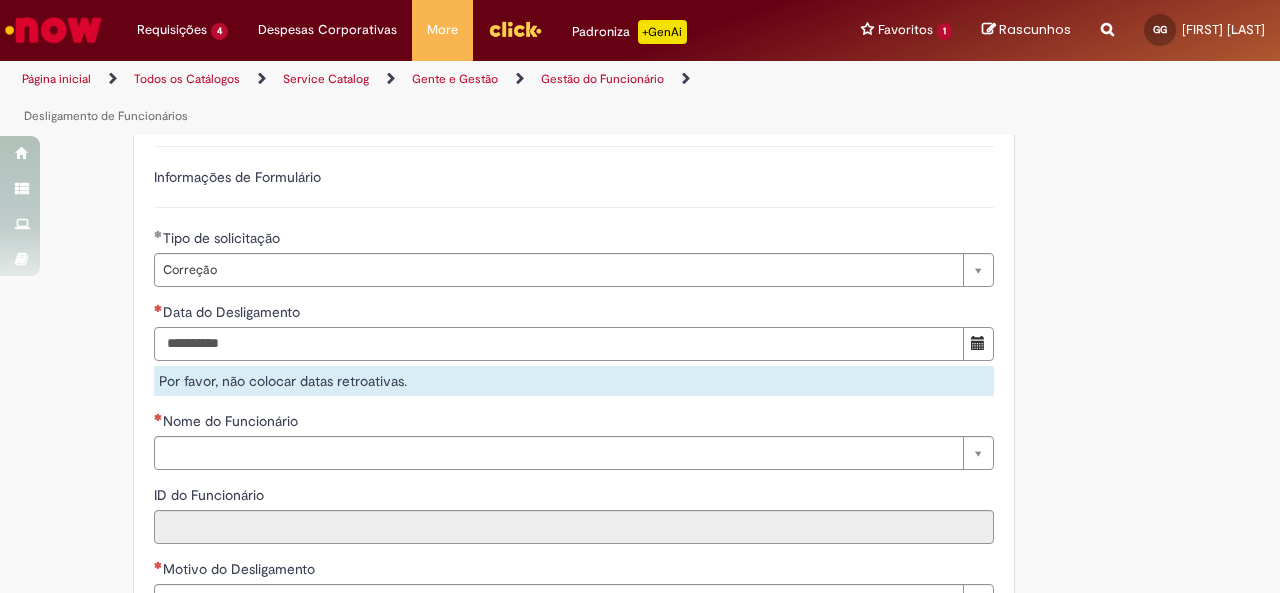 type on "**********" 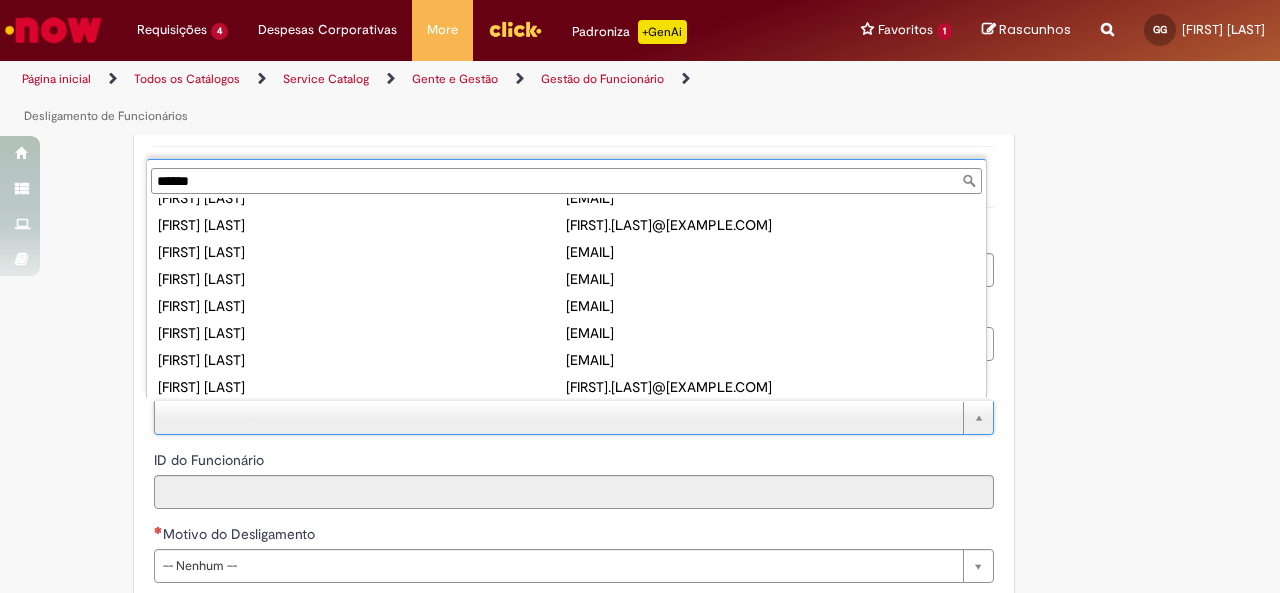 scroll, scrollTop: 0, scrollLeft: 0, axis: both 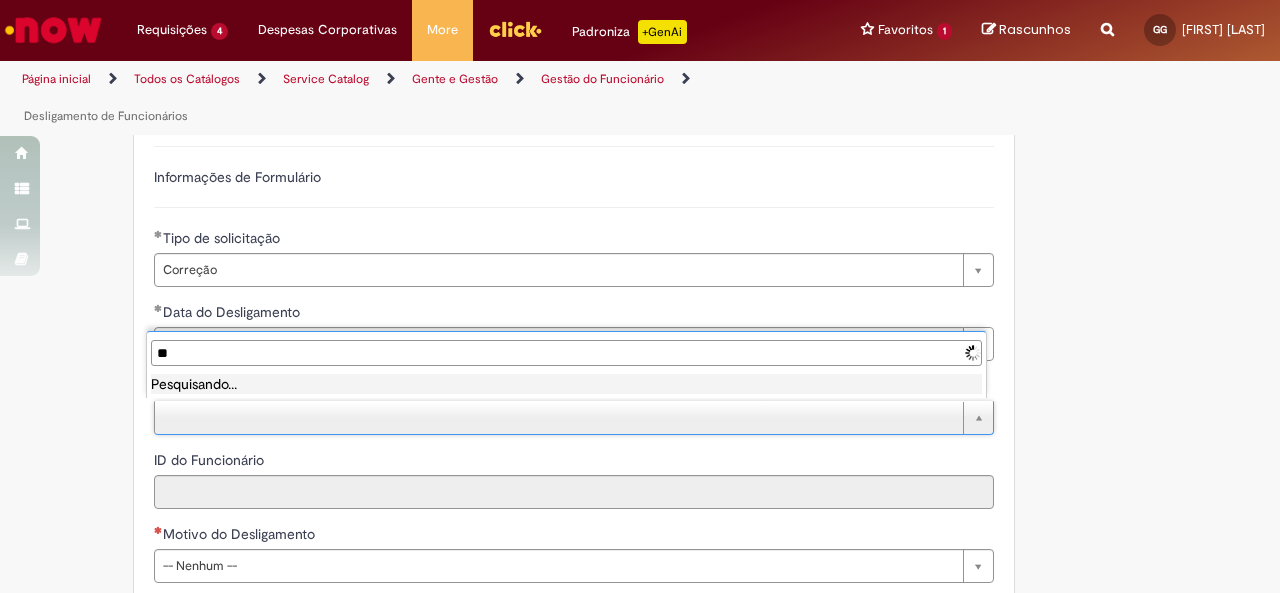 type on "*" 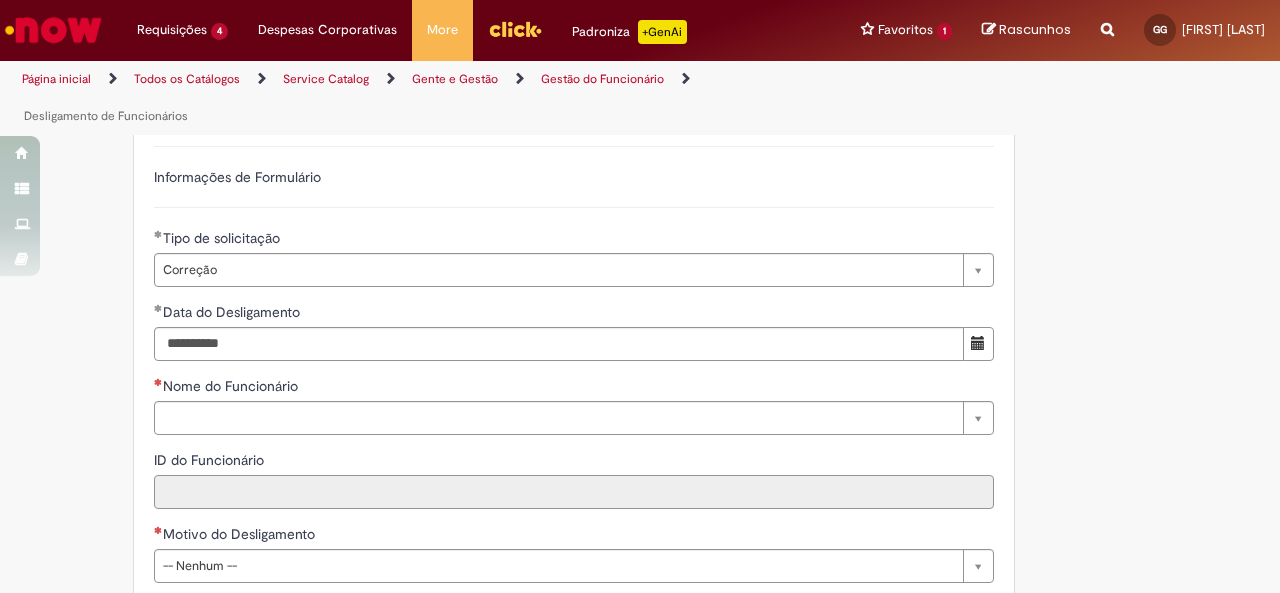 click on "ID do Funcionário" at bounding box center [574, 492] 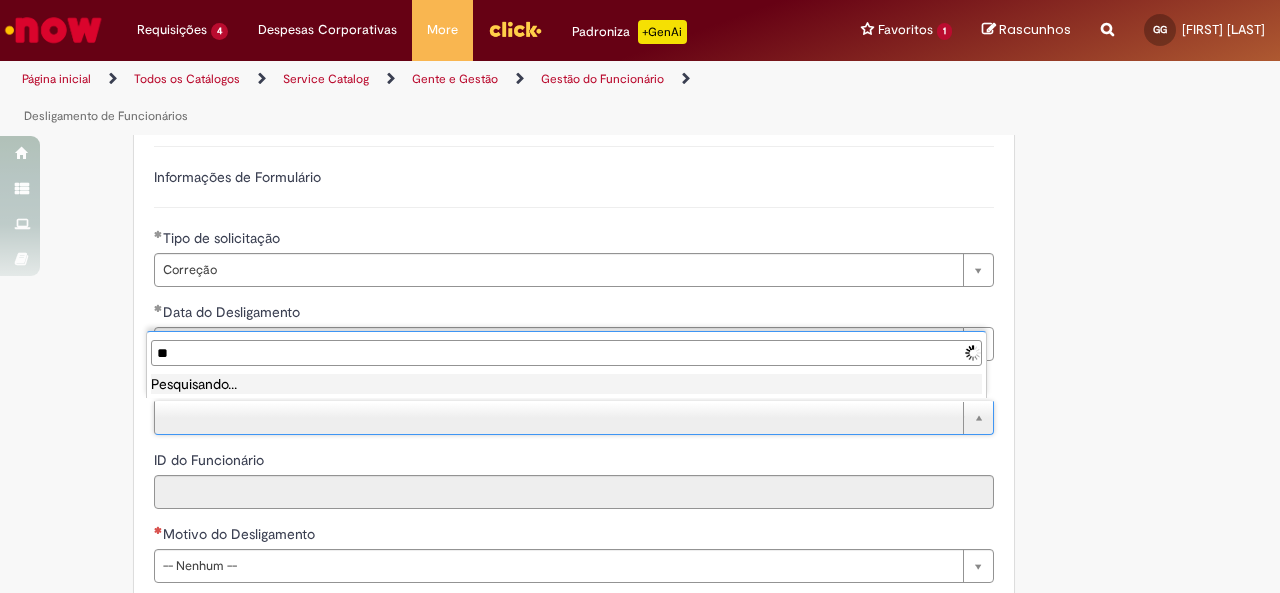 type on "*" 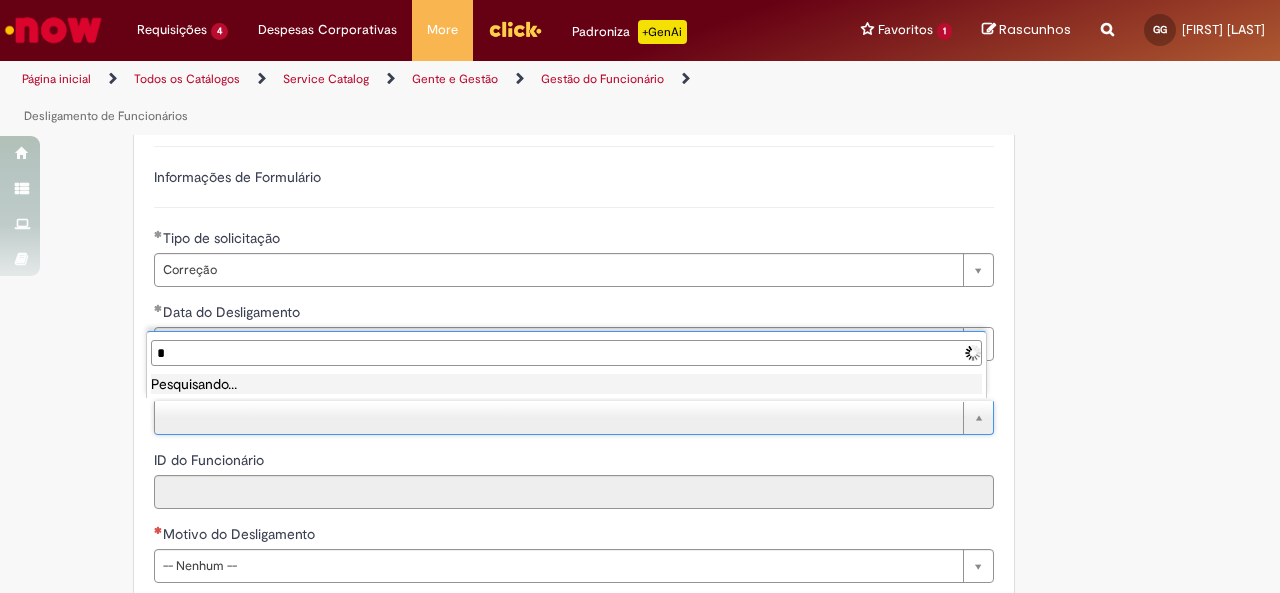 type 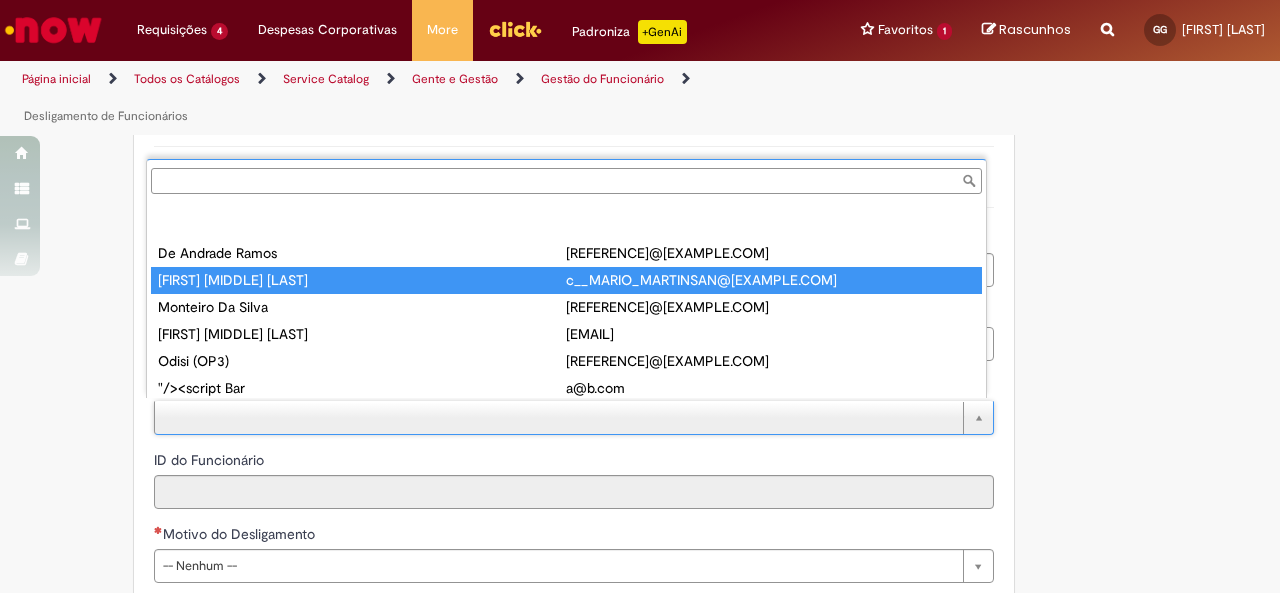 scroll, scrollTop: 0, scrollLeft: 0, axis: both 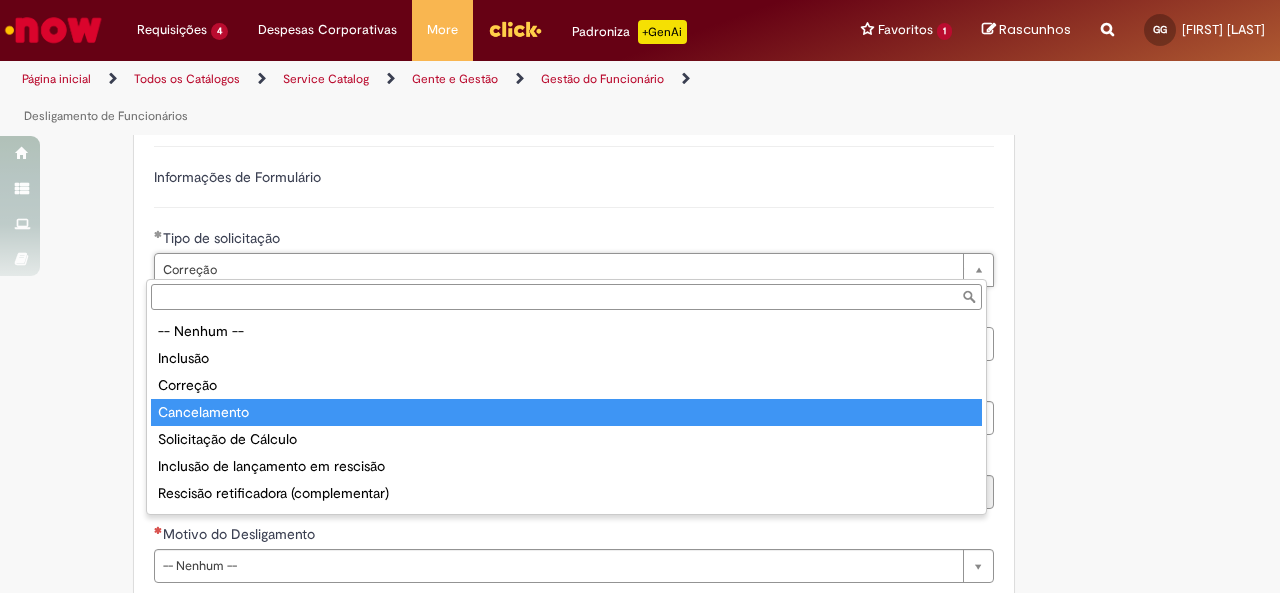 type on "**********" 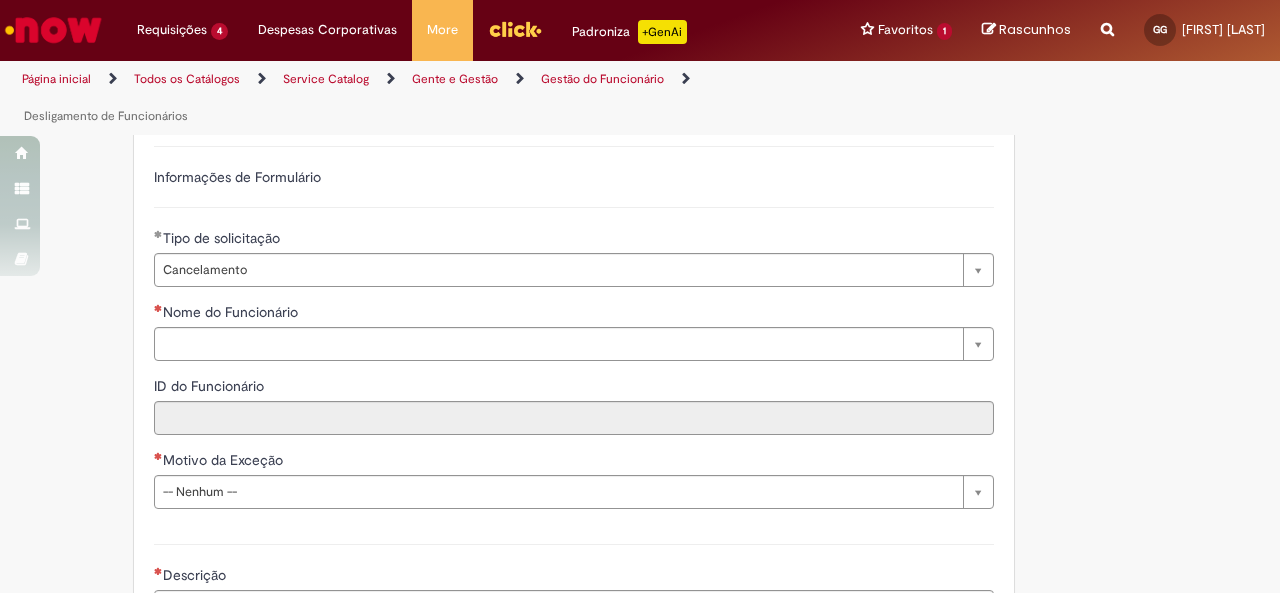scroll, scrollTop: 0, scrollLeft: 0, axis: both 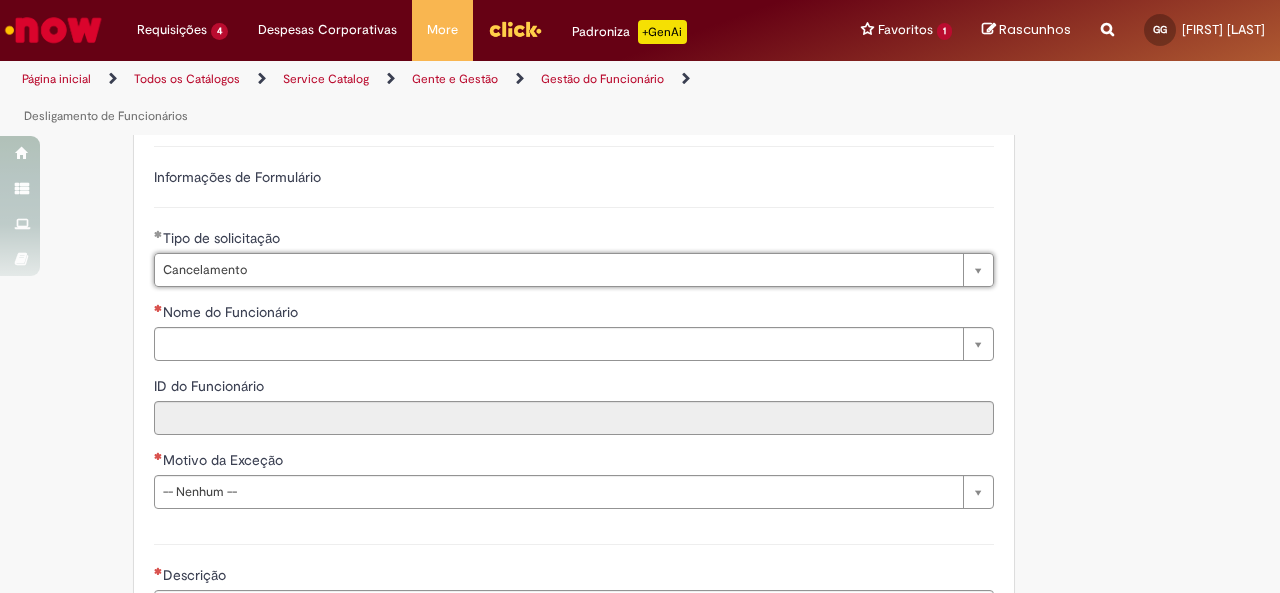 click on "Nome do Funcionário" at bounding box center [574, 314] 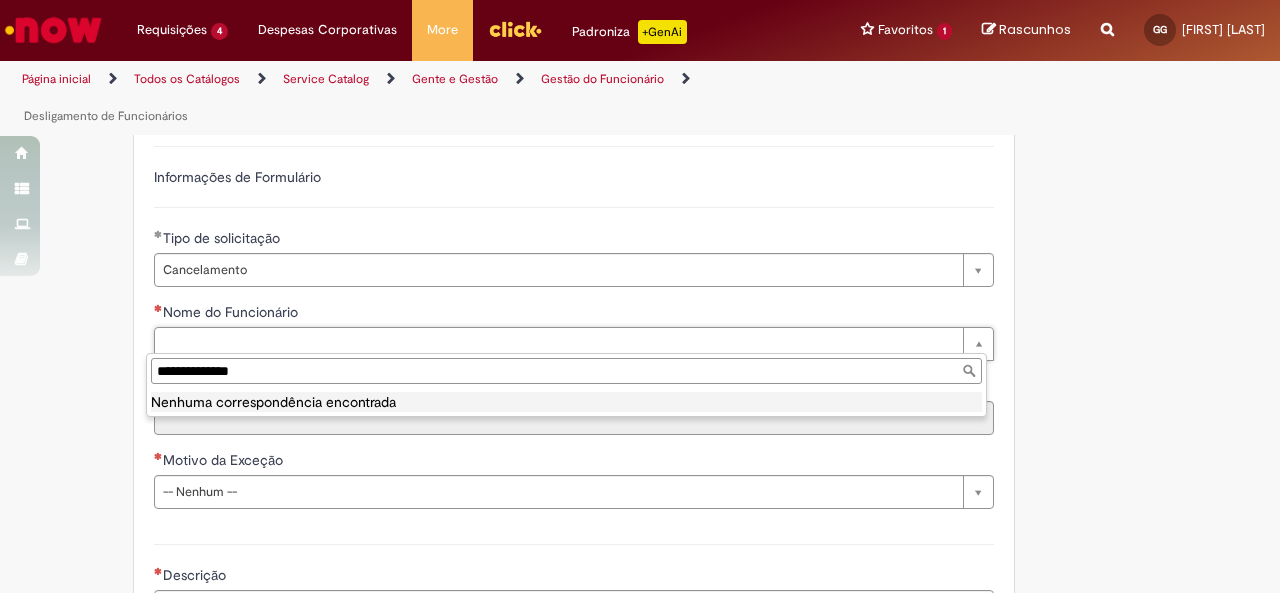 type on "**********" 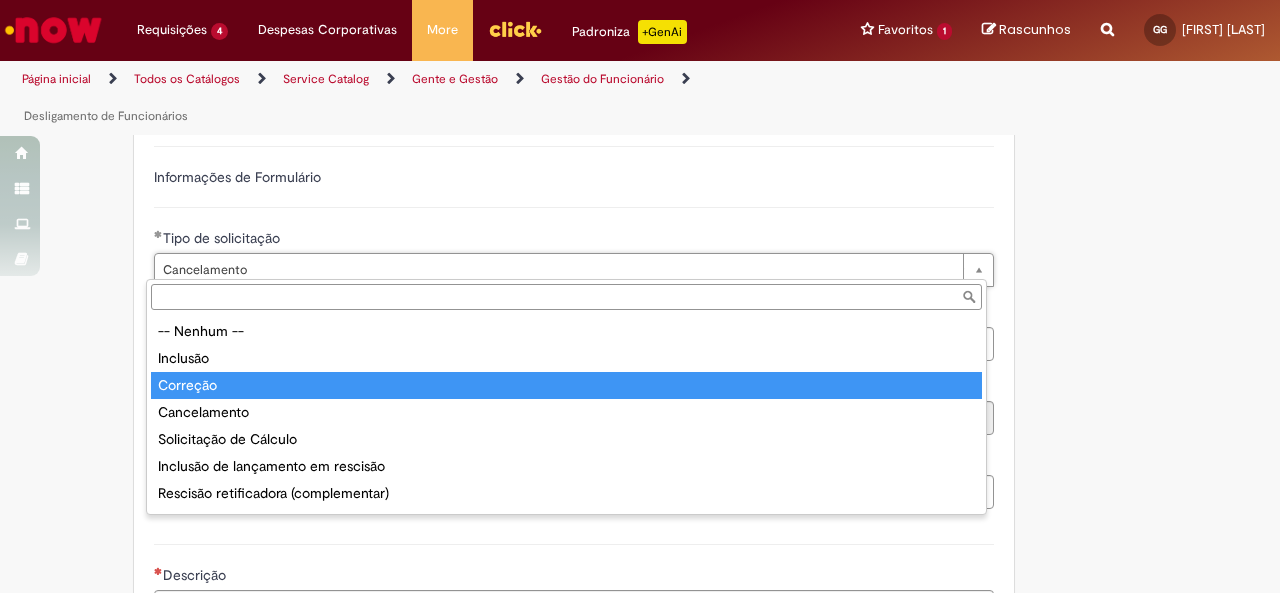 type on "********" 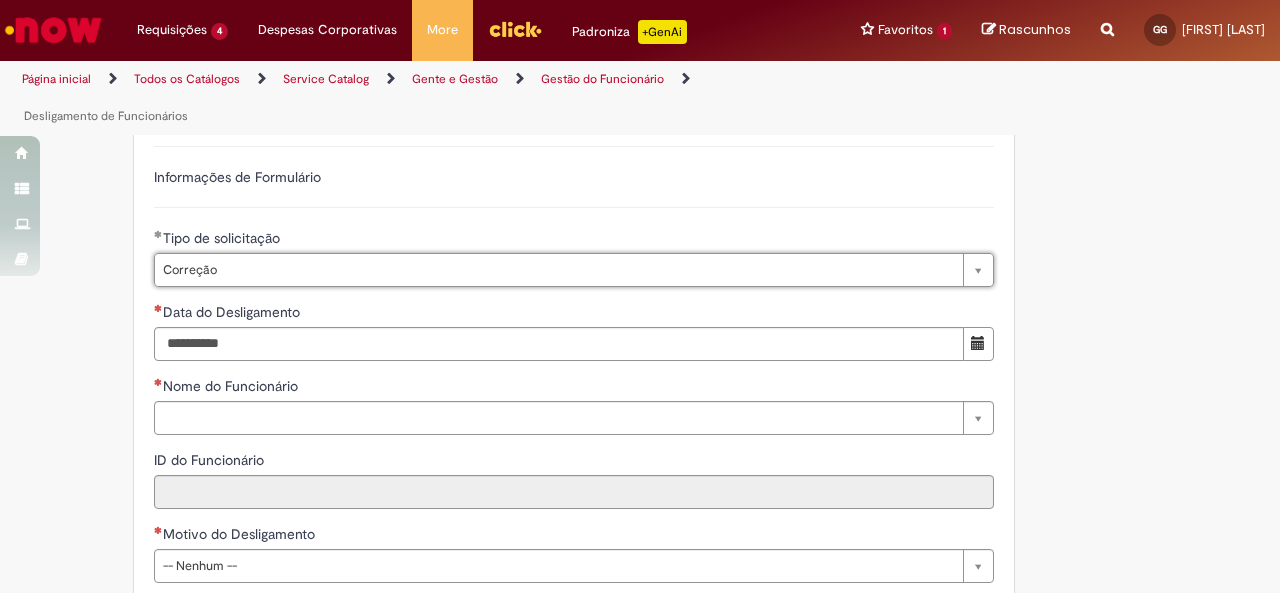 scroll, scrollTop: 0, scrollLeft: 58, axis: horizontal 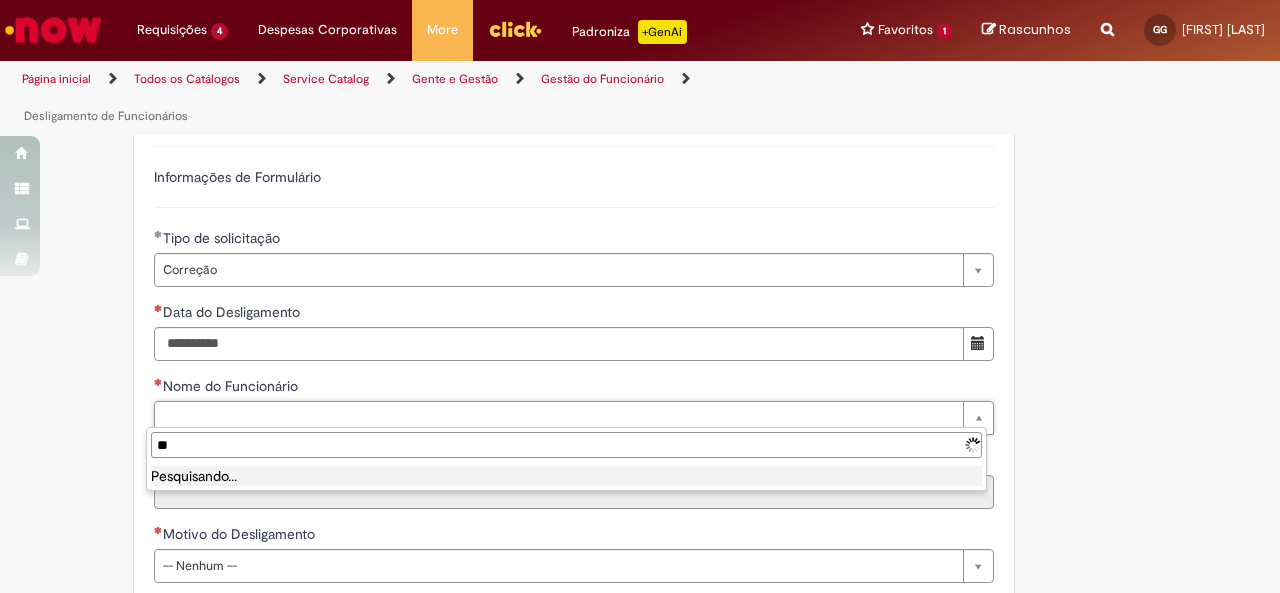 type on "*" 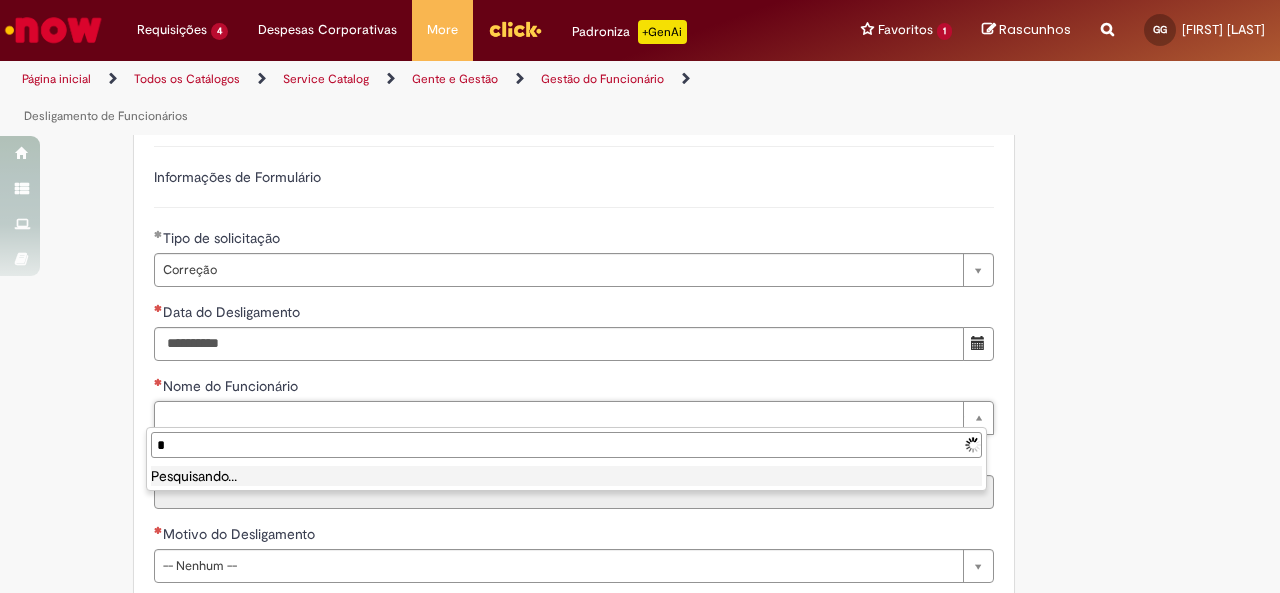 type 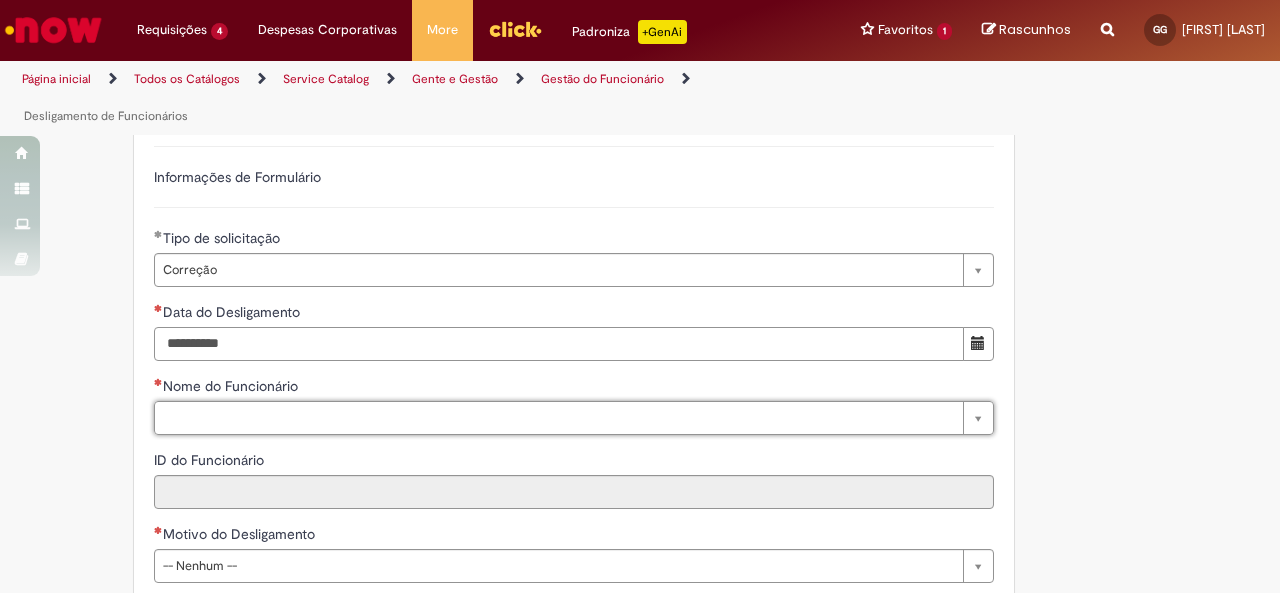 click on "Data do Desligamento" at bounding box center [559, 344] 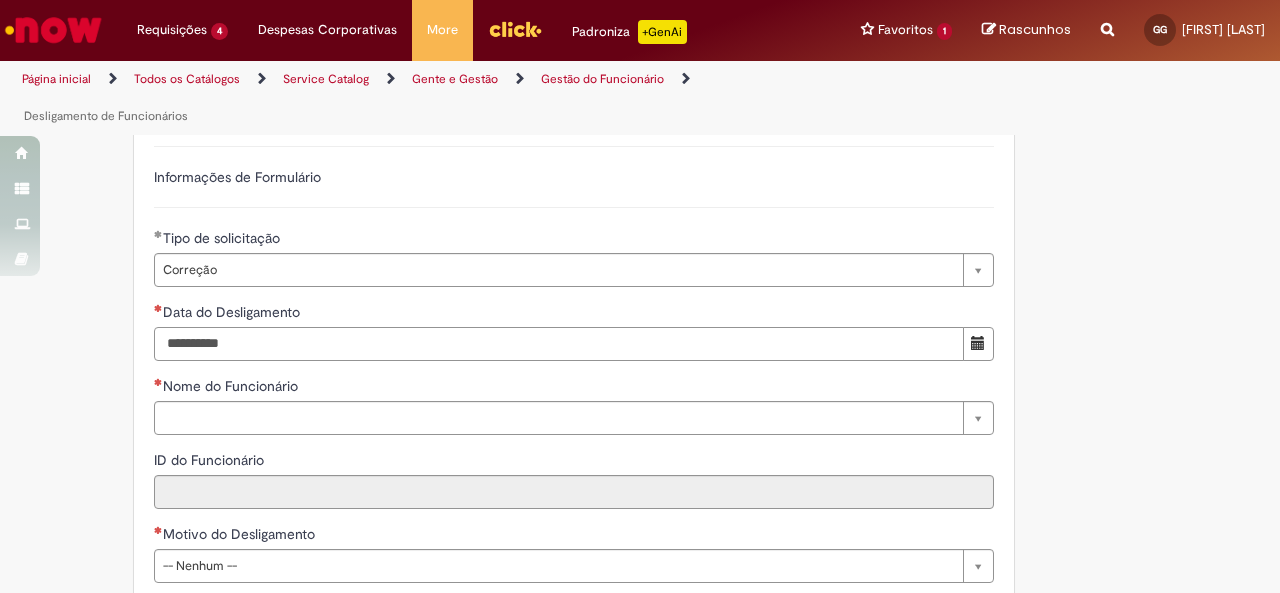 type on "**********" 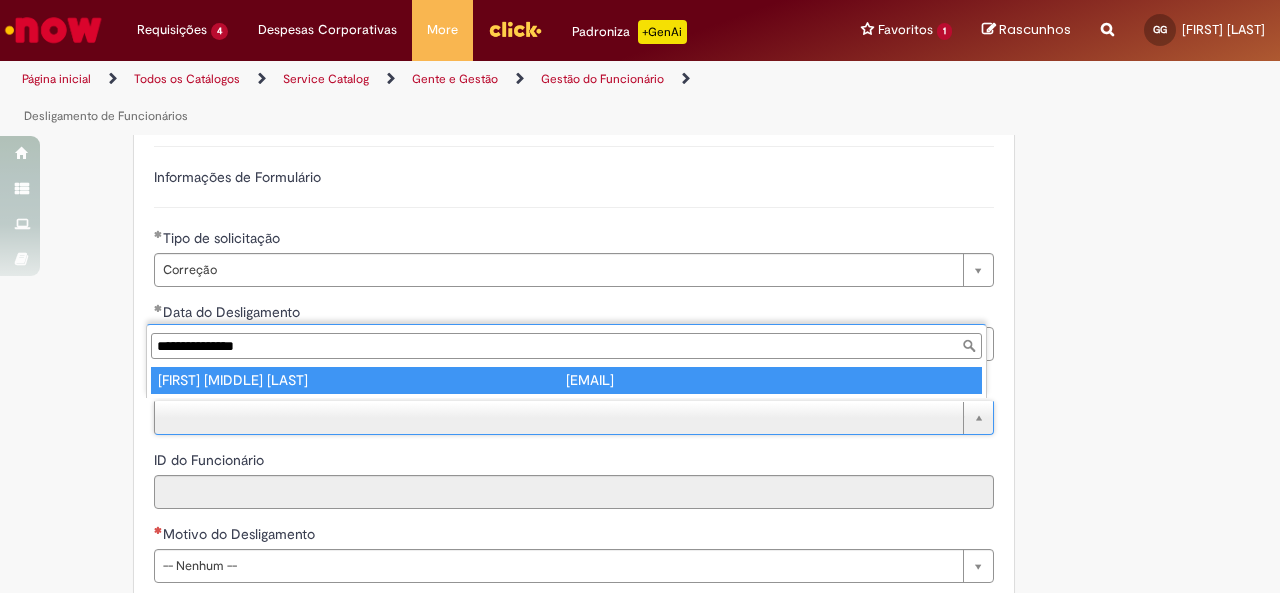 type on "**********" 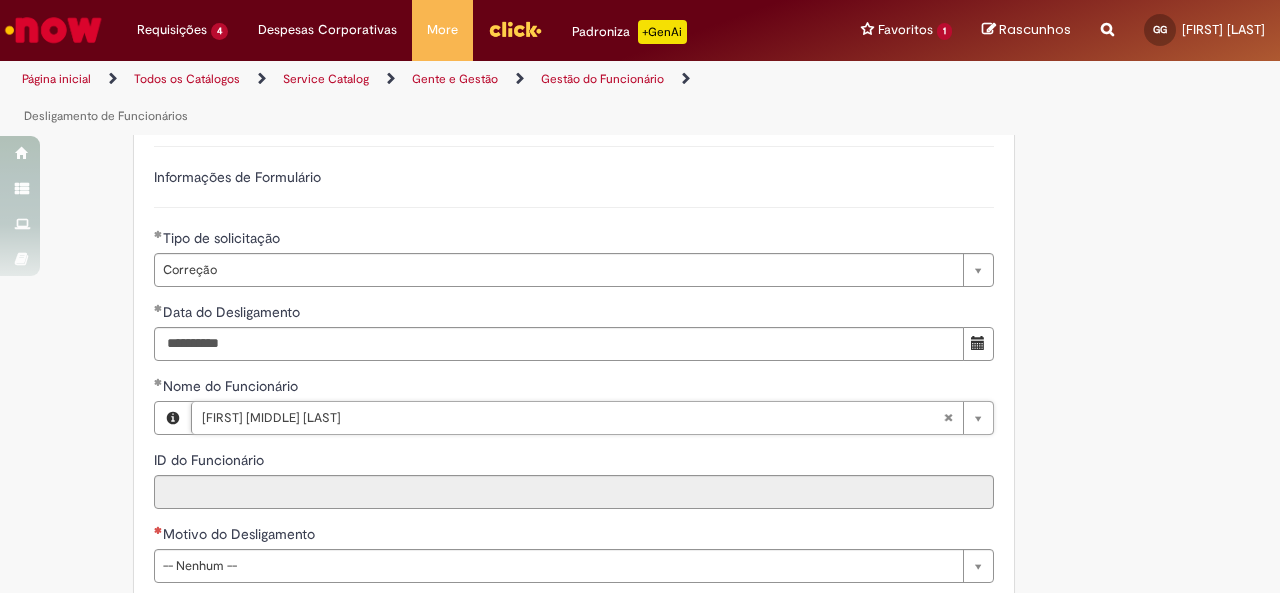 type on "********" 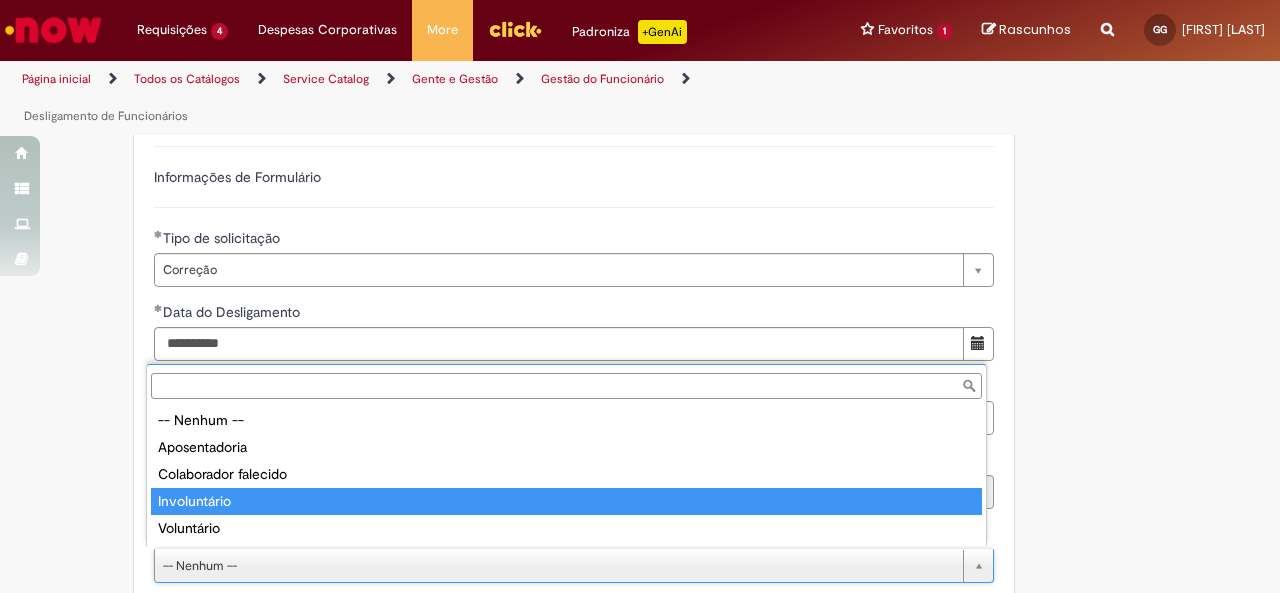 type on "**********" 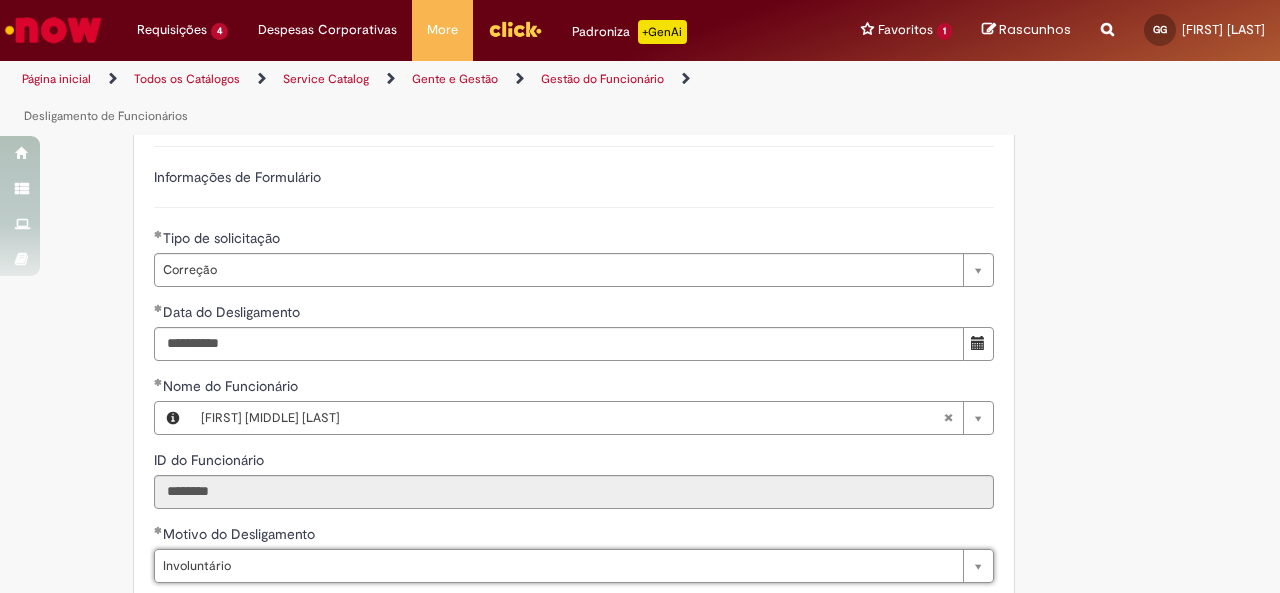 type on "**********" 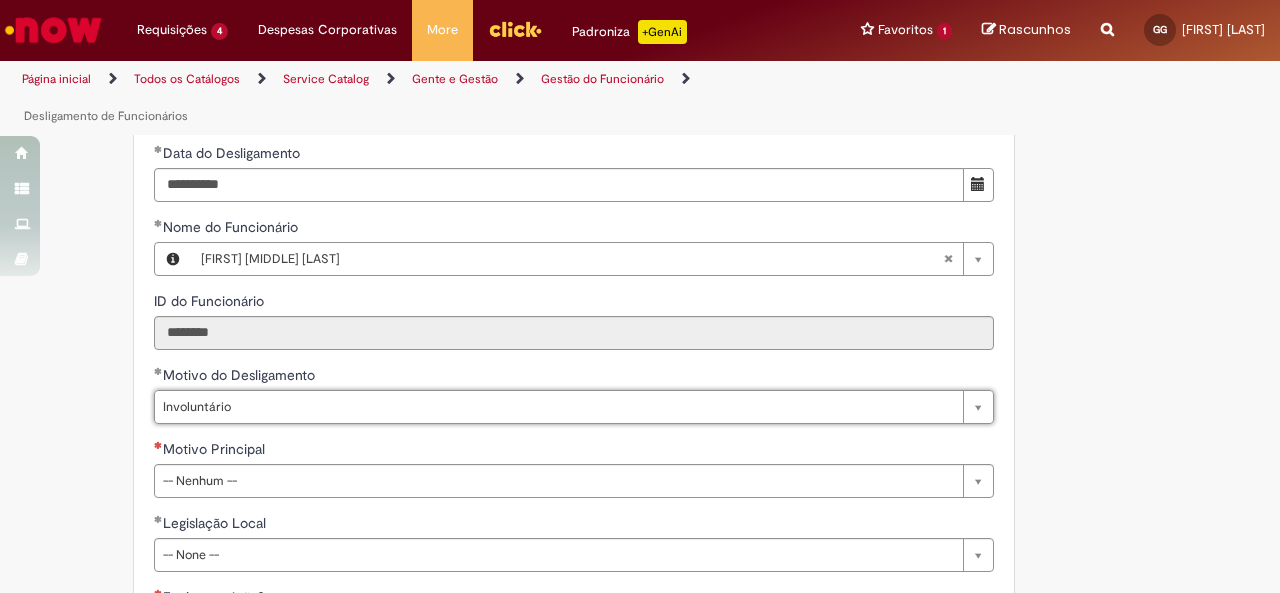 scroll, scrollTop: 1135, scrollLeft: 0, axis: vertical 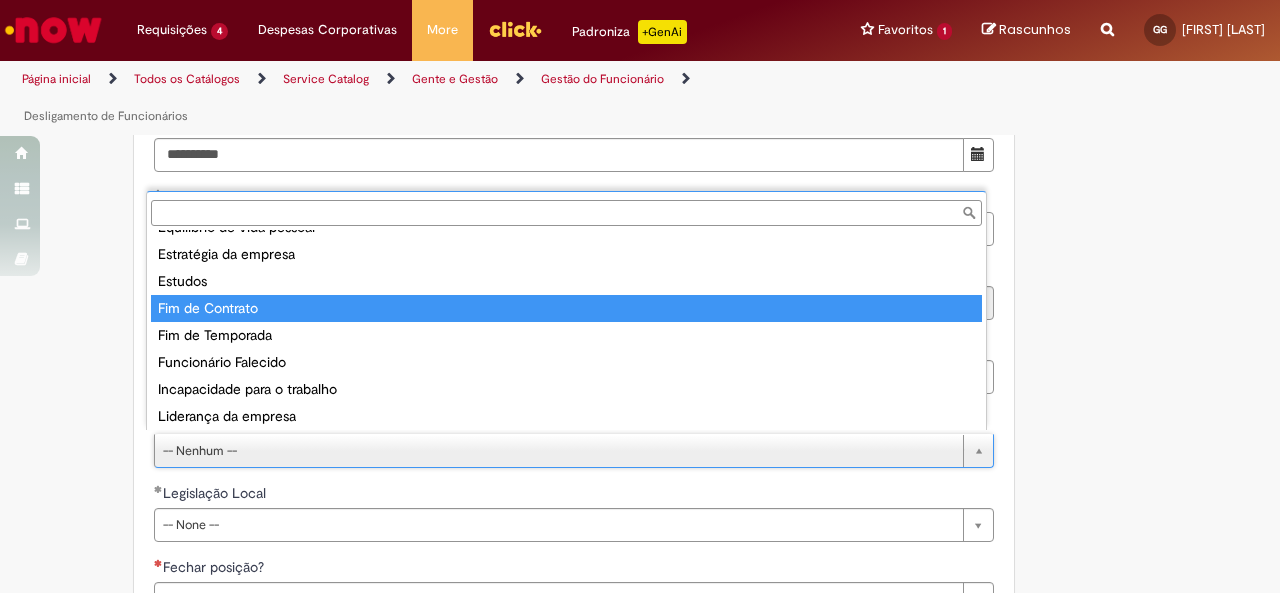 type on "**********" 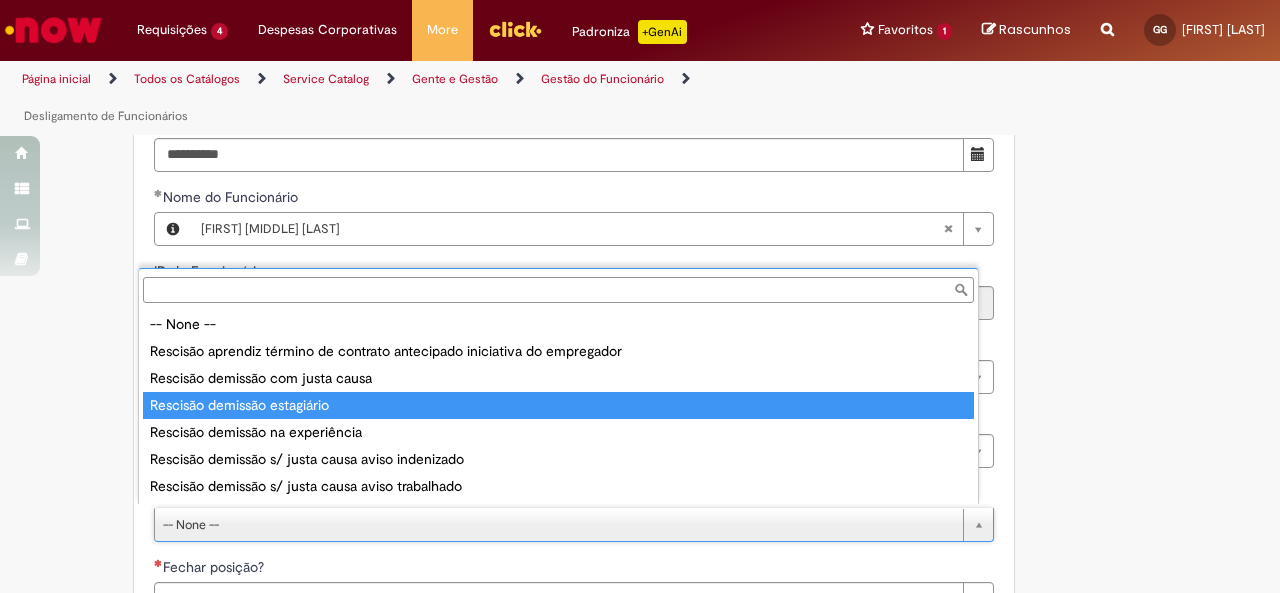 type on "**********" 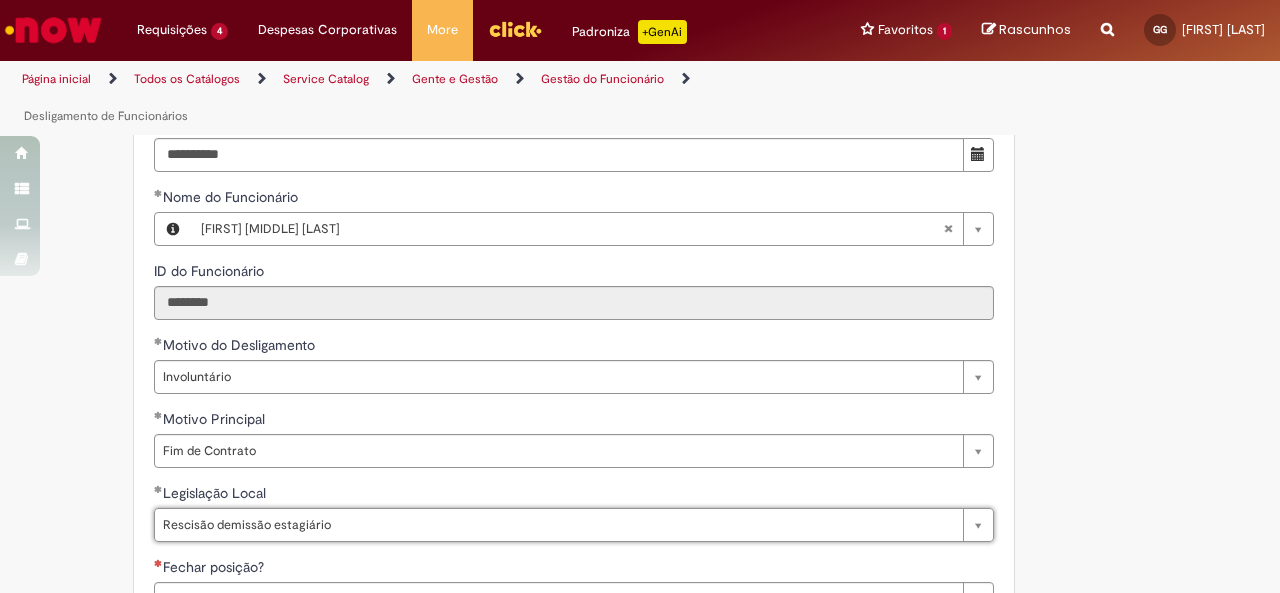 scroll, scrollTop: 0, scrollLeft: 63, axis: horizontal 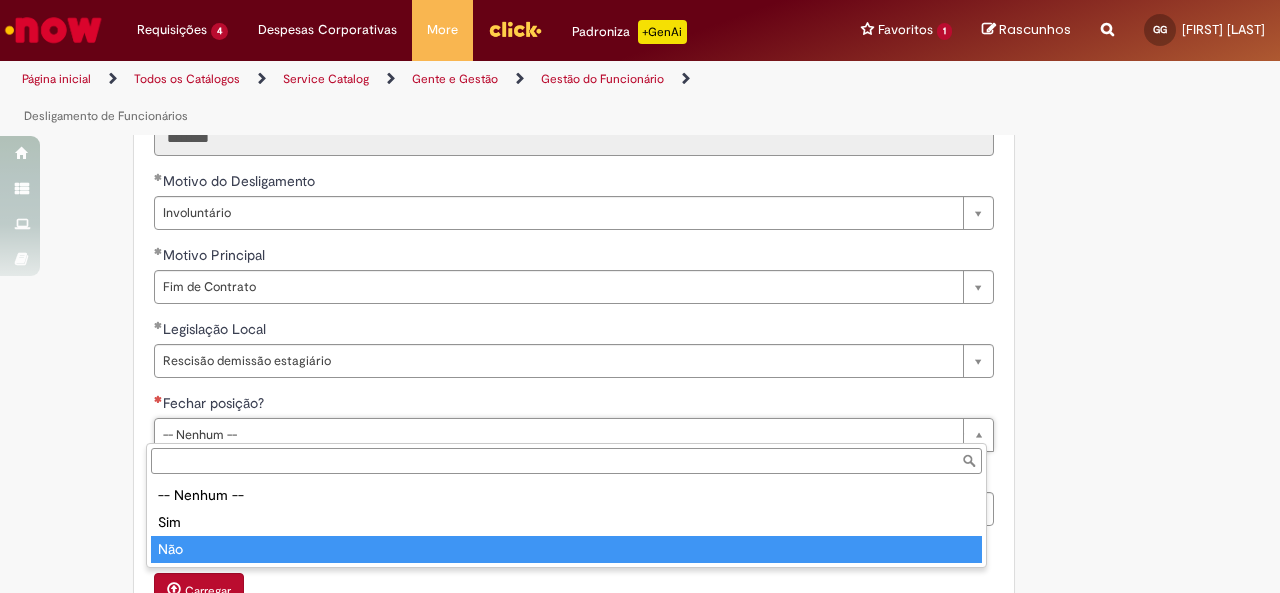 type on "***" 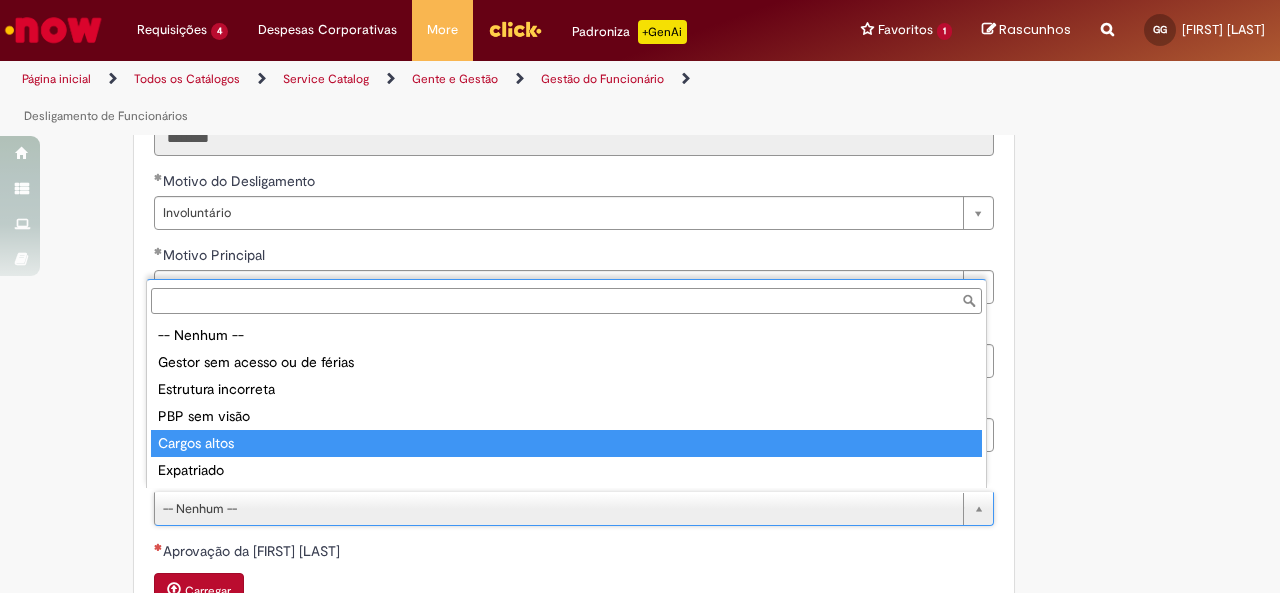 type on "**********" 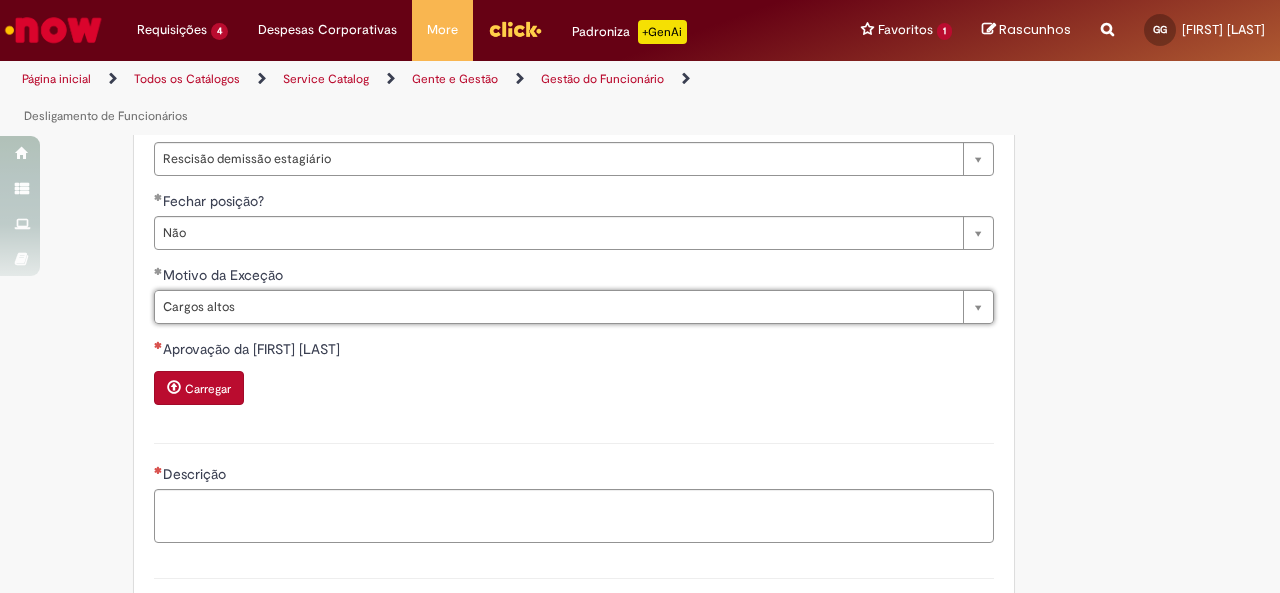scroll, scrollTop: 1574, scrollLeft: 0, axis: vertical 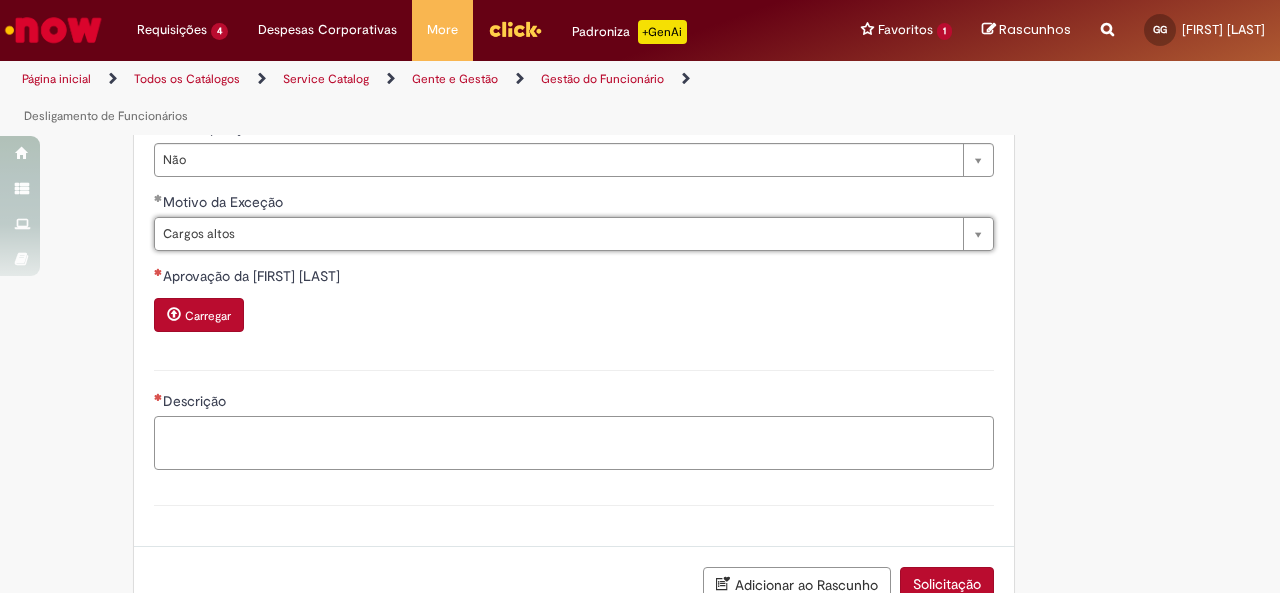 click on "Descrição" at bounding box center (574, 442) 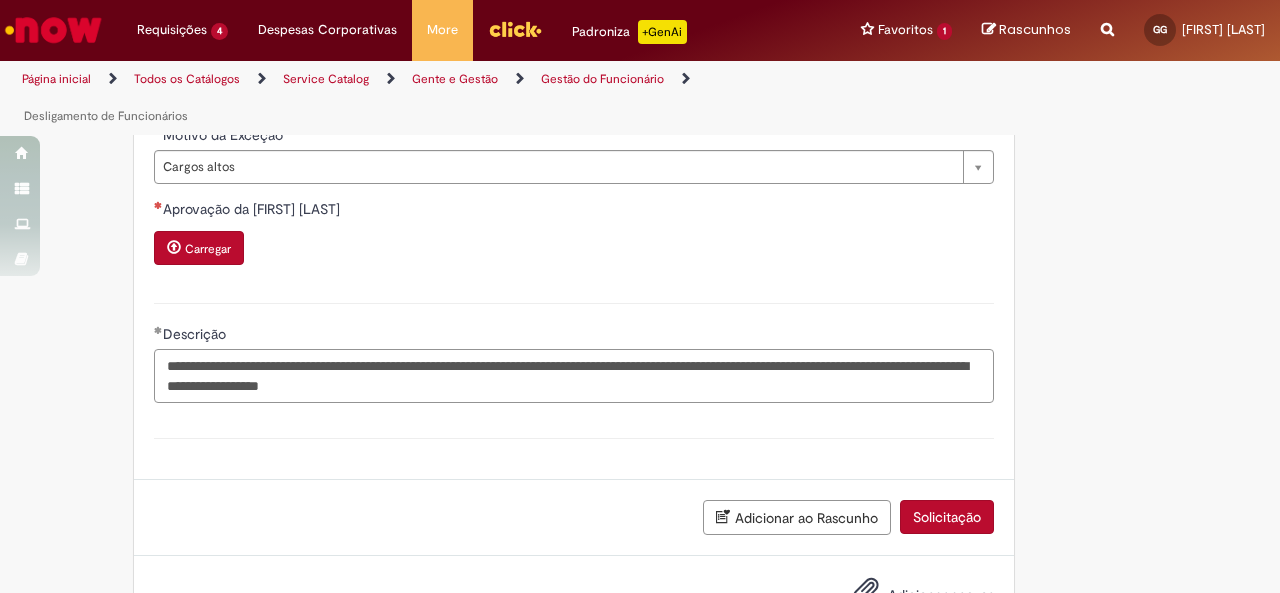 scroll, scrollTop: 1704, scrollLeft: 0, axis: vertical 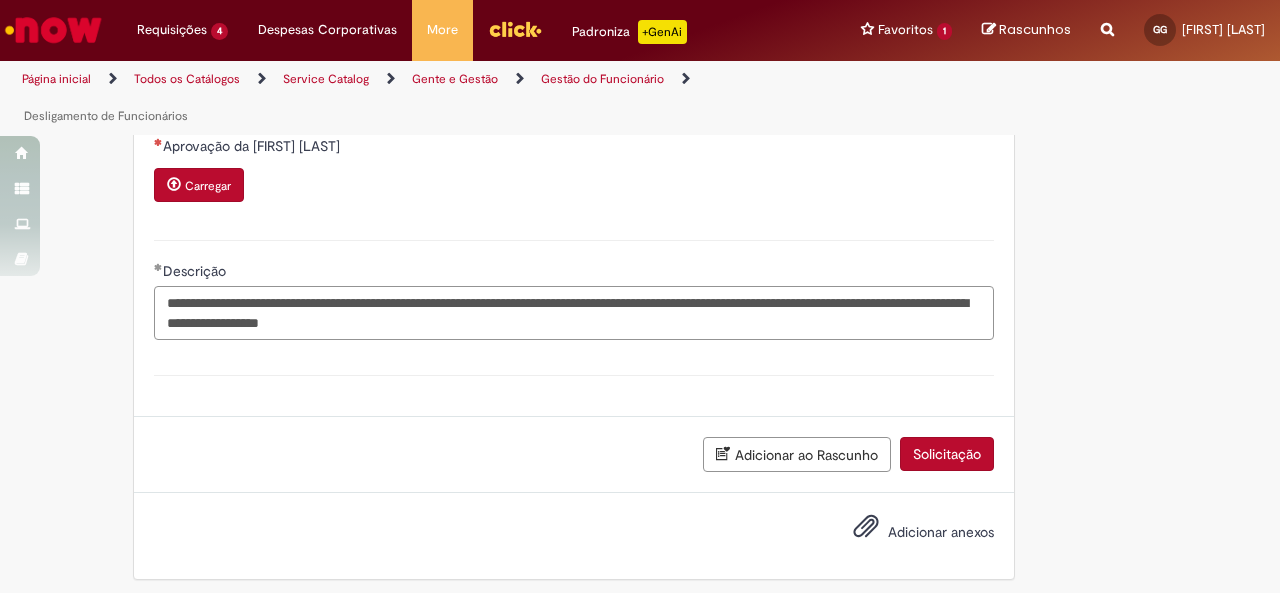 type on "**********" 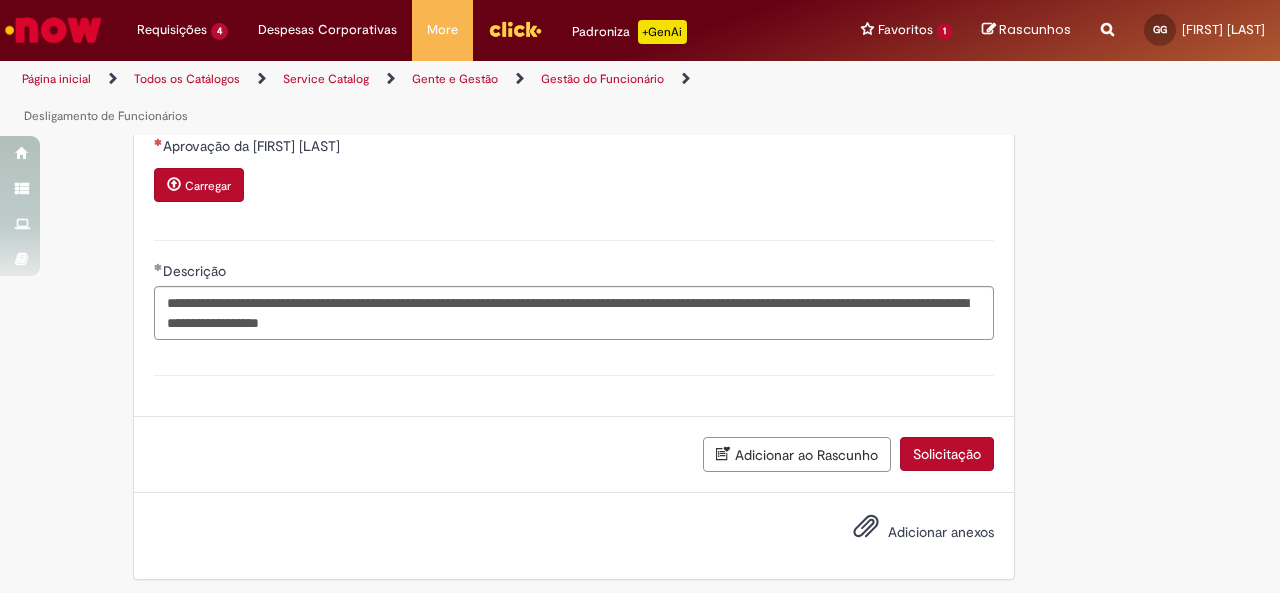 click on "Adicionar anexos" at bounding box center [941, 532] 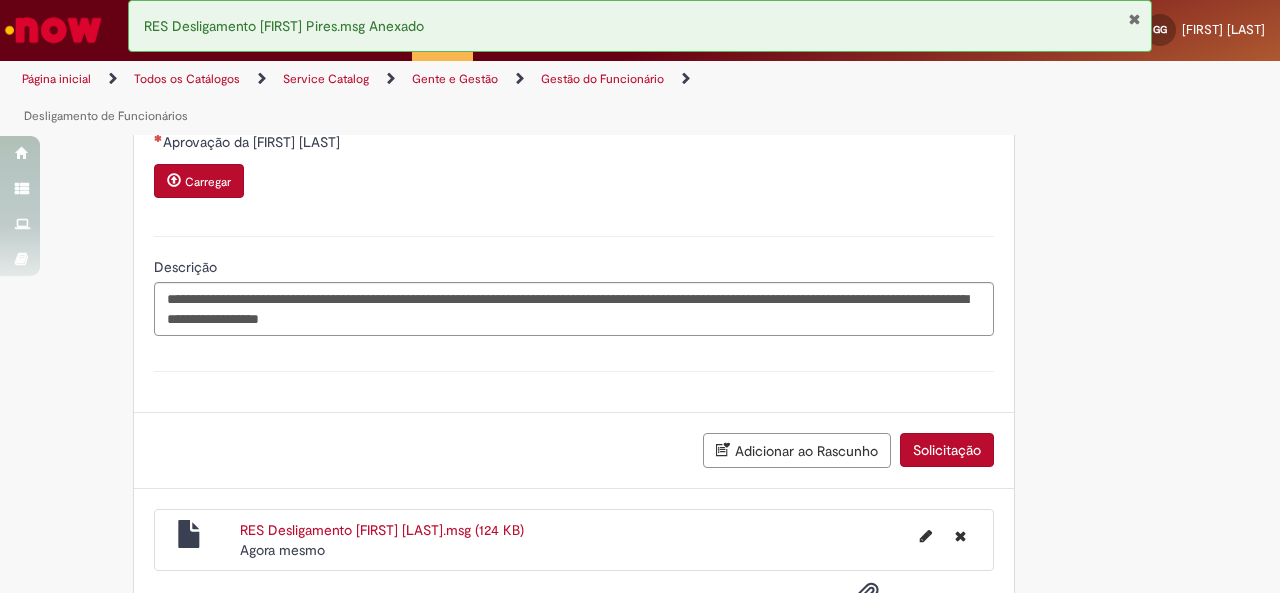 scroll, scrollTop: 1776, scrollLeft: 0, axis: vertical 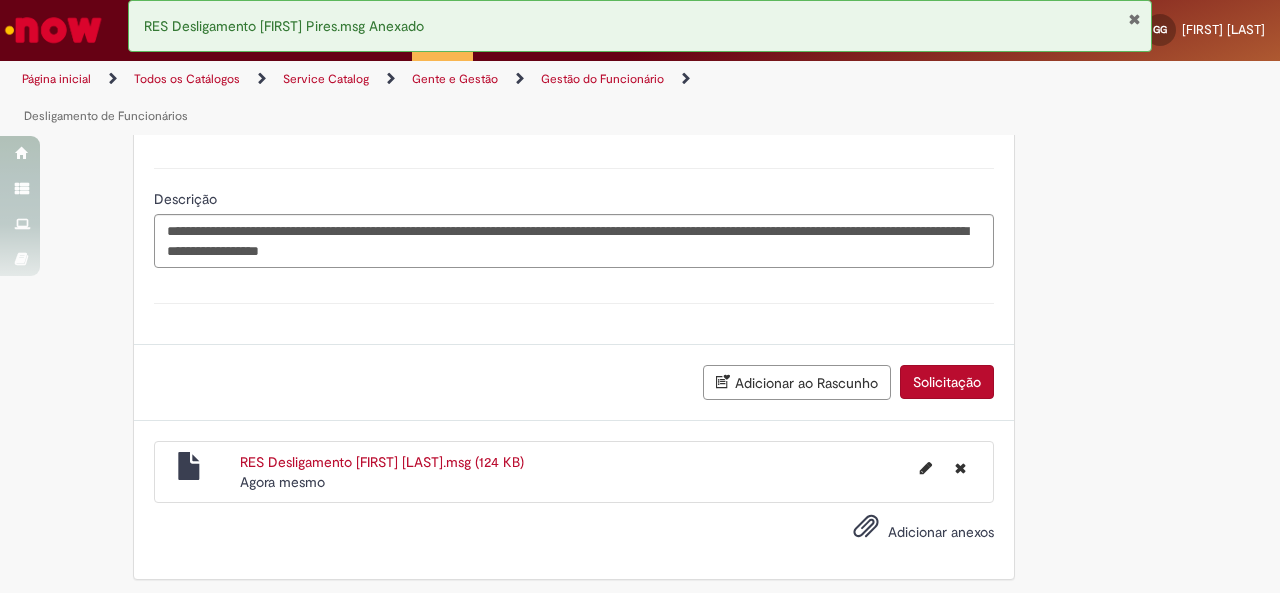 click on "Solicitação" at bounding box center [947, 382] 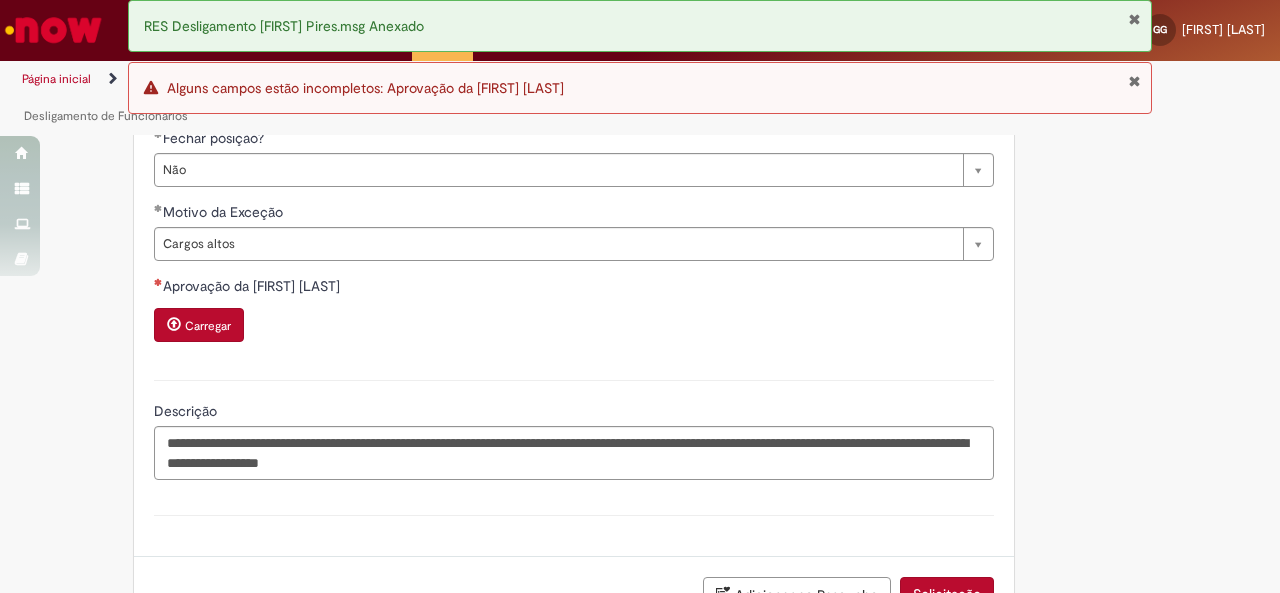 scroll, scrollTop: 1562, scrollLeft: 0, axis: vertical 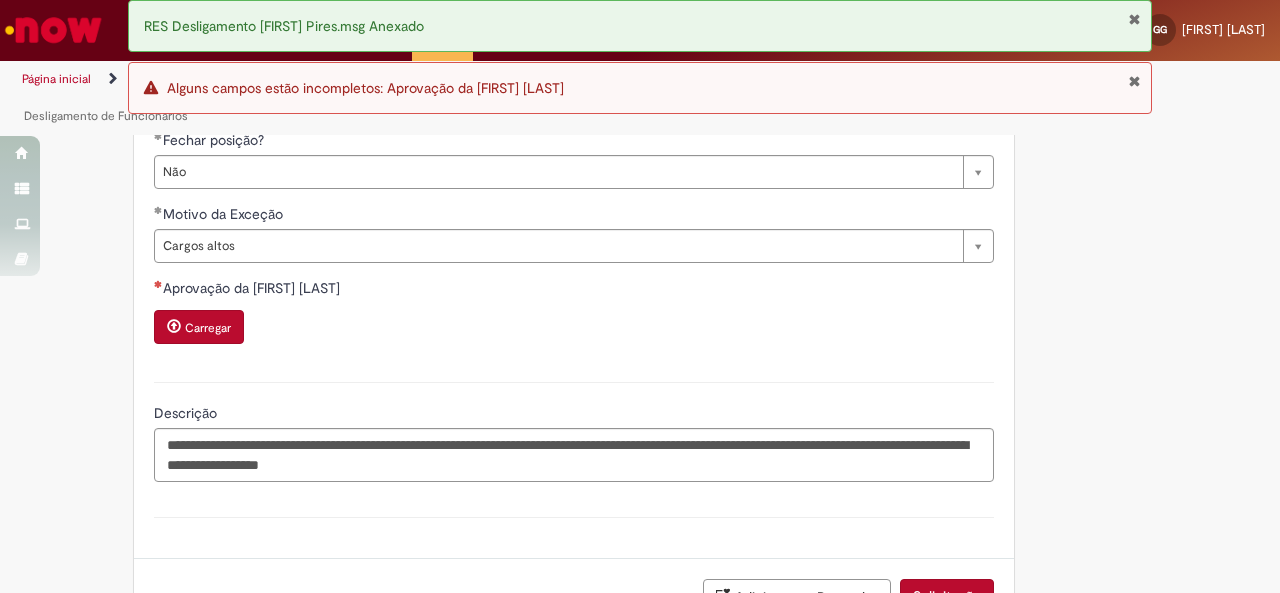 click on "Carregar" at bounding box center (208, 328) 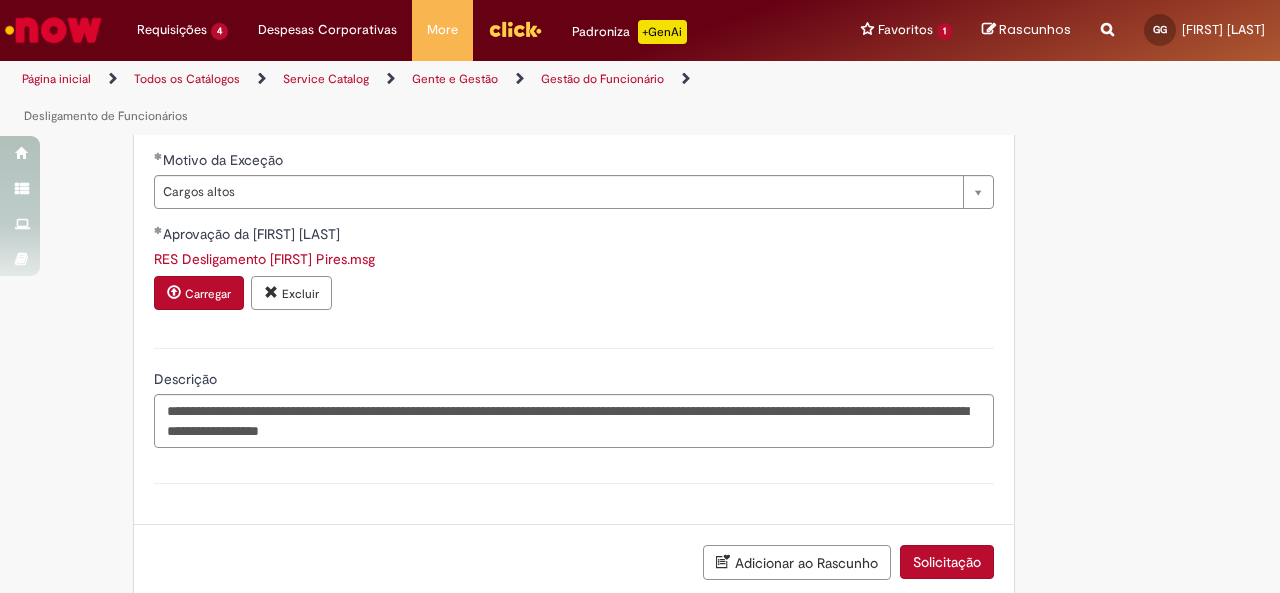 scroll, scrollTop: 1796, scrollLeft: 0, axis: vertical 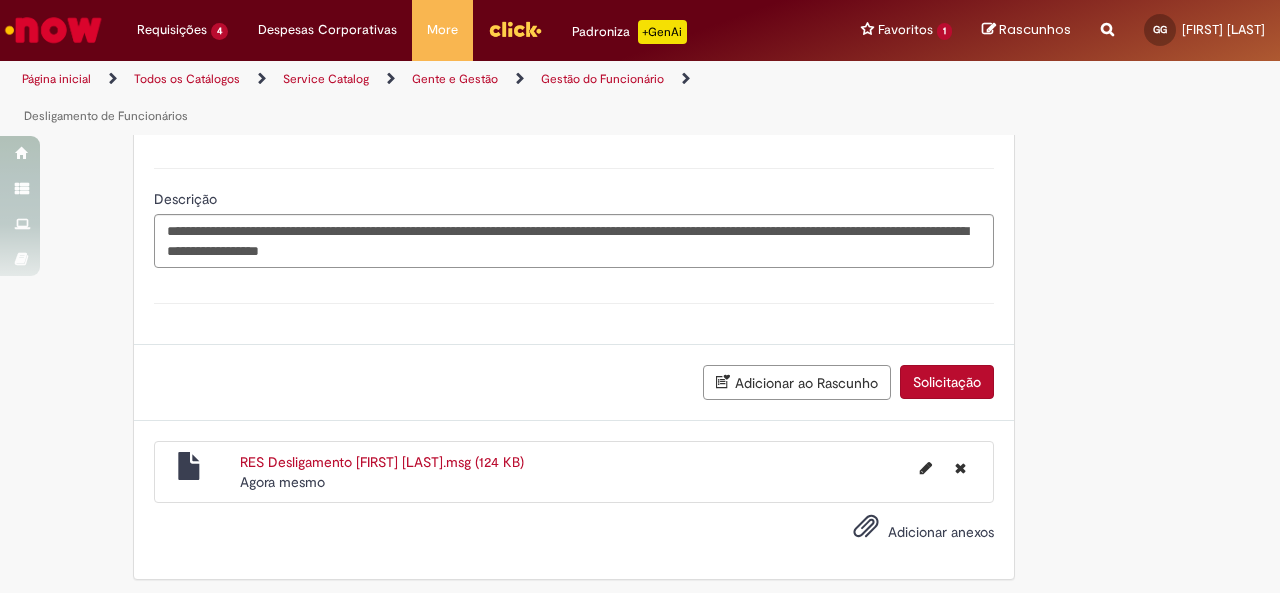 click on "Solicitação" at bounding box center (947, 382) 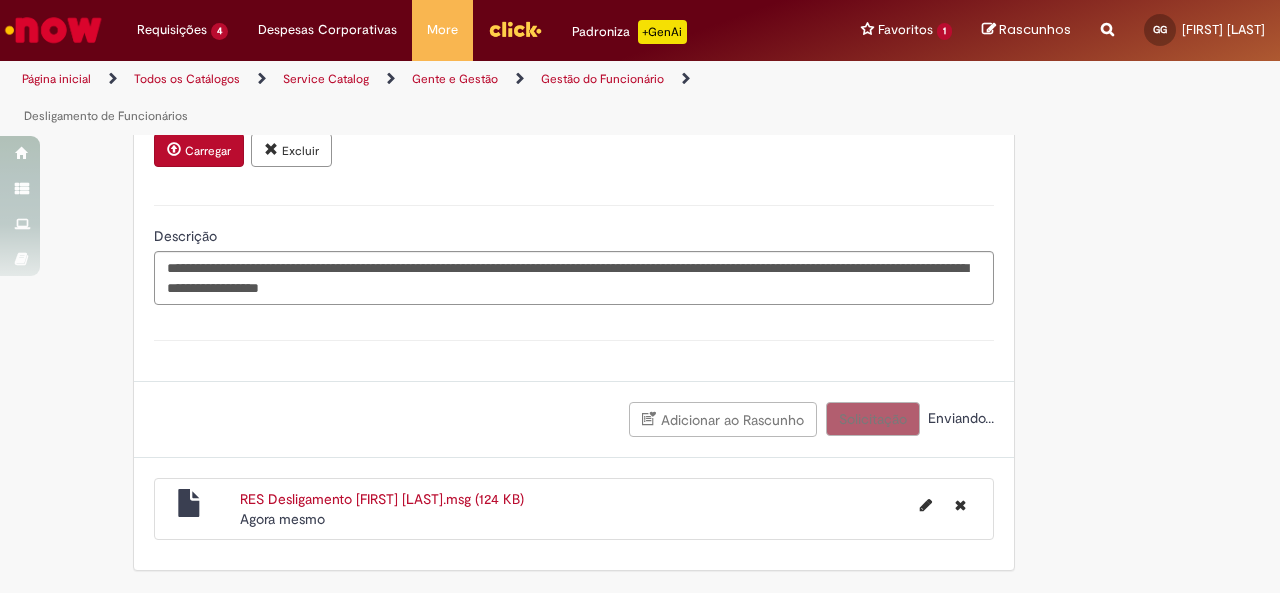 scroll, scrollTop: 1750, scrollLeft: 0, axis: vertical 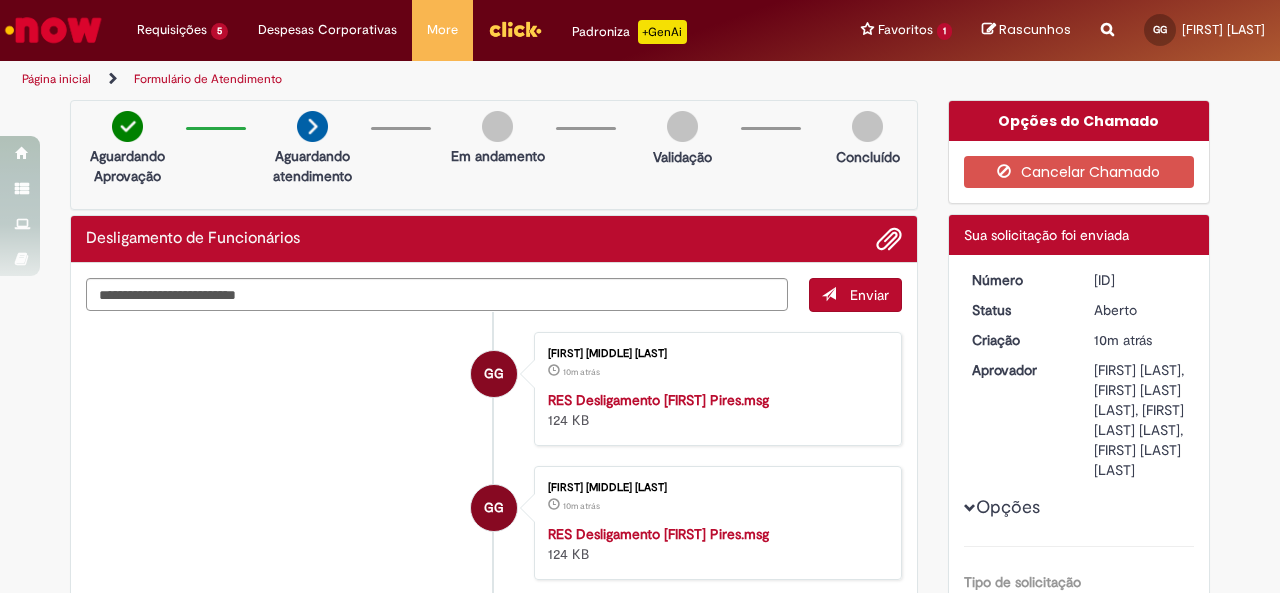 drag, startPoint x: 1158, startPoint y: 281, endPoint x: 1062, endPoint y: 274, distance: 96.25487 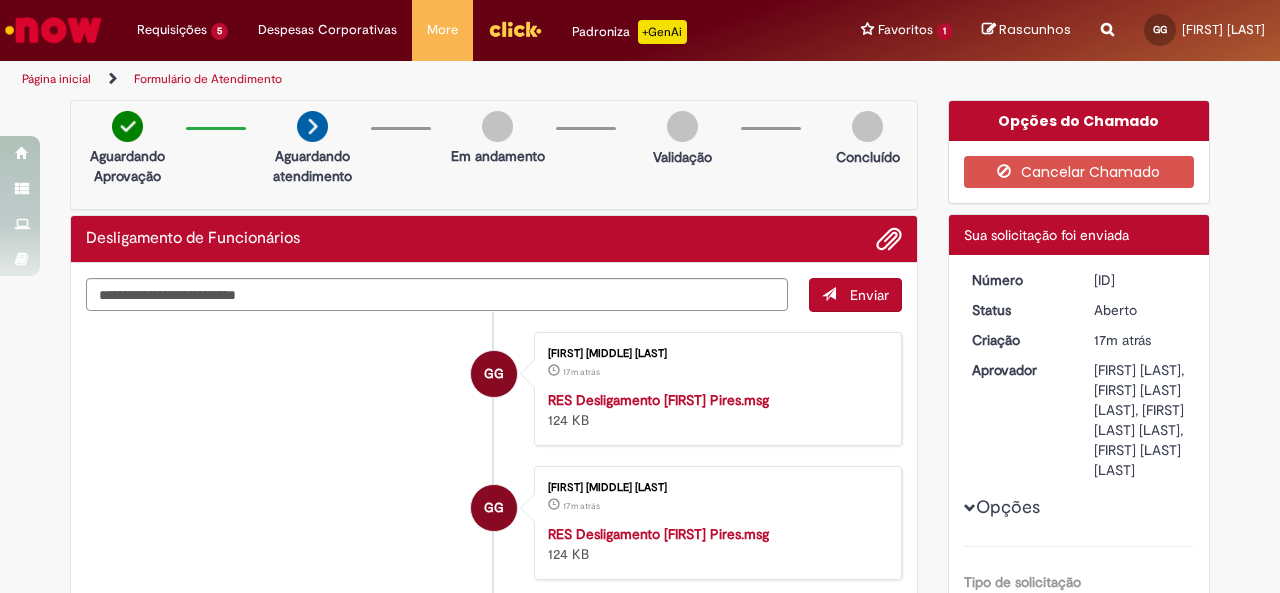 scroll, scrollTop: 108, scrollLeft: 0, axis: vertical 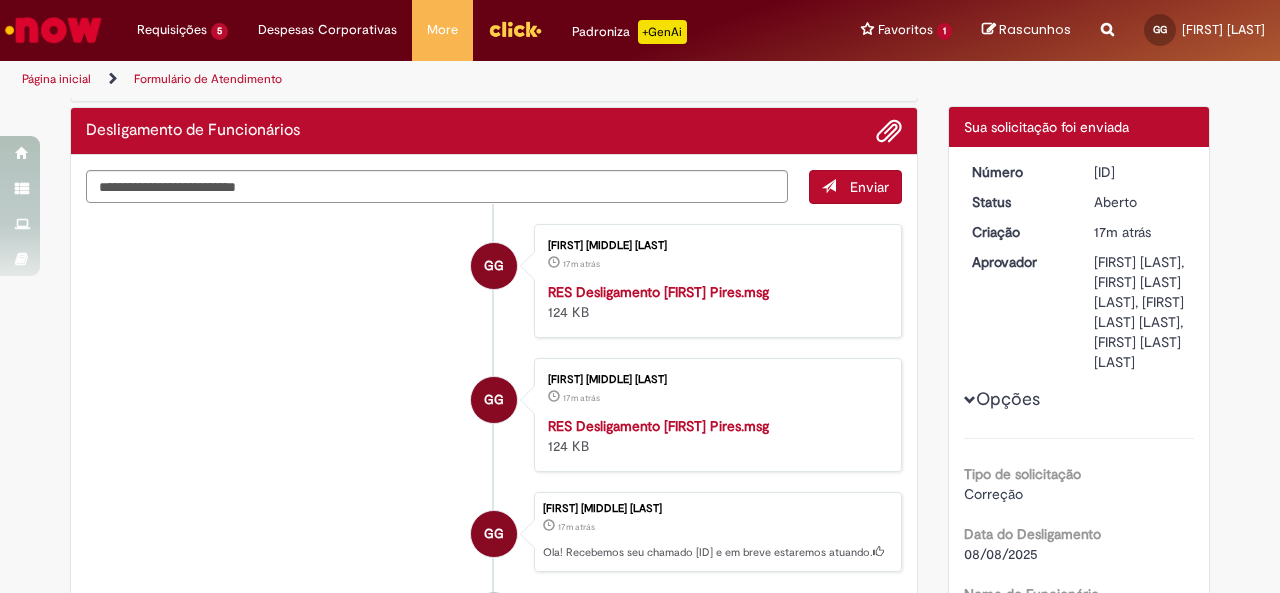 click on "Opções
Tipo de solicitação
Correção
Data do Desligamento
08/08/2025
Nome do Funcionário
Giuliana Amaral Lacerda Guimaraes
ID do Funcionário
99835772
Motivo do Desligamento
Involuntário
Motivo Principal
Fim de Contrato
Legislação Local
Rescisão demissão estagiário
Fechar posição?
Não
Motivo da Exceção
Cargos altos
Declaro que estou ciente da mensagem acima.
Falso
Aprovação da LARISSA FONTENELLE AMBROS
RES Desligamento Alexia Pires.msg
Descrição" at bounding box center (1079, 713) 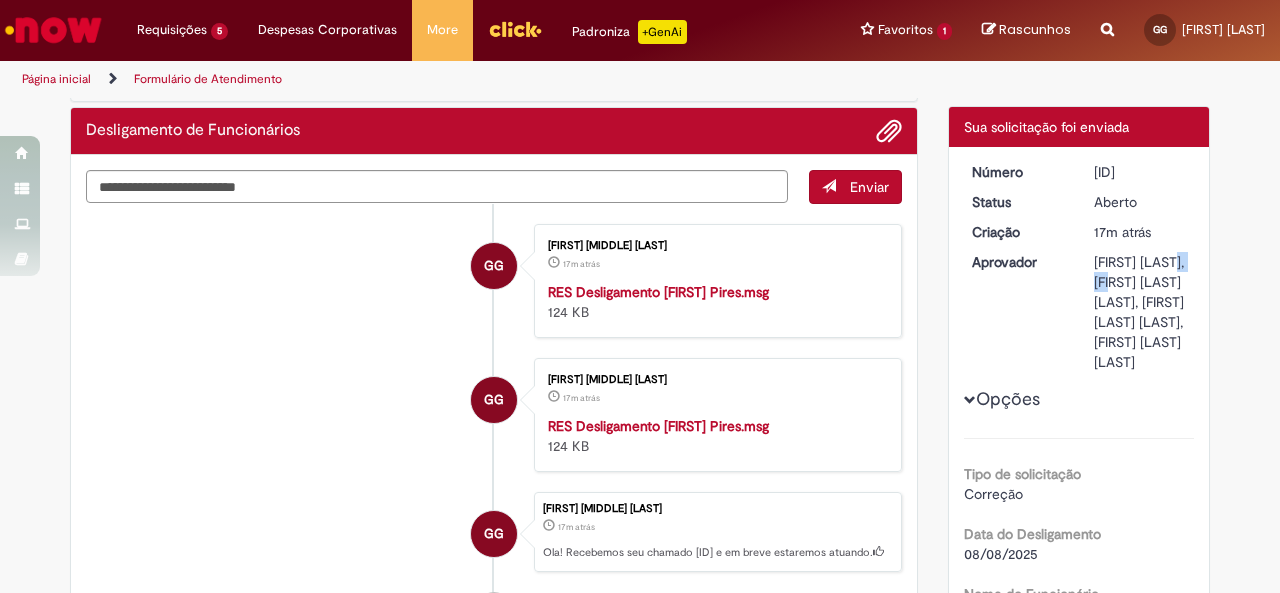 drag, startPoint x: 1162, startPoint y: 260, endPoint x: 1120, endPoint y: 254, distance: 42.426407 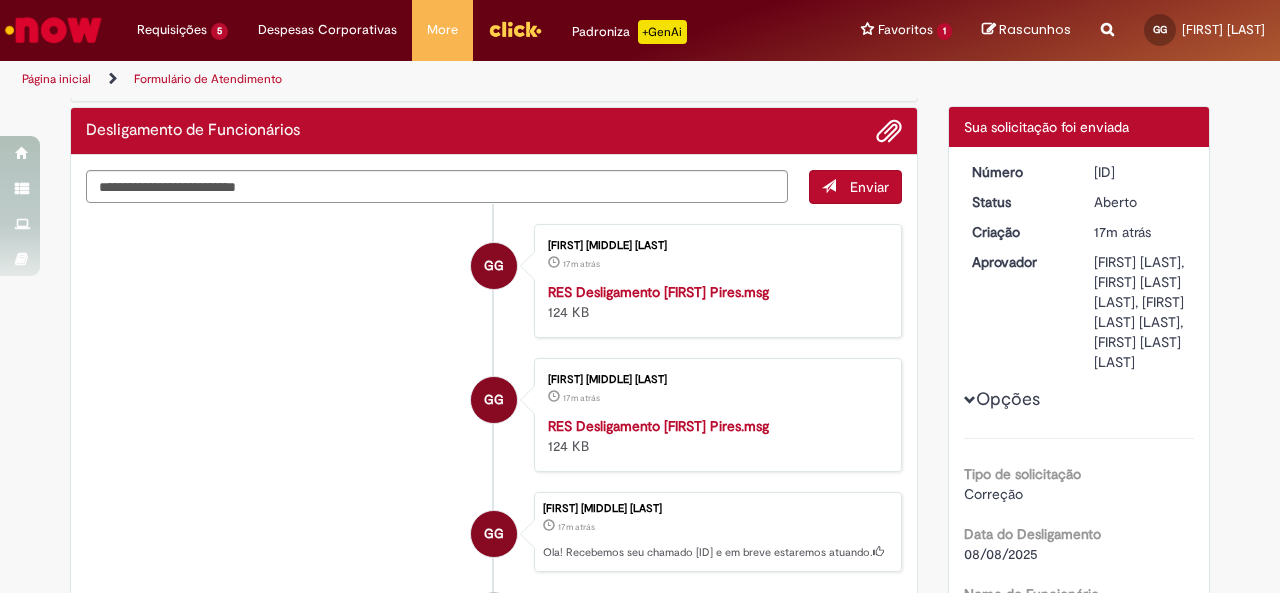click on "Karine Vieira, Luciano Lino Almeida Santos, Nayara Bertolini Leao, Vanessa Paiva Ribeiro" at bounding box center (1140, 312) 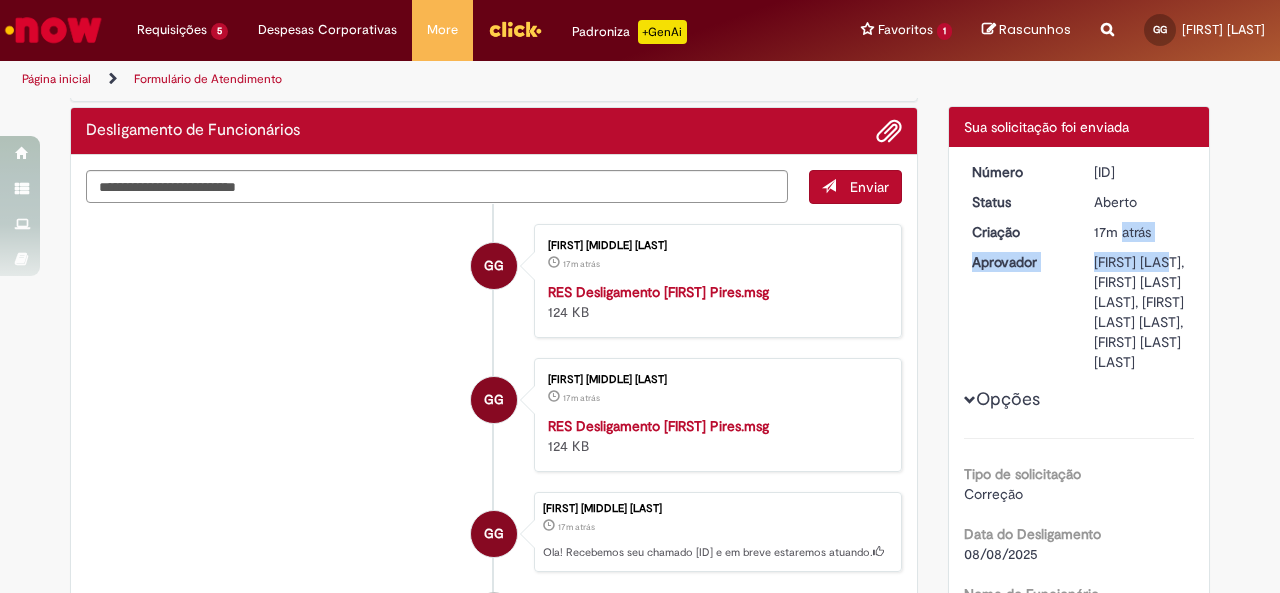 drag, startPoint x: 1085, startPoint y: 256, endPoint x: 1176, endPoint y: 241, distance: 92.22798 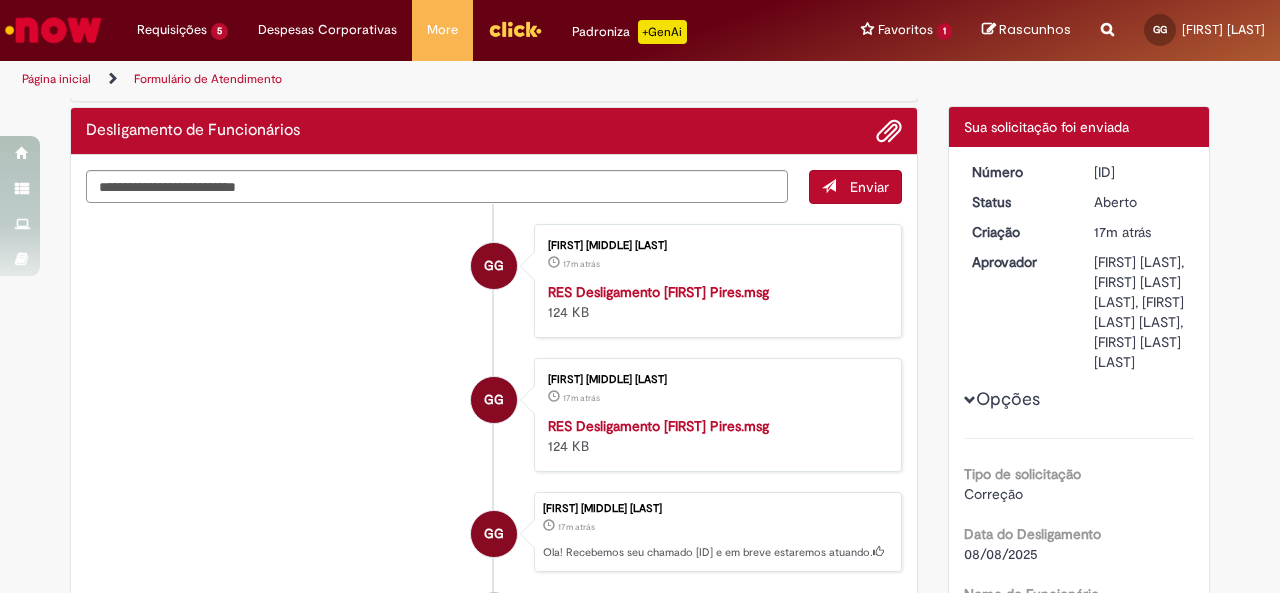 click on "Karine Vieira, Luciano Lino Almeida Santos, Nayara Bertolini Leao, Vanessa Paiva Ribeiro" at bounding box center [1140, 312] 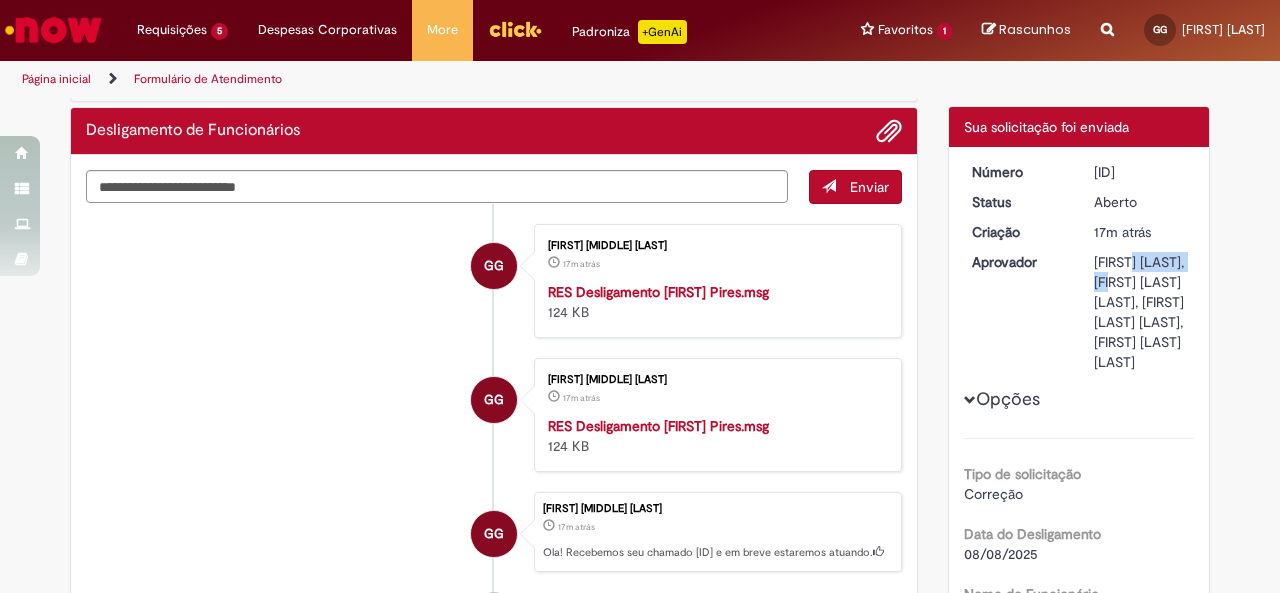 drag, startPoint x: 1162, startPoint y: 255, endPoint x: 1085, endPoint y: 252, distance: 77.05842 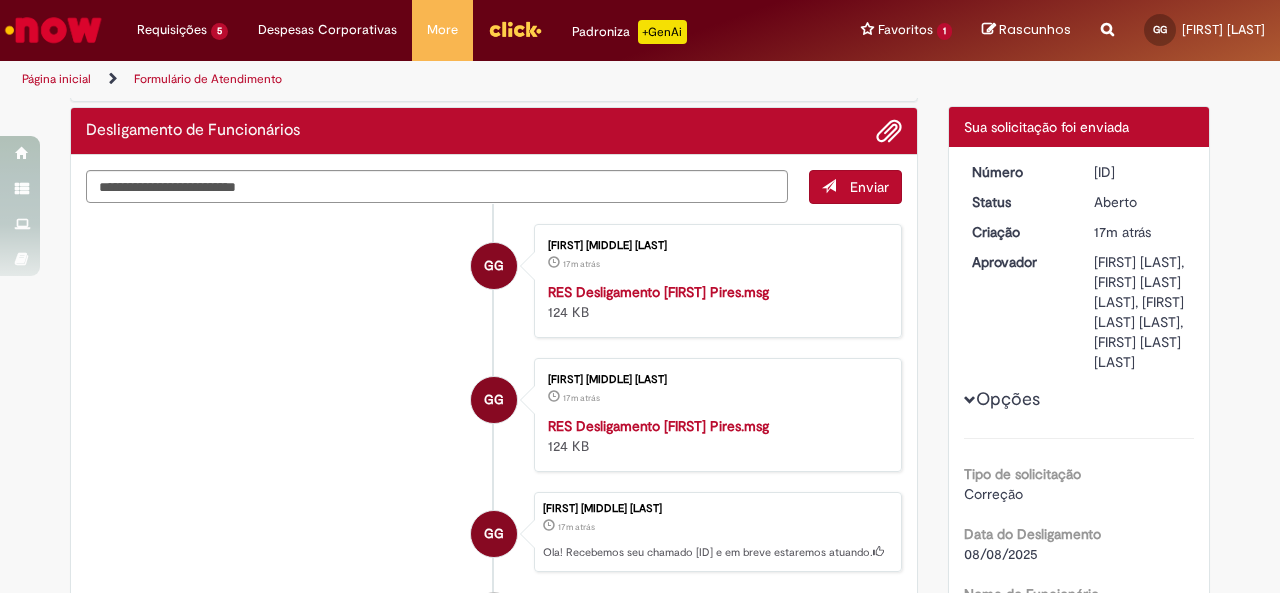 click on "Karine Vieira, Luciano Lino Almeida Santos, Nayara Bertolini Leao, Vanessa Paiva Ribeiro" at bounding box center [1140, 312] 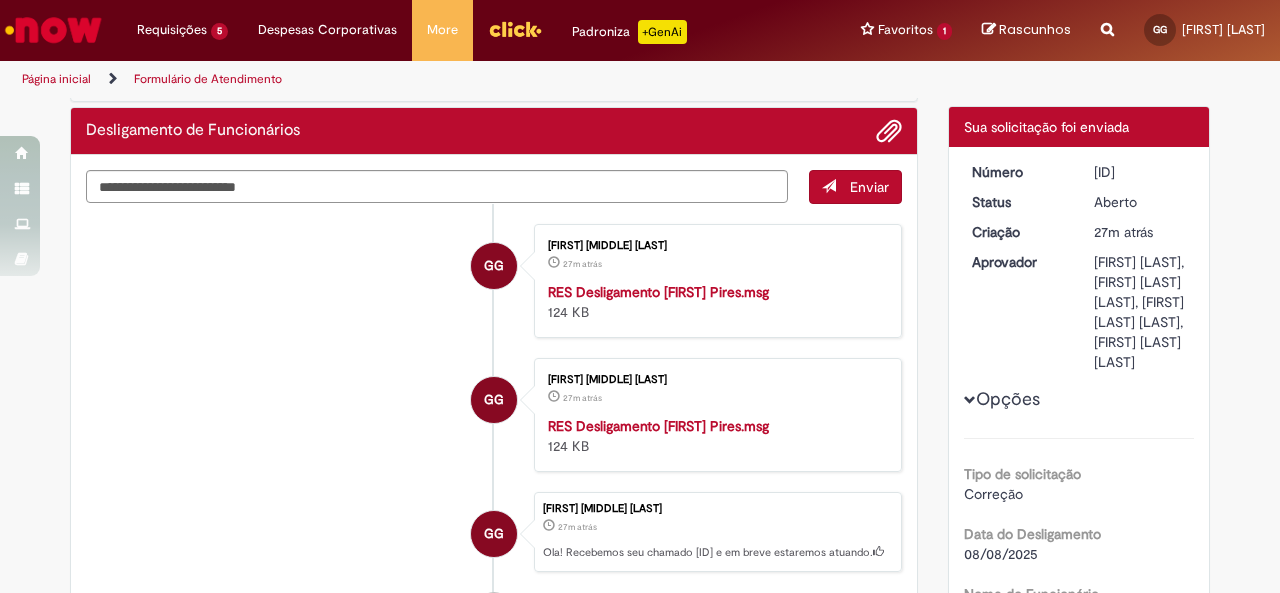 drag, startPoint x: 1158, startPoint y: 171, endPoint x: 1085, endPoint y: 161, distance: 73.68175 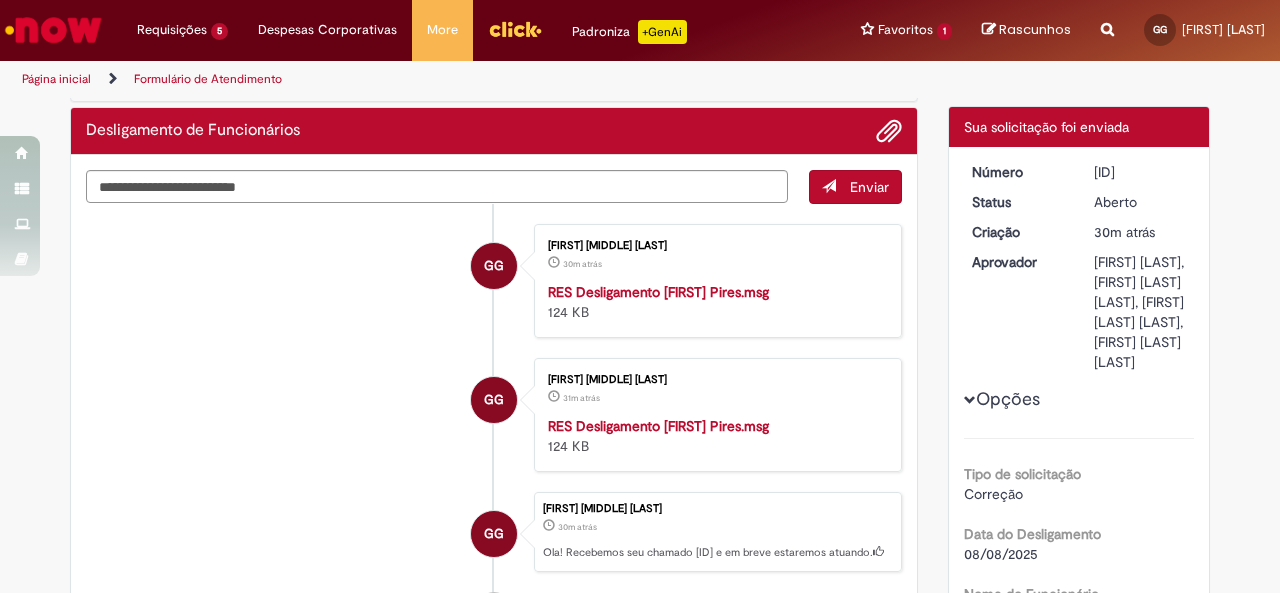 click on "Opções
Tipo de solicitação
Correção
Data do Desligamento
08/08/2025
Nome do Funcionário
Giuliana Amaral Lacerda Guimaraes
ID do Funcionário
99835772
Motivo do Desligamento
Involuntário
Motivo Principal
Fim de Contrato
Legislação Local
Rescisão demissão estagiário
Fechar posição?
Não
Motivo da Exceção
Cargos altos
Declaro que estou ciente da mensagem acima.
Falso
Aprovação da LARISSA FONTENELLE AMBROS
RES Desligamento Alexia Pires.msg
Descrição" at bounding box center [1079, 713] 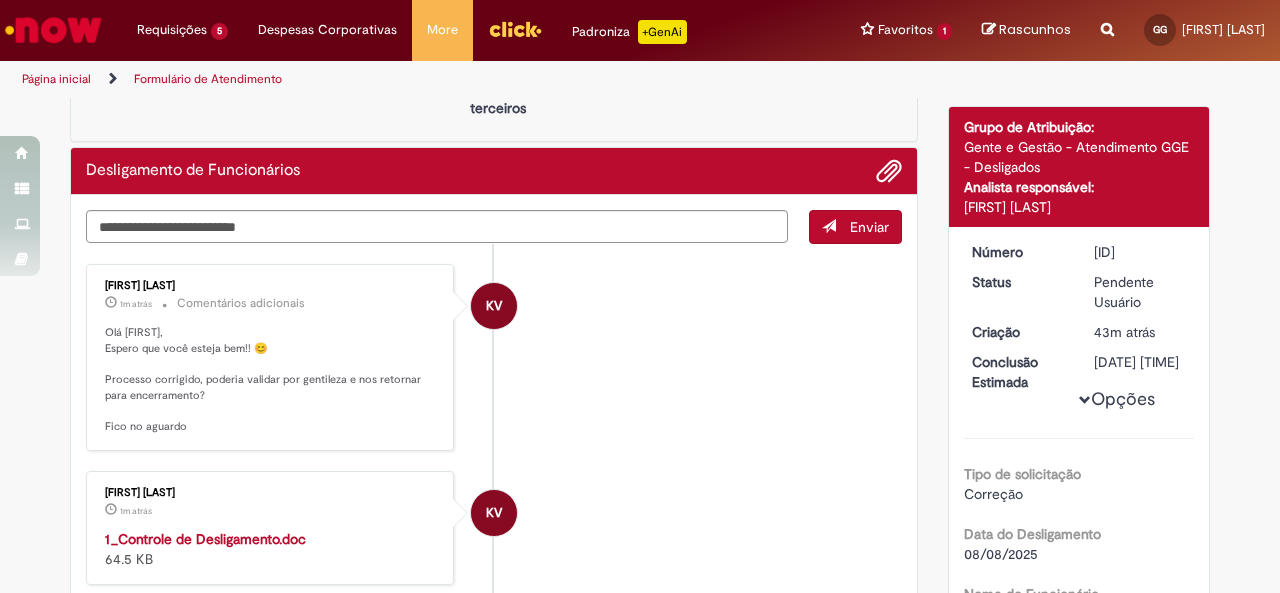 click on "KV
Karine Vieira
1m atrás 1m atrás     Comentários adicionais
Olá Giuliana,
Espero que você esteja bem!! 😊
Processo corrigido, poderia validar por gentileza e nos retornar para encerramento?
Fico no aguardo" at bounding box center (494, 357) 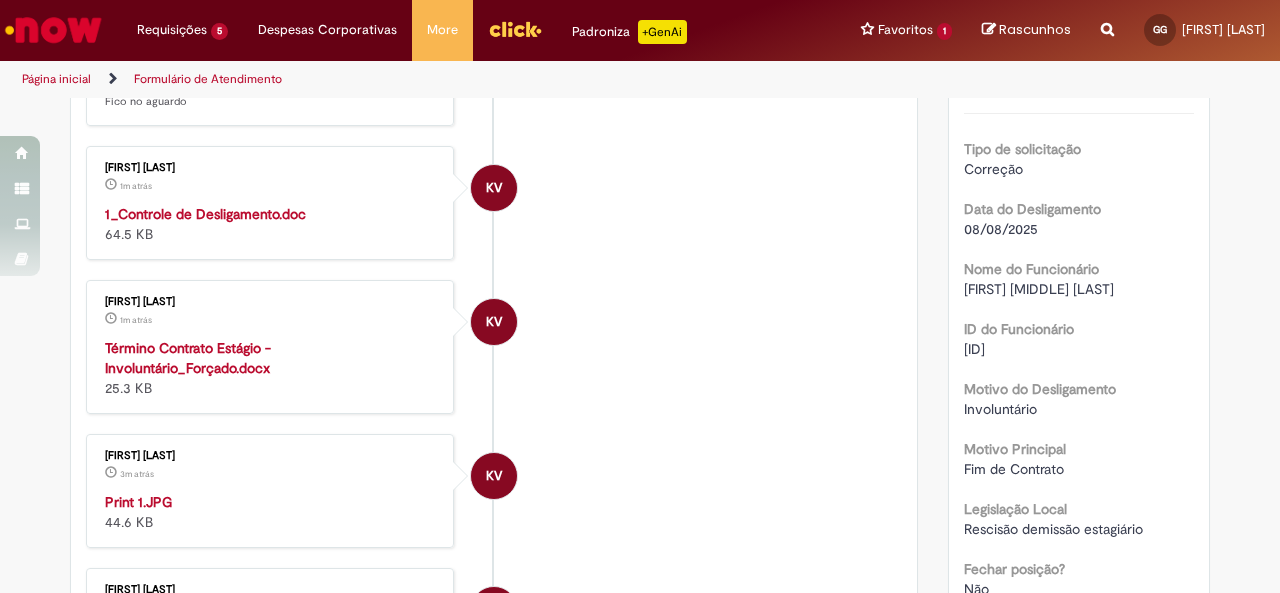 scroll, scrollTop: 0, scrollLeft: 0, axis: both 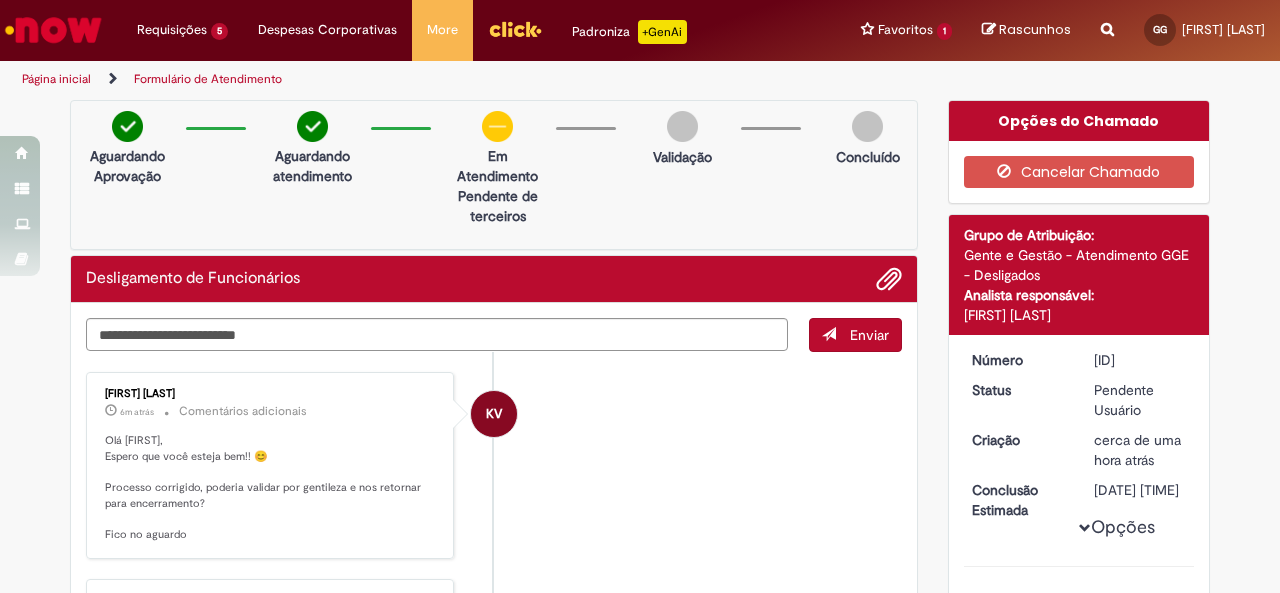 click at bounding box center [53, 30] 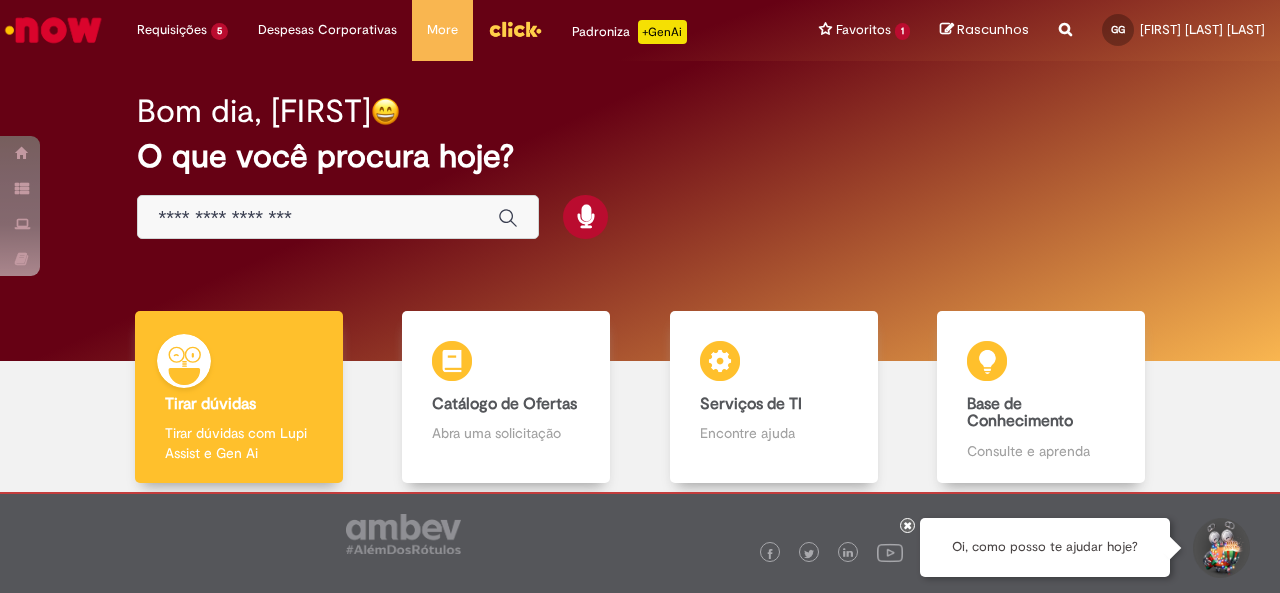 click at bounding box center (318, 218) 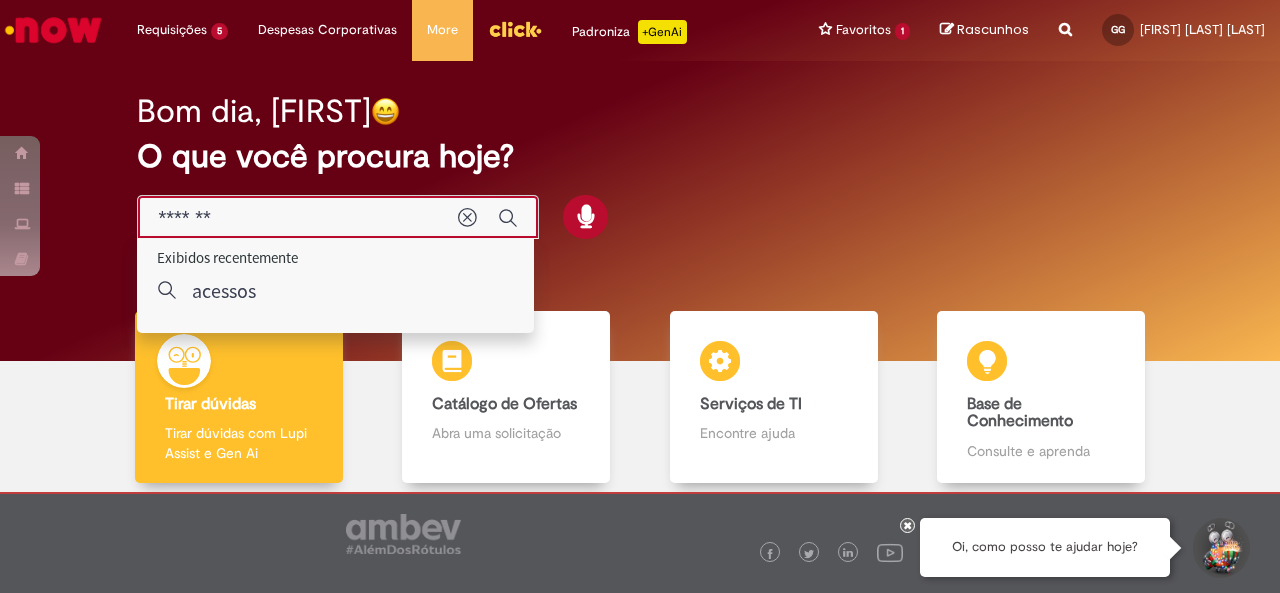type on "*******" 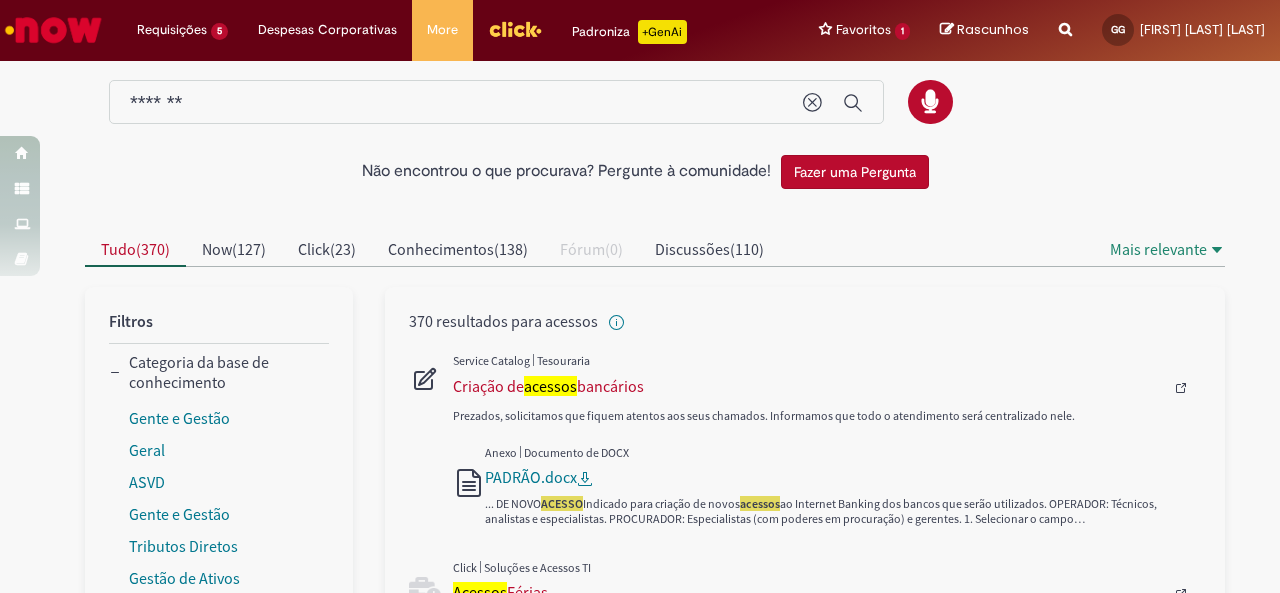 scroll, scrollTop: 0, scrollLeft: 0, axis: both 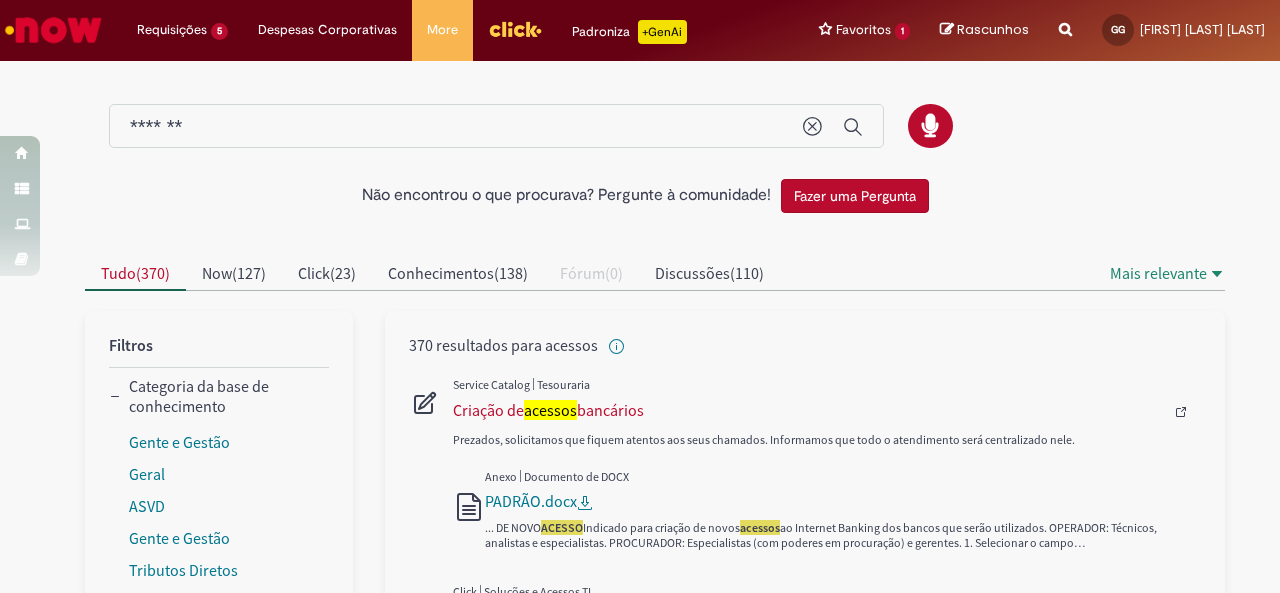 click on "*******" at bounding box center (496, 126) 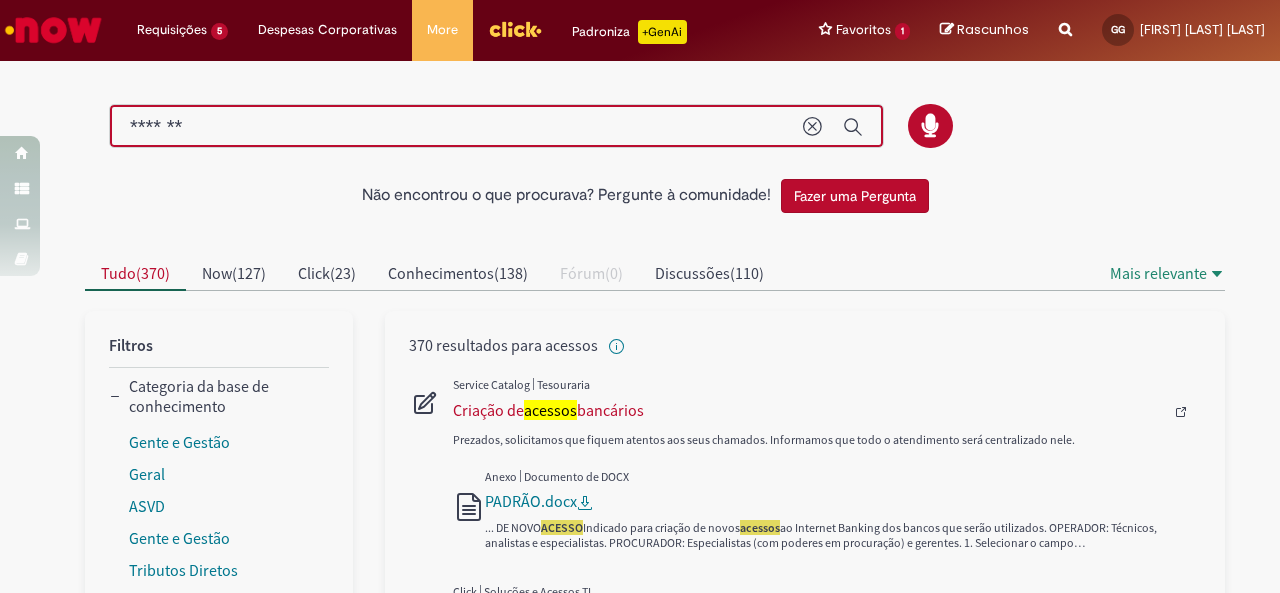 click on "*******" at bounding box center [456, 127] 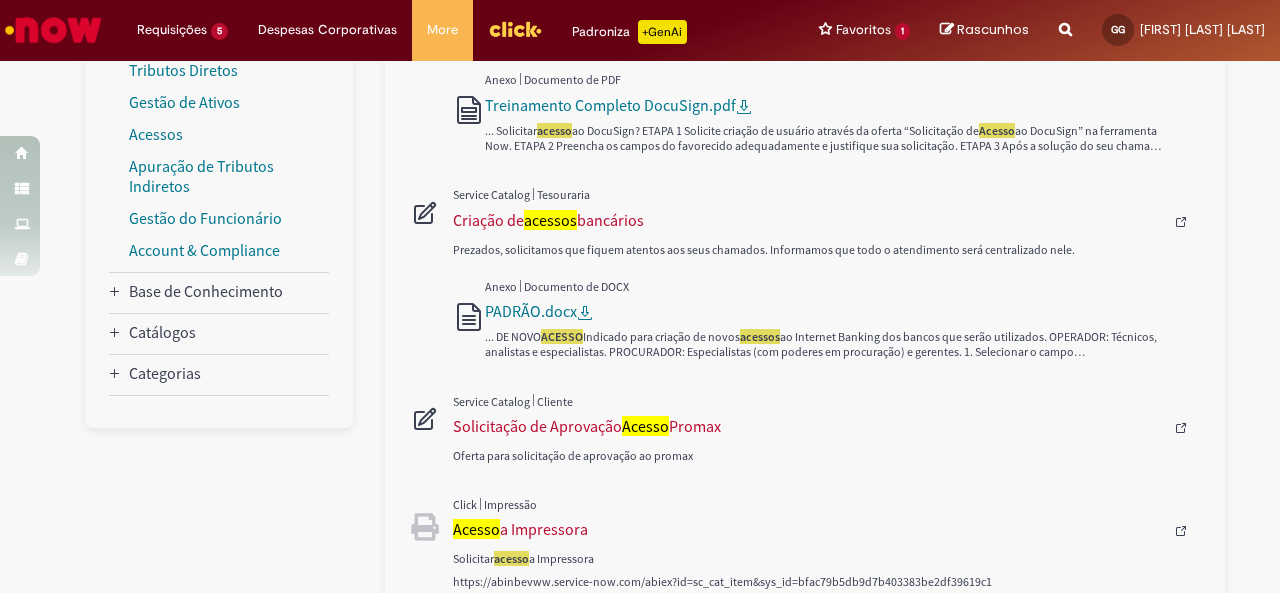 scroll, scrollTop: 0, scrollLeft: 0, axis: both 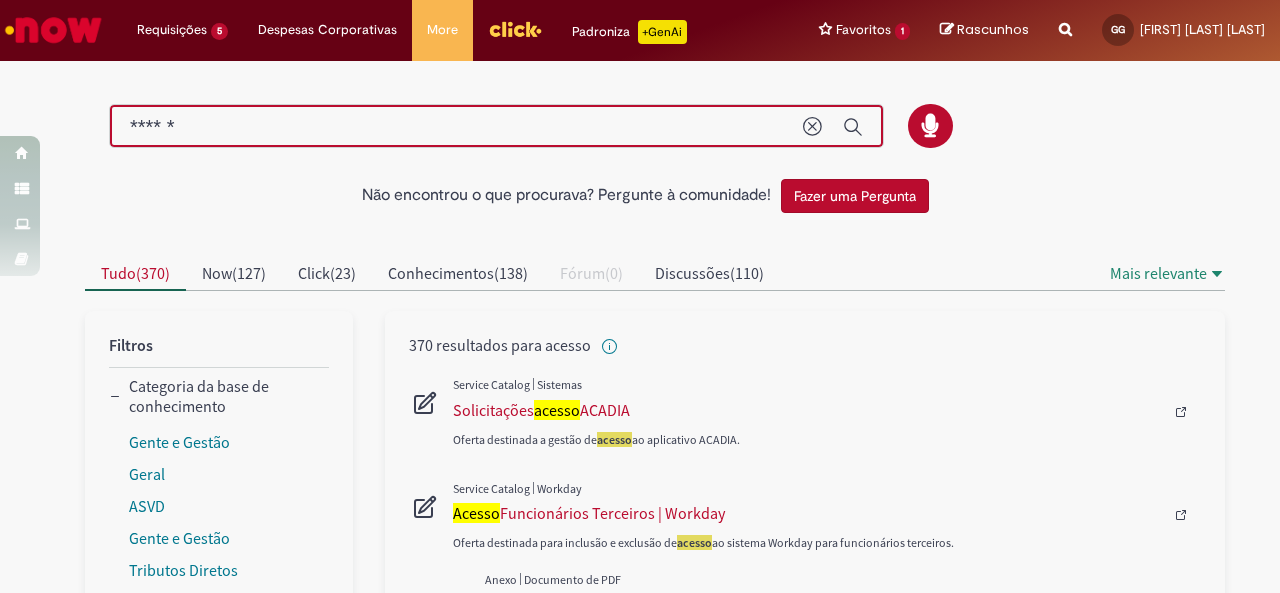 click on "******" at bounding box center [456, 127] 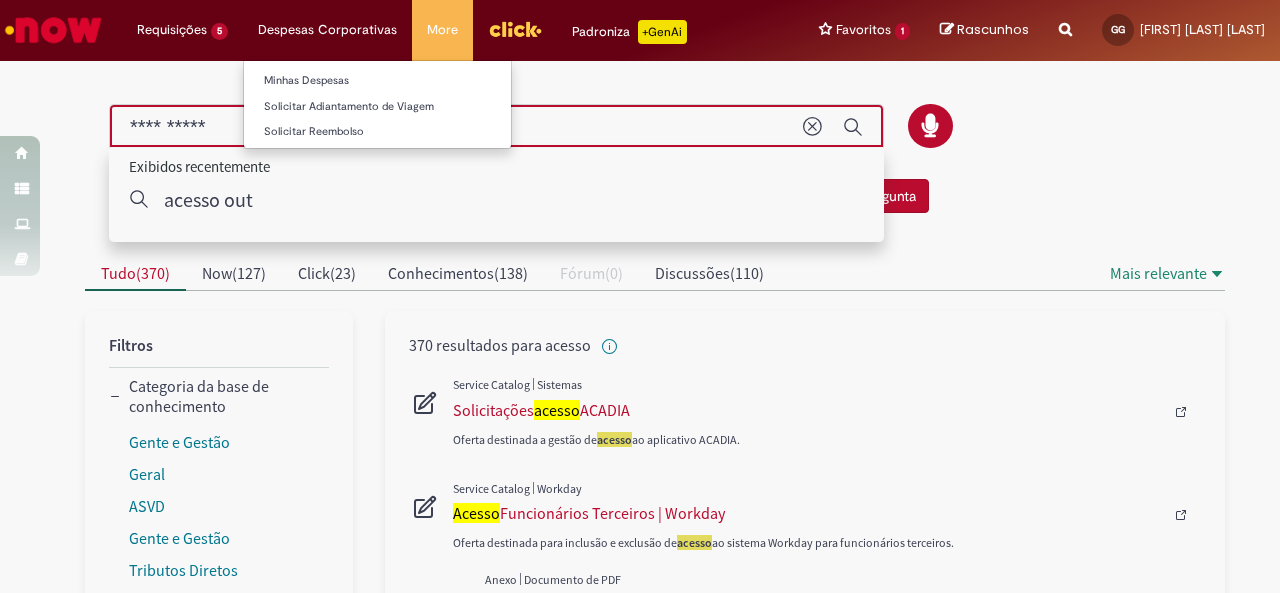 type on "**********" 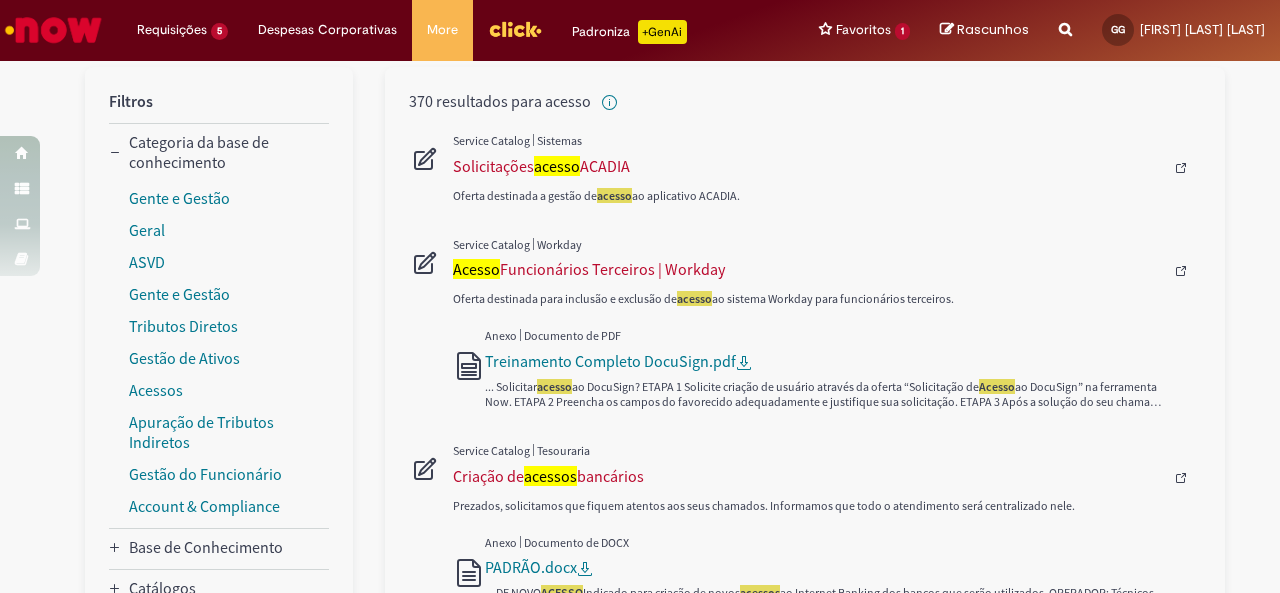 scroll, scrollTop: 245, scrollLeft: 0, axis: vertical 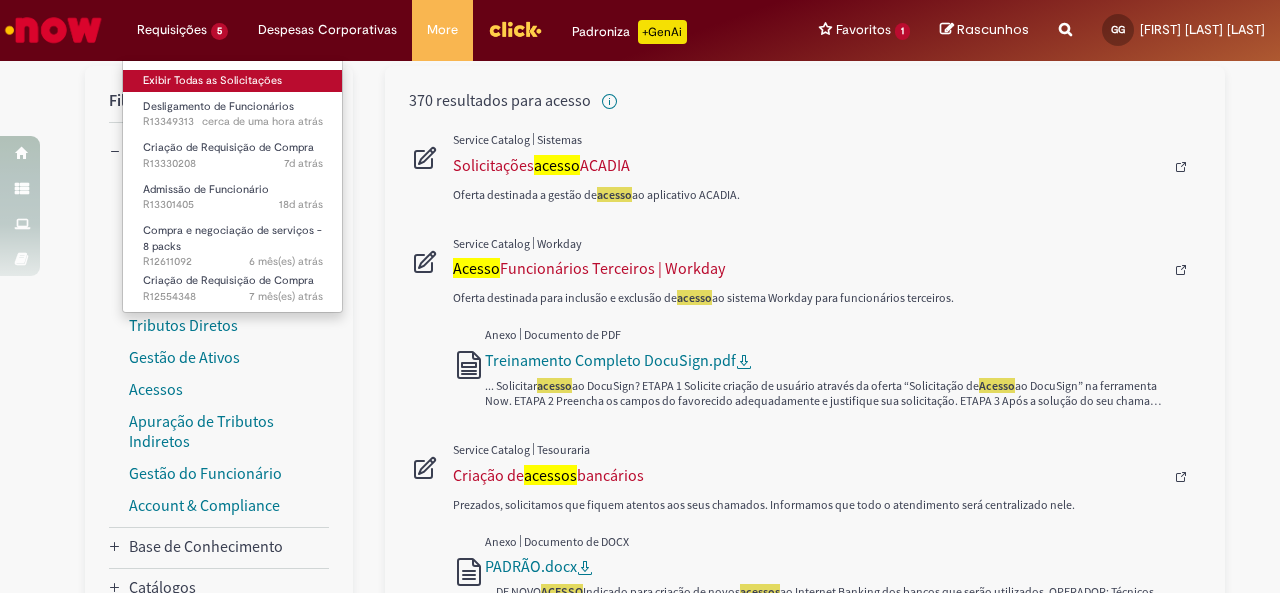 click on "Exibir Todas as Solicitações" at bounding box center (233, 81) 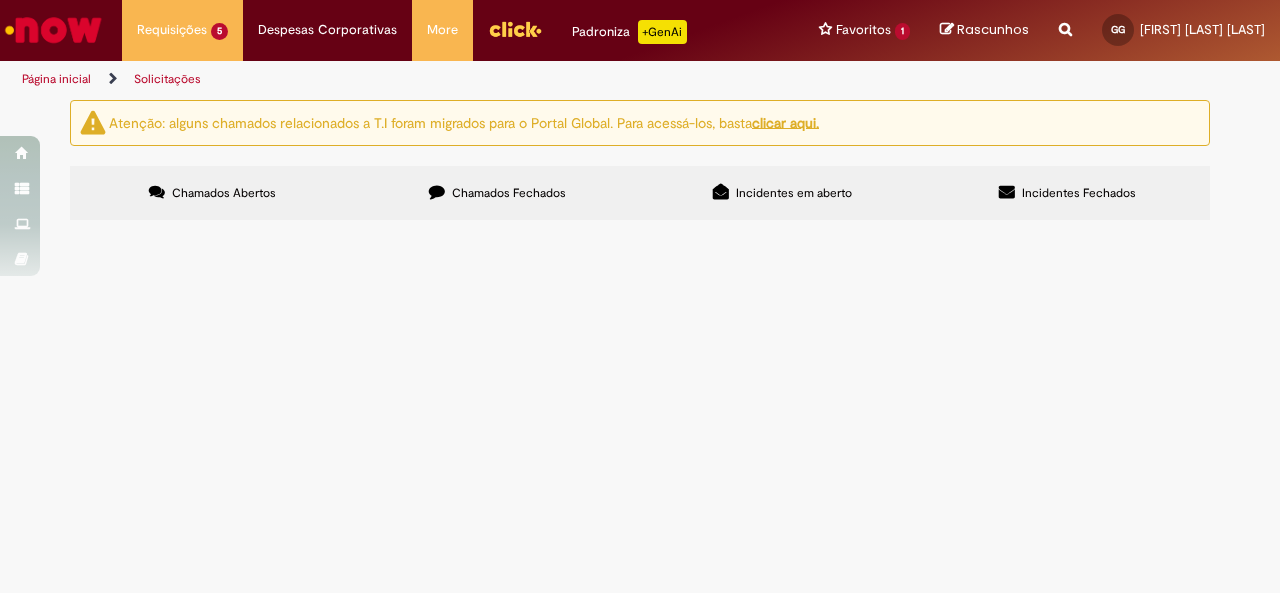 scroll, scrollTop: 22, scrollLeft: 0, axis: vertical 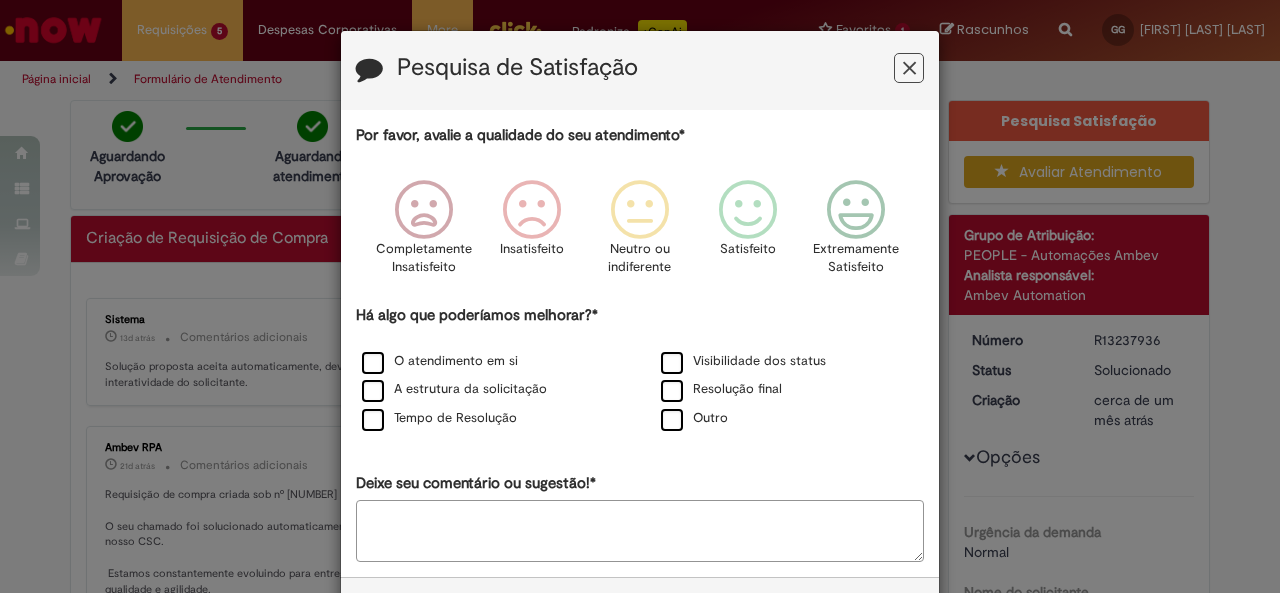click at bounding box center [909, 68] 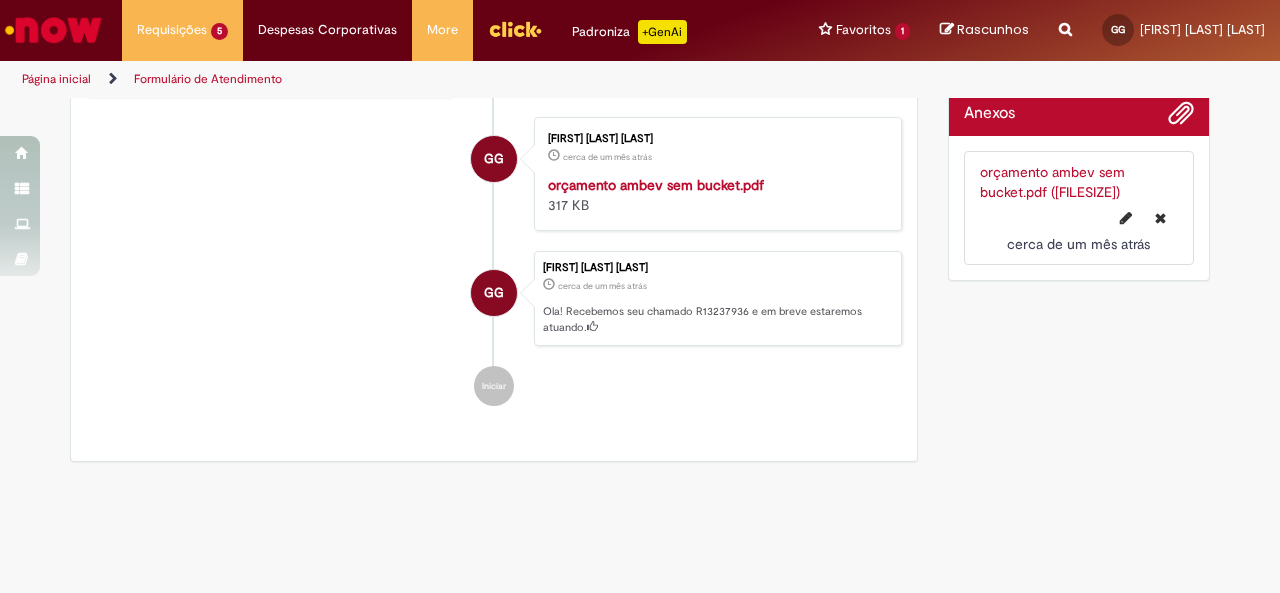 scroll, scrollTop: 1013, scrollLeft: 0, axis: vertical 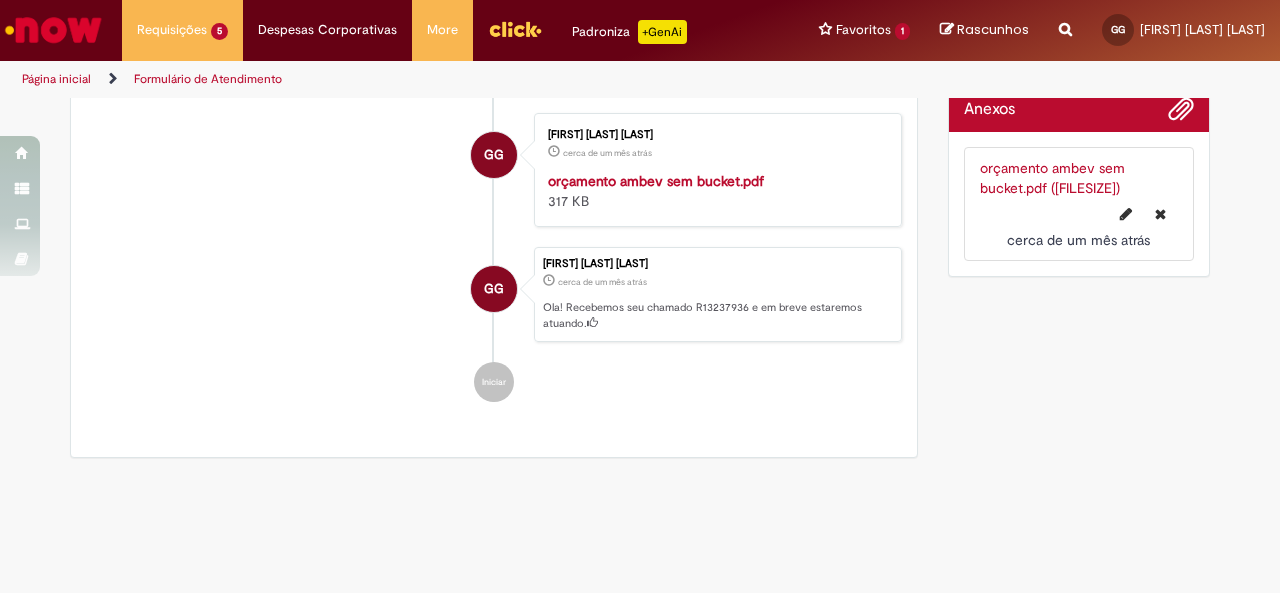 drag, startPoint x: 587, startPoint y: 267, endPoint x: 605, endPoint y: 269, distance: 18.110771 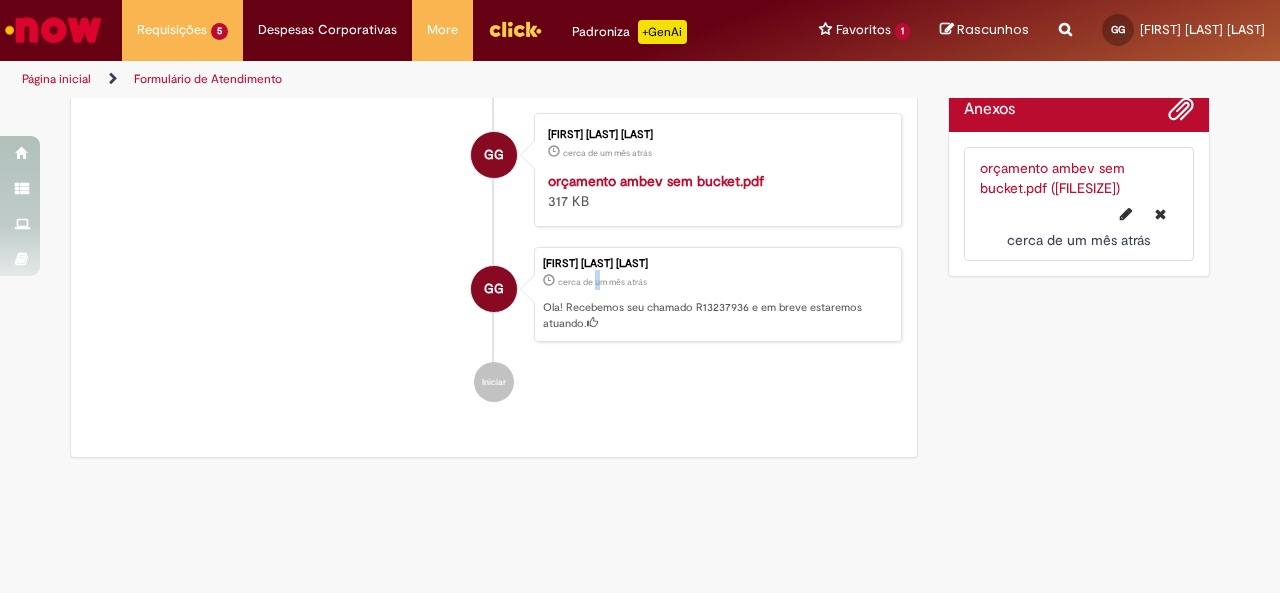 click on "Iniciar" at bounding box center (494, 382) 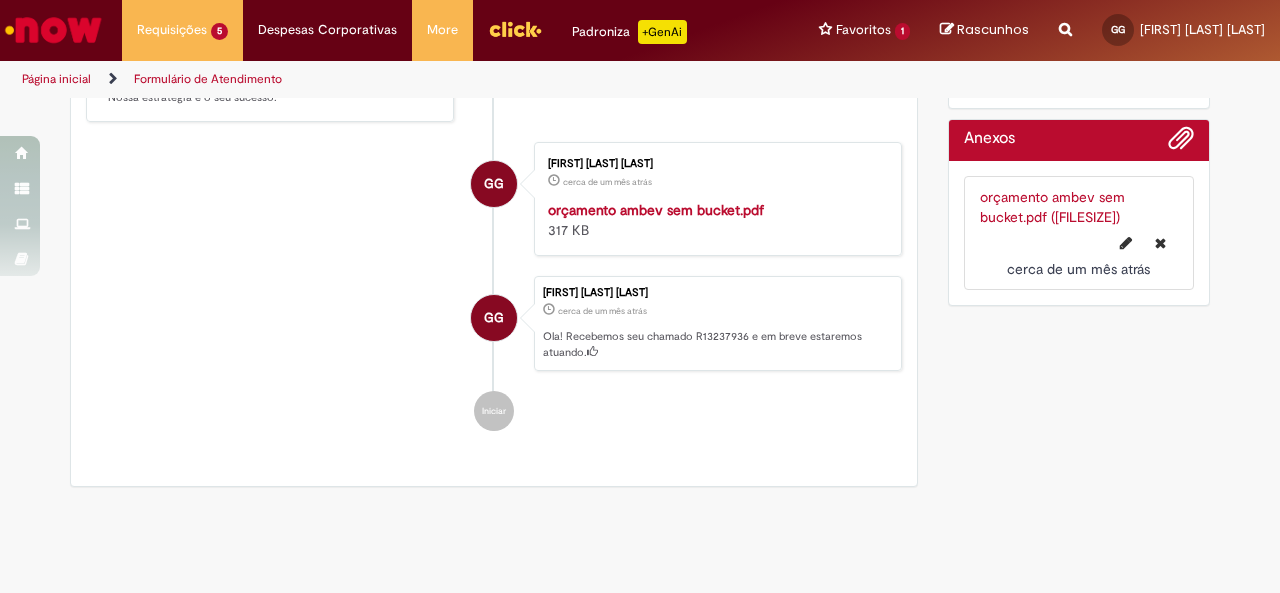 scroll, scrollTop: 992, scrollLeft: 0, axis: vertical 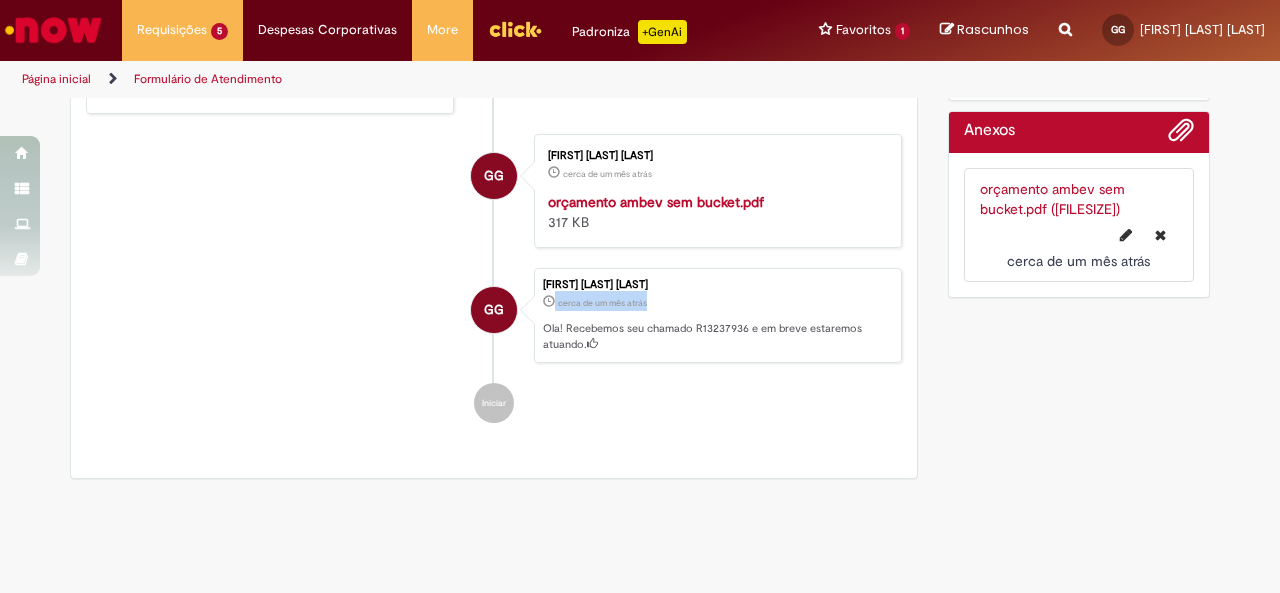 drag, startPoint x: 654, startPoint y: 289, endPoint x: 529, endPoint y: 283, distance: 125.14392 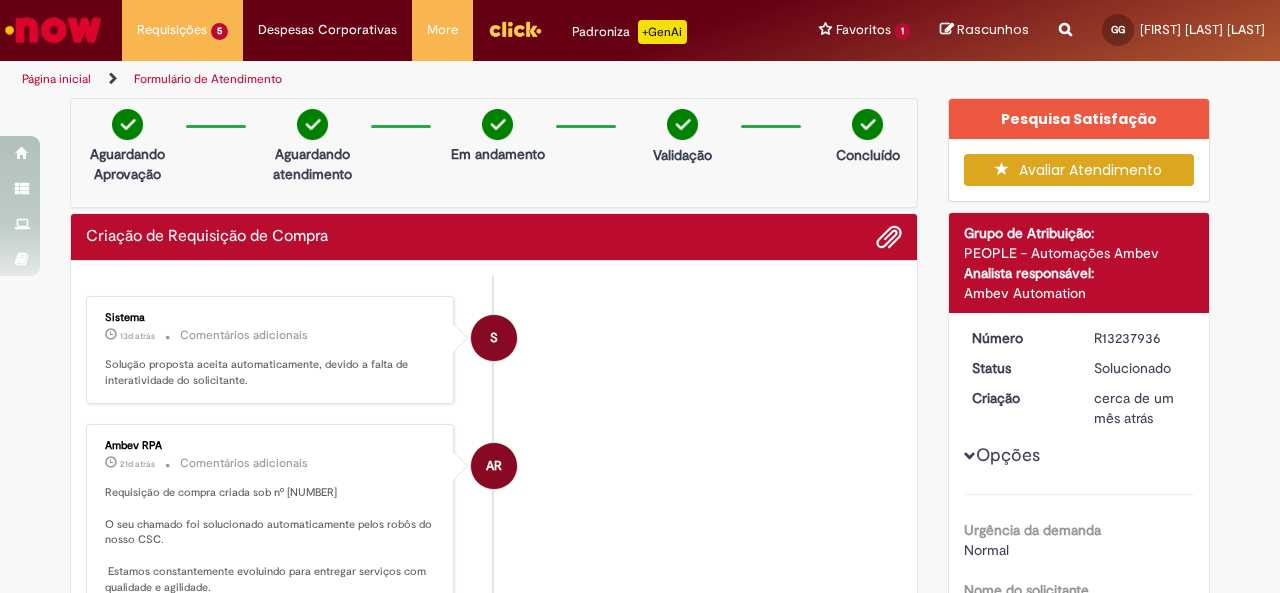 scroll, scrollTop: 0, scrollLeft: 0, axis: both 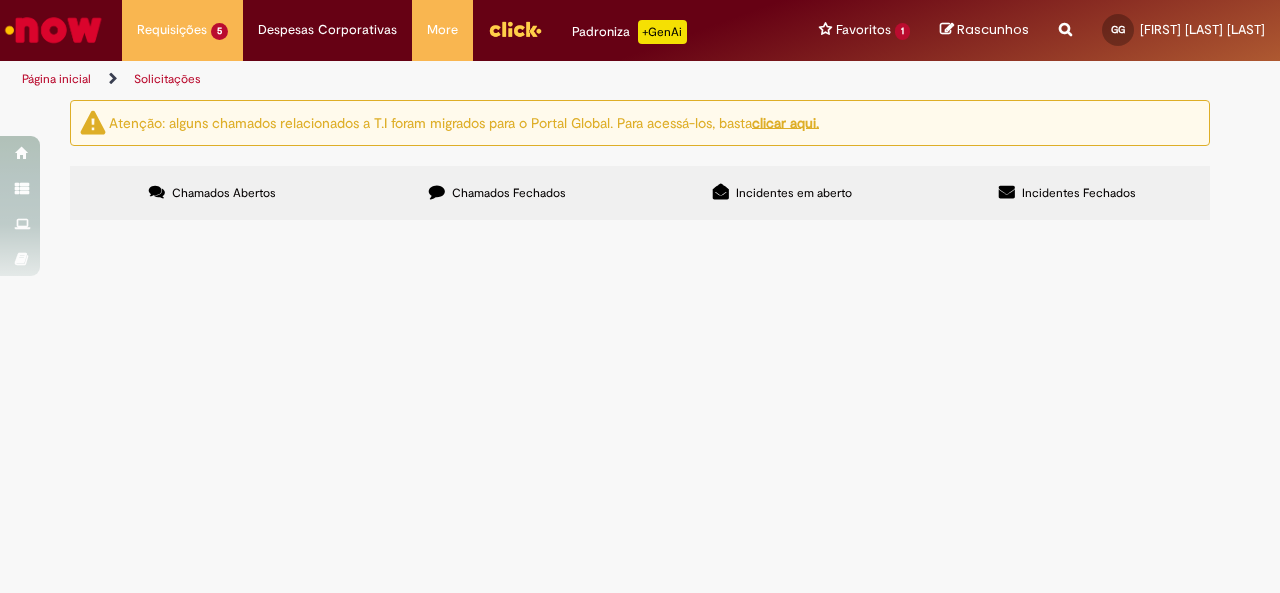 click on "MIDIA TRAINEE" at bounding box center (0, 0) 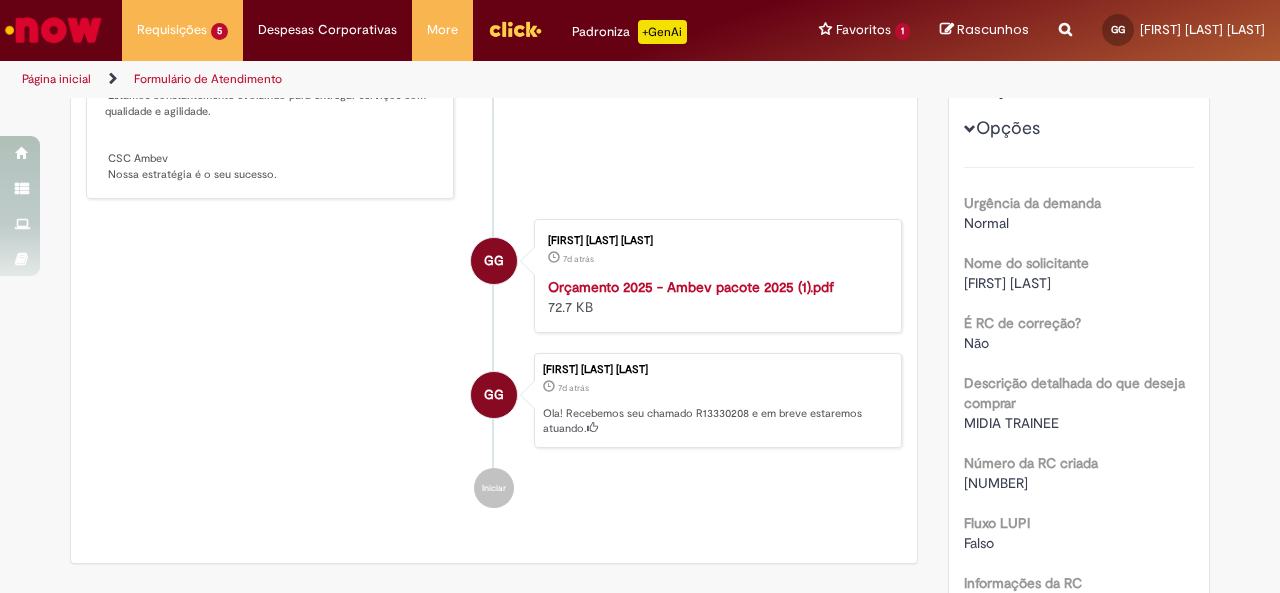 scroll, scrollTop: 0, scrollLeft: 0, axis: both 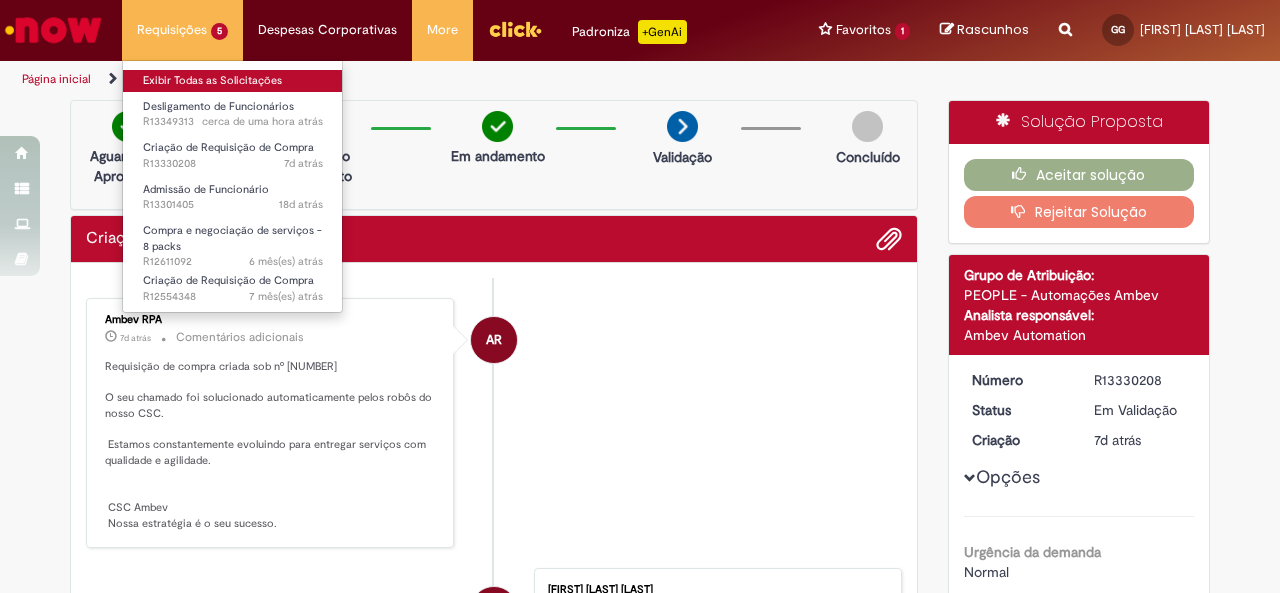 click on "Exibir Todas as Solicitações" at bounding box center (233, 81) 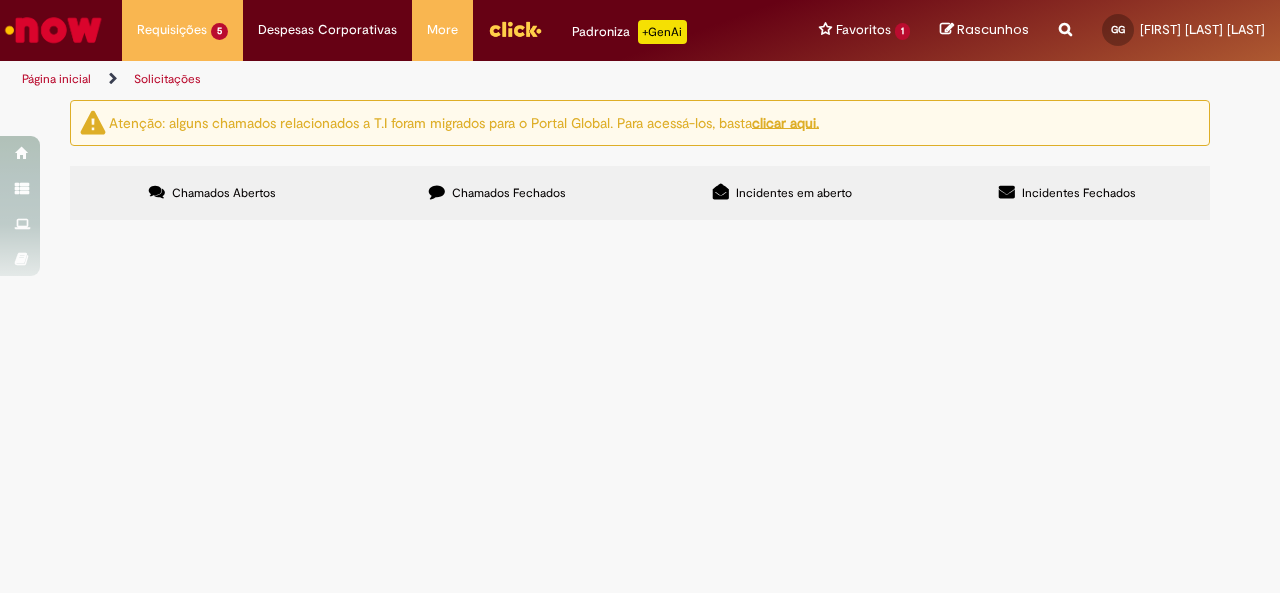 scroll, scrollTop: 92, scrollLeft: 0, axis: vertical 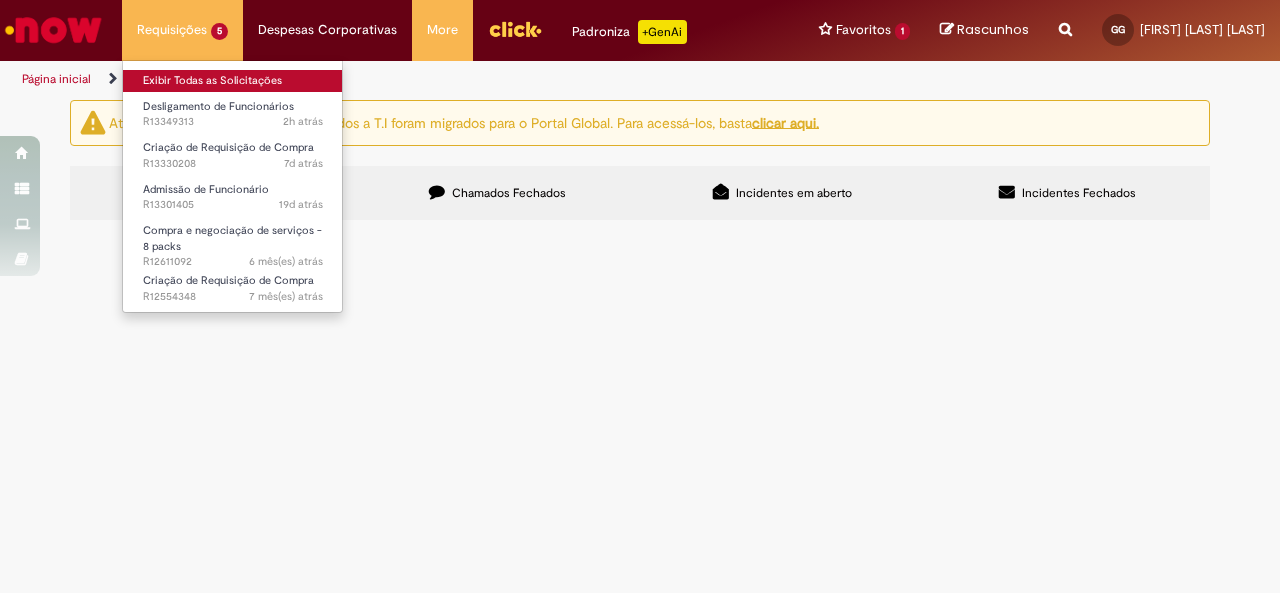 click on "Exibir Todas as Solicitações" at bounding box center [233, 81] 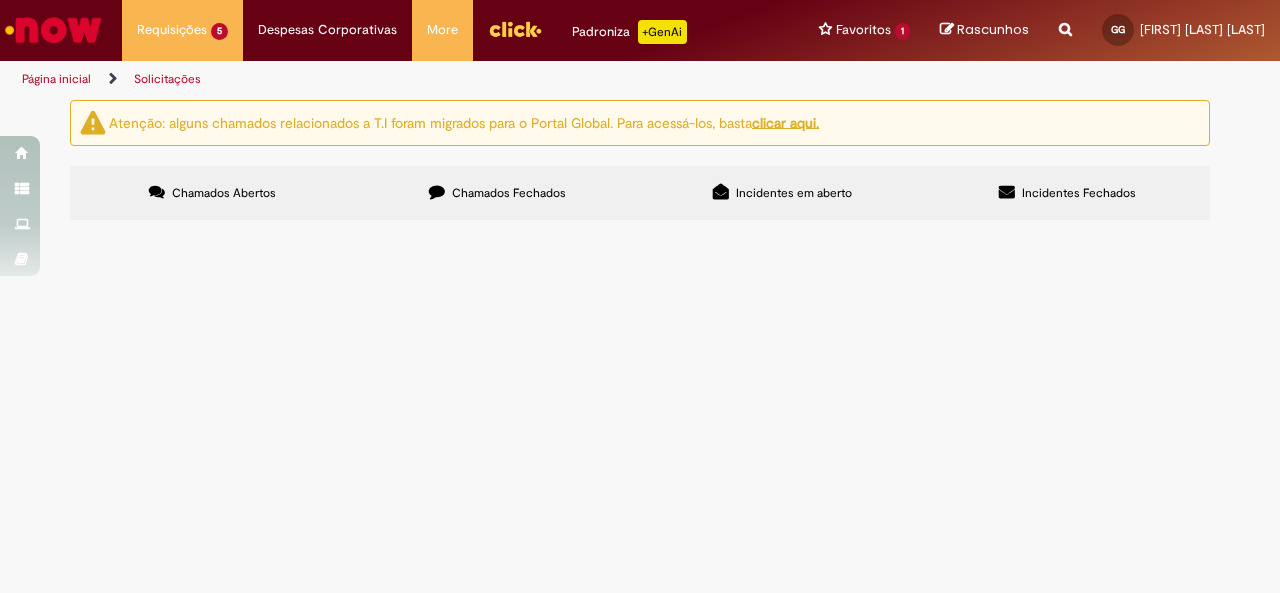 click at bounding box center (53, 30) 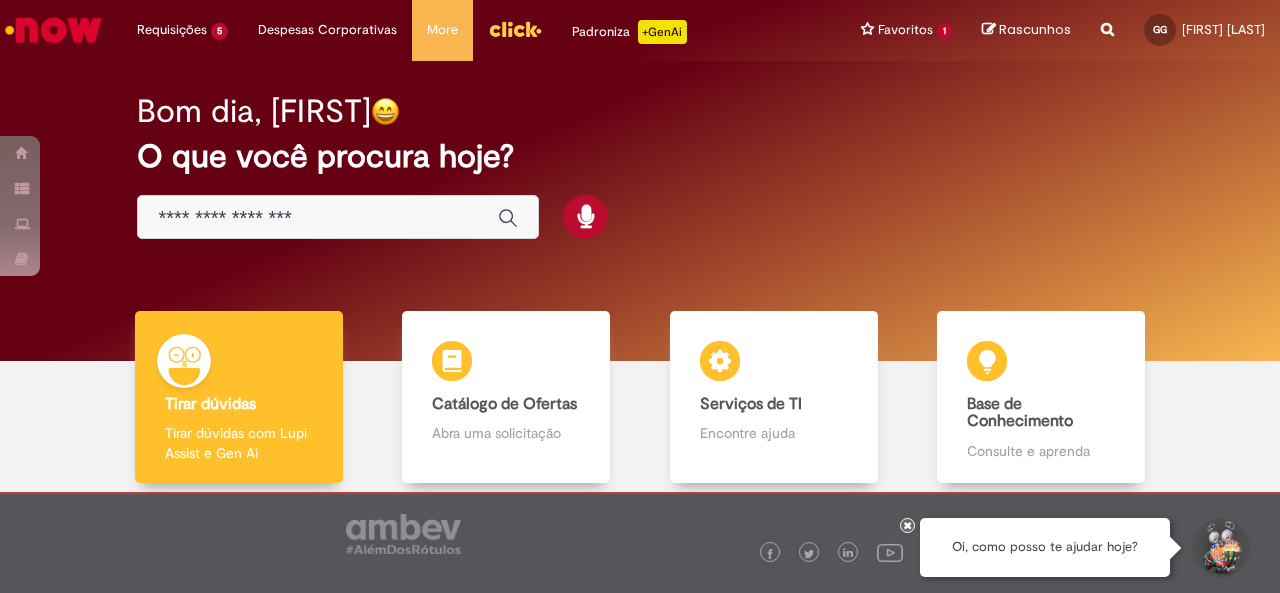 scroll, scrollTop: 0, scrollLeft: 0, axis: both 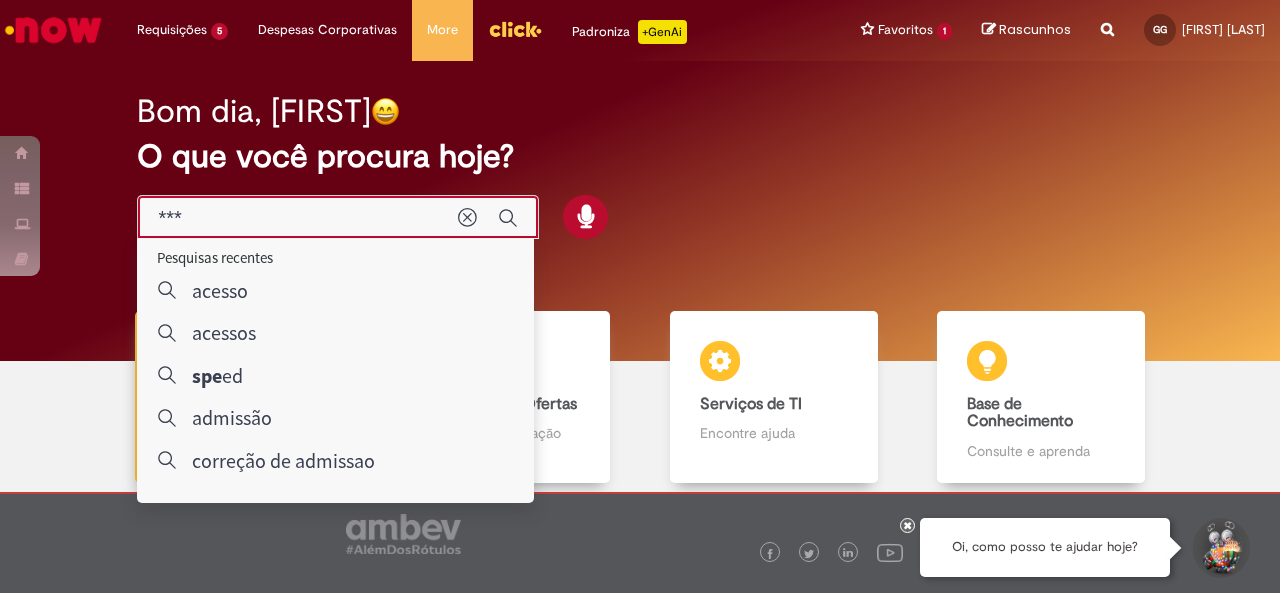 type on "****" 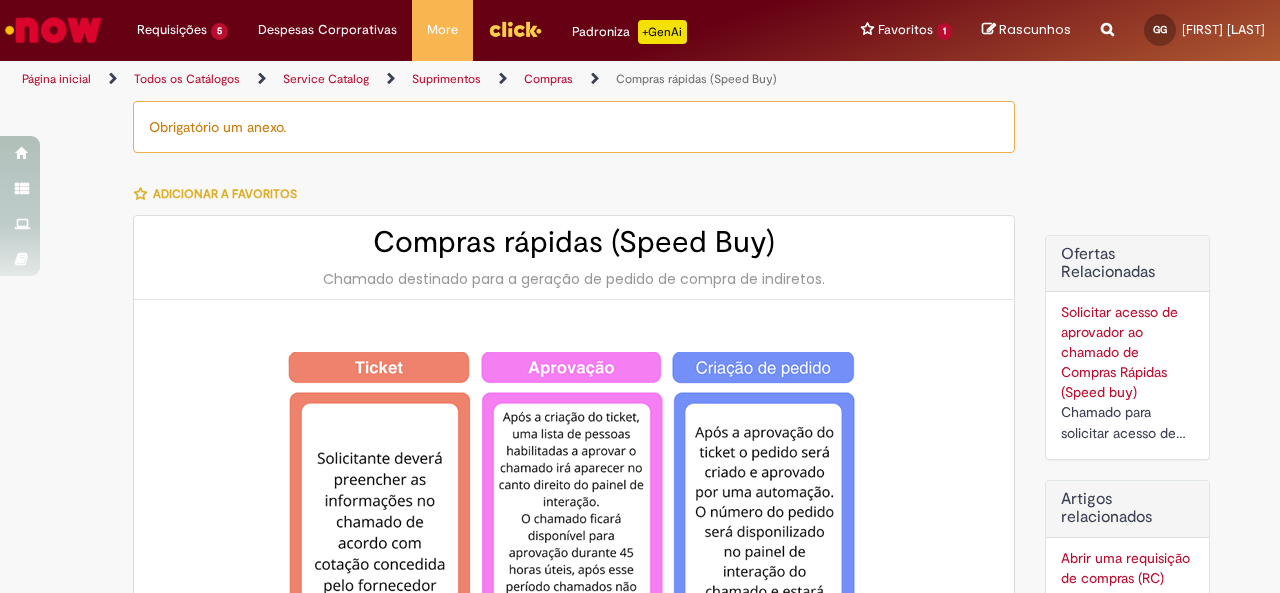 type on "********" 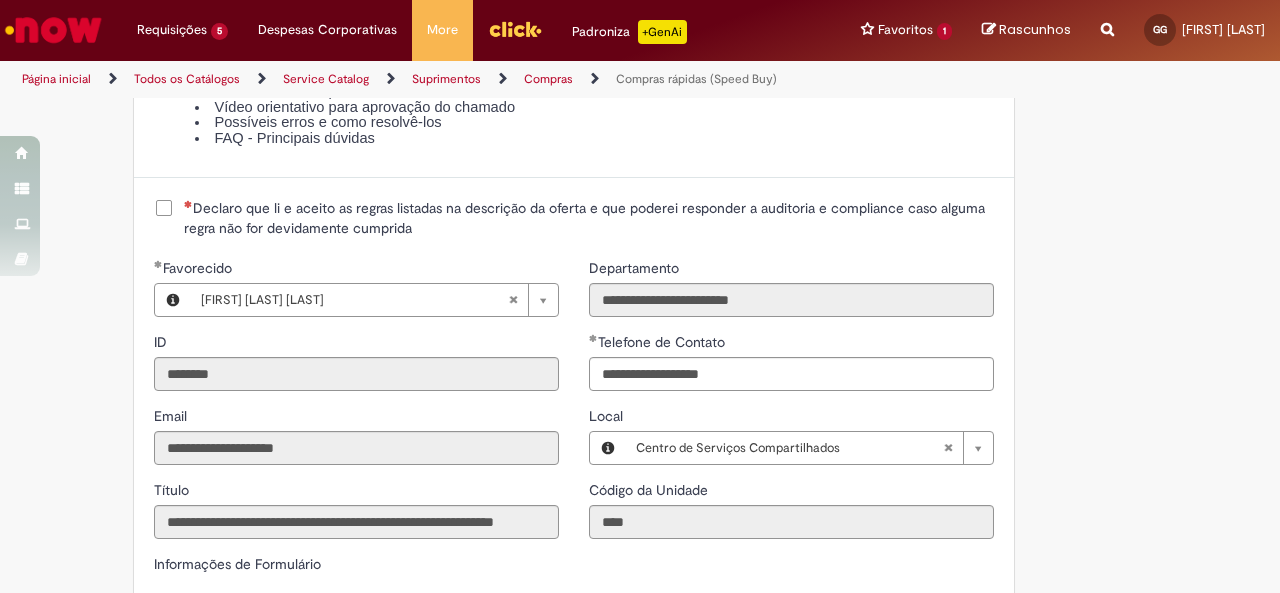 scroll, scrollTop: 2429, scrollLeft: 0, axis: vertical 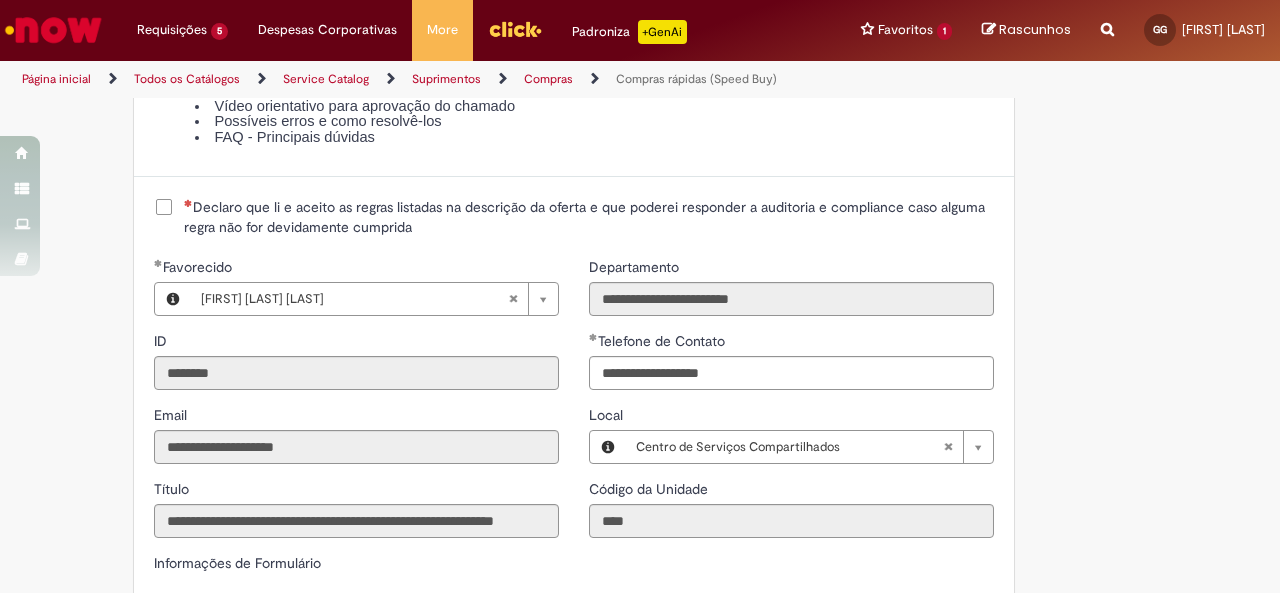 click on "Declaro que li e aceito as regras listadas na descrição da oferta e que poderei responder a auditoria e compliance caso alguma regra não for devidamente cumprida" at bounding box center [589, 217] 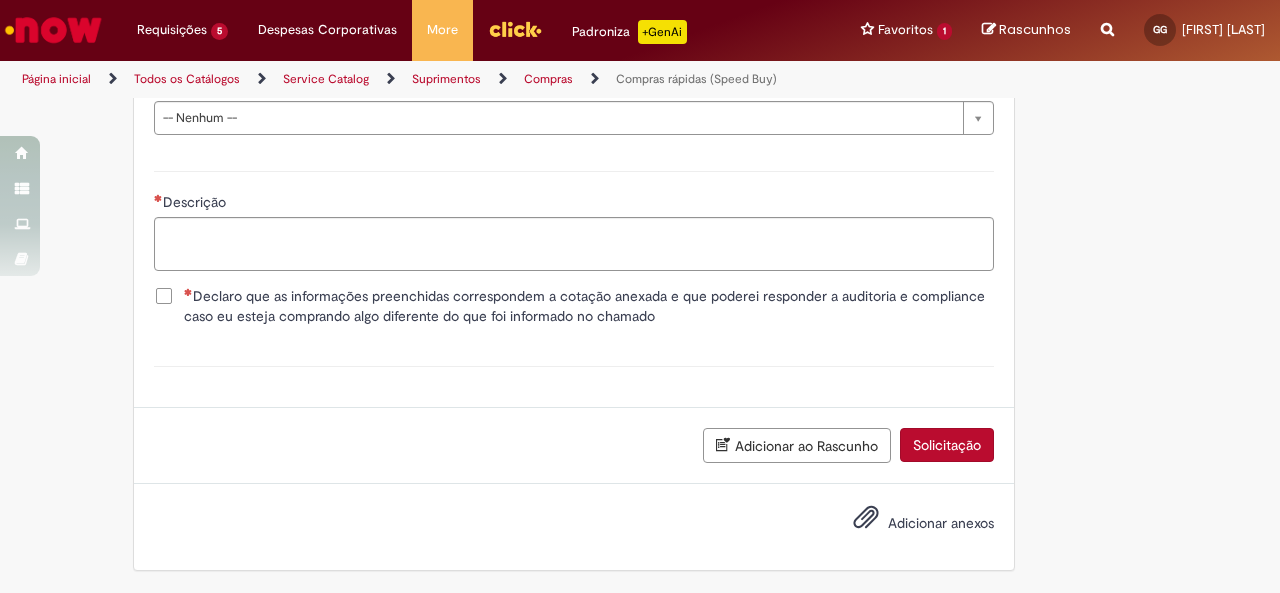 scroll, scrollTop: 2734, scrollLeft: 0, axis: vertical 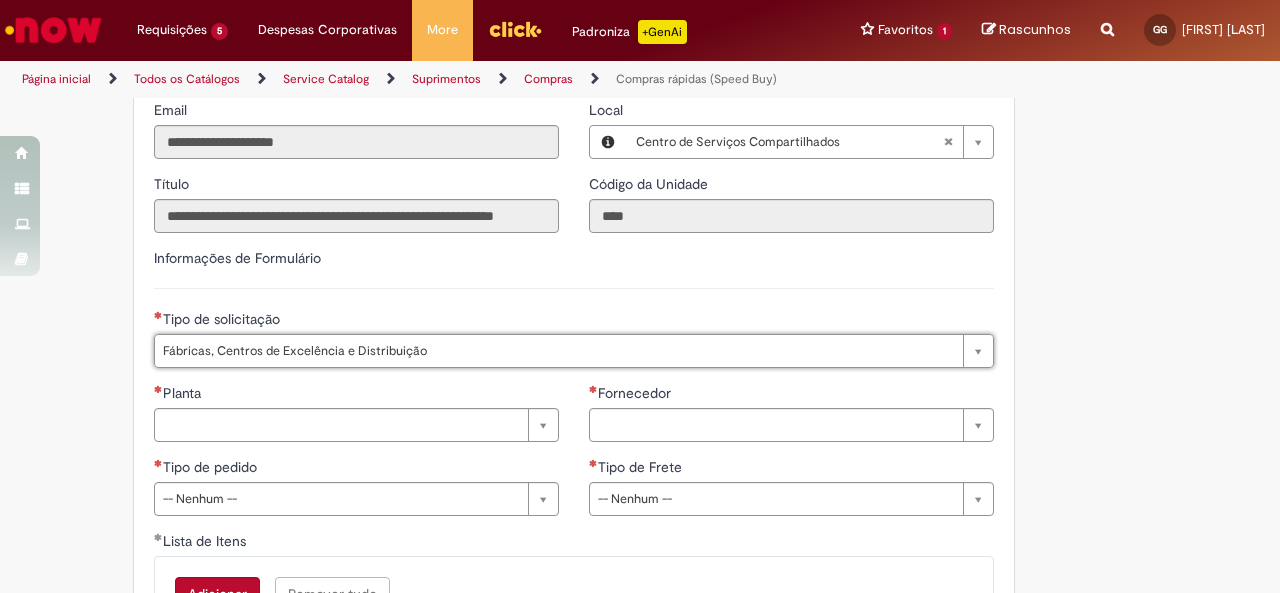 type on "**********" 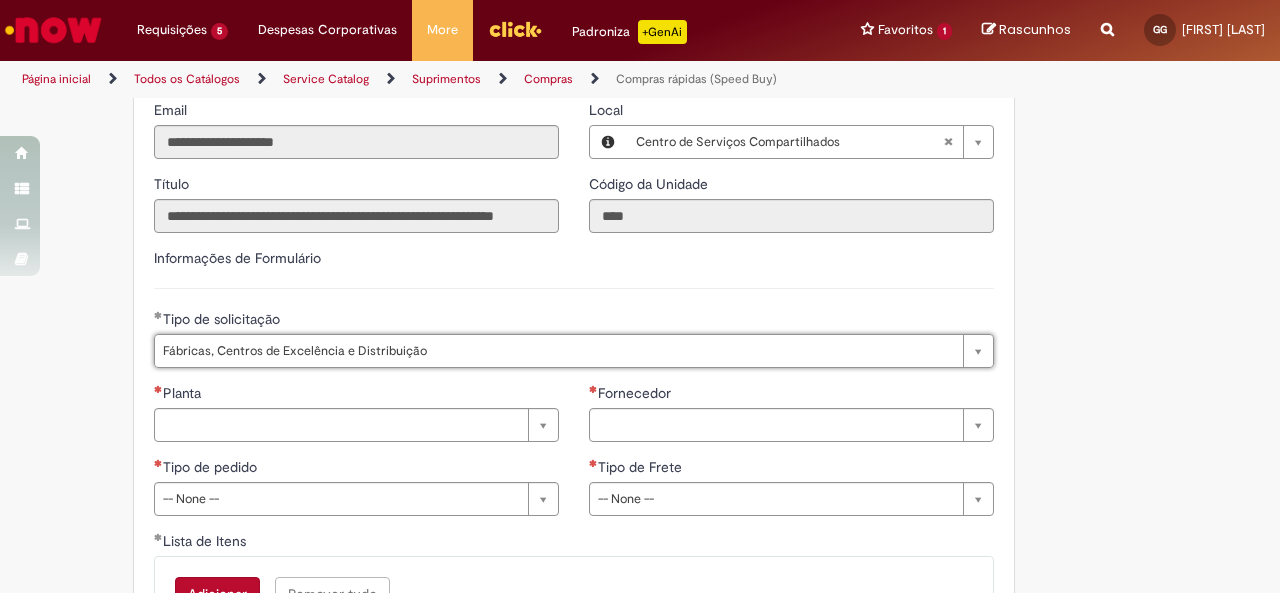 scroll, scrollTop: 2784, scrollLeft: 0, axis: vertical 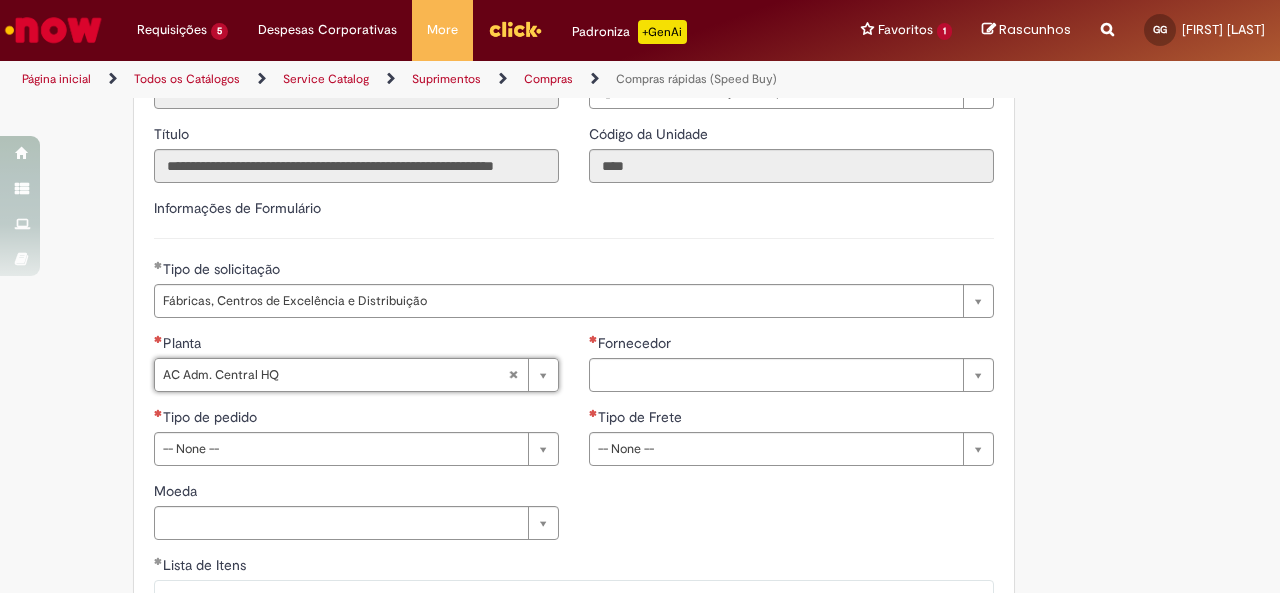 type on "**********" 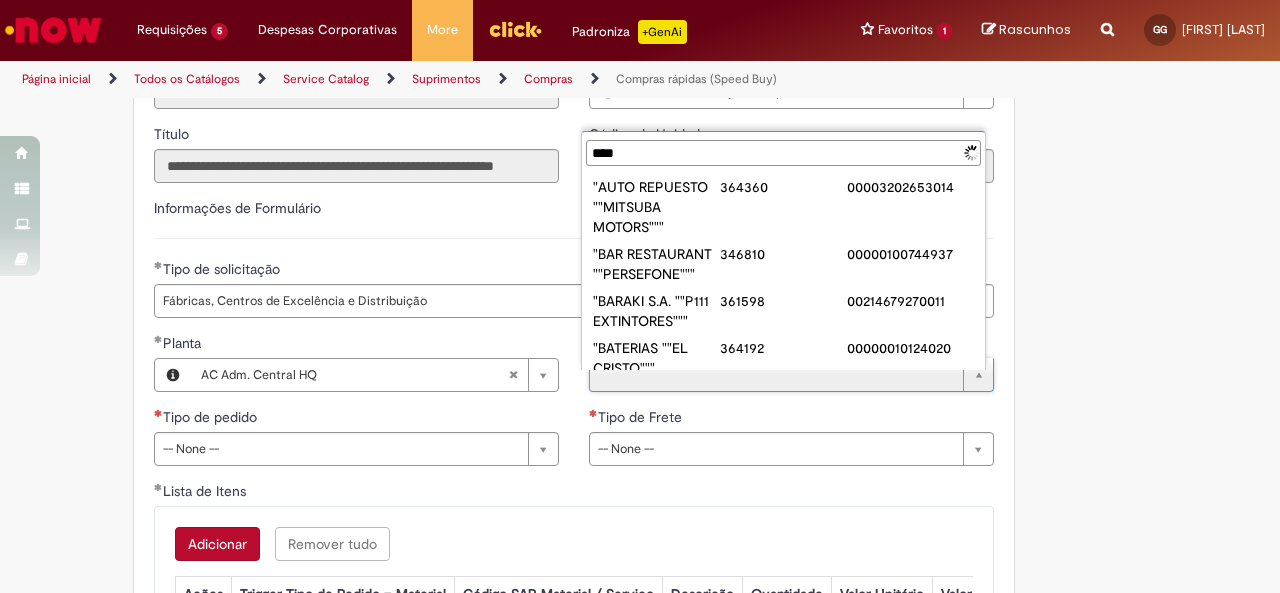 type on "*****" 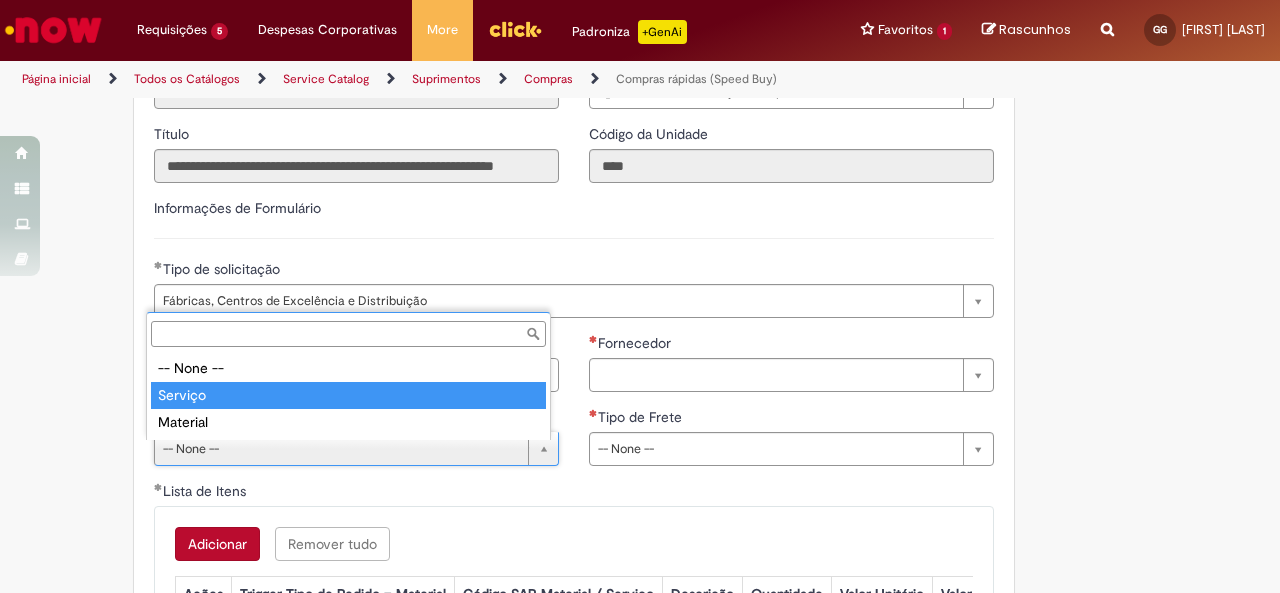 type on "*******" 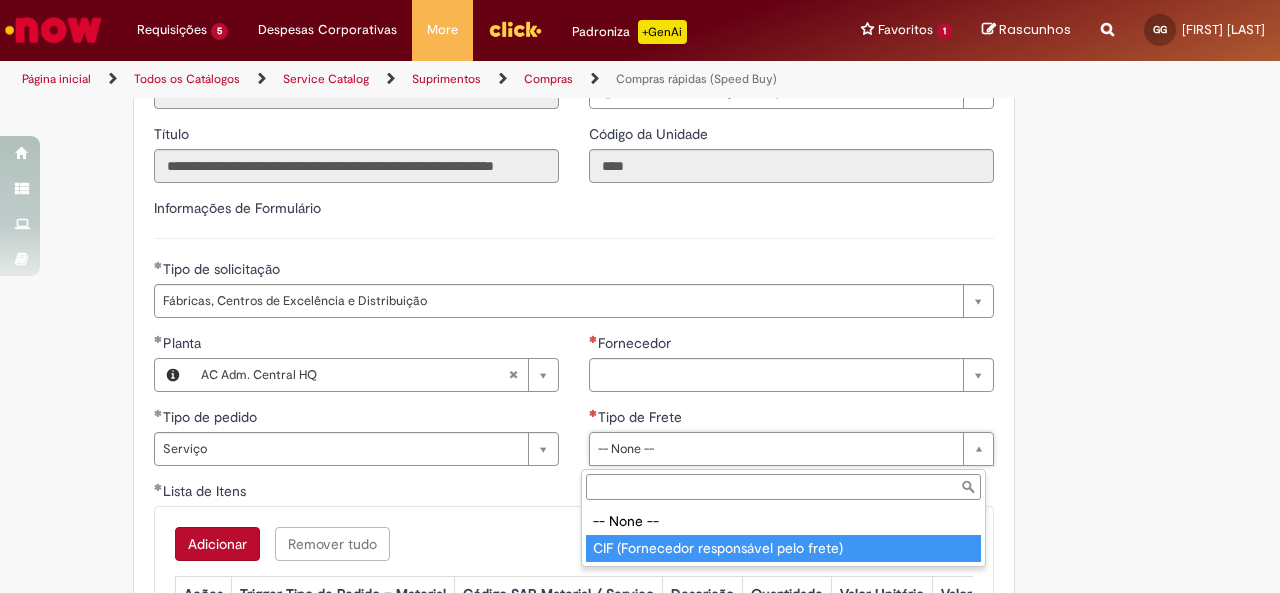 type on "**********" 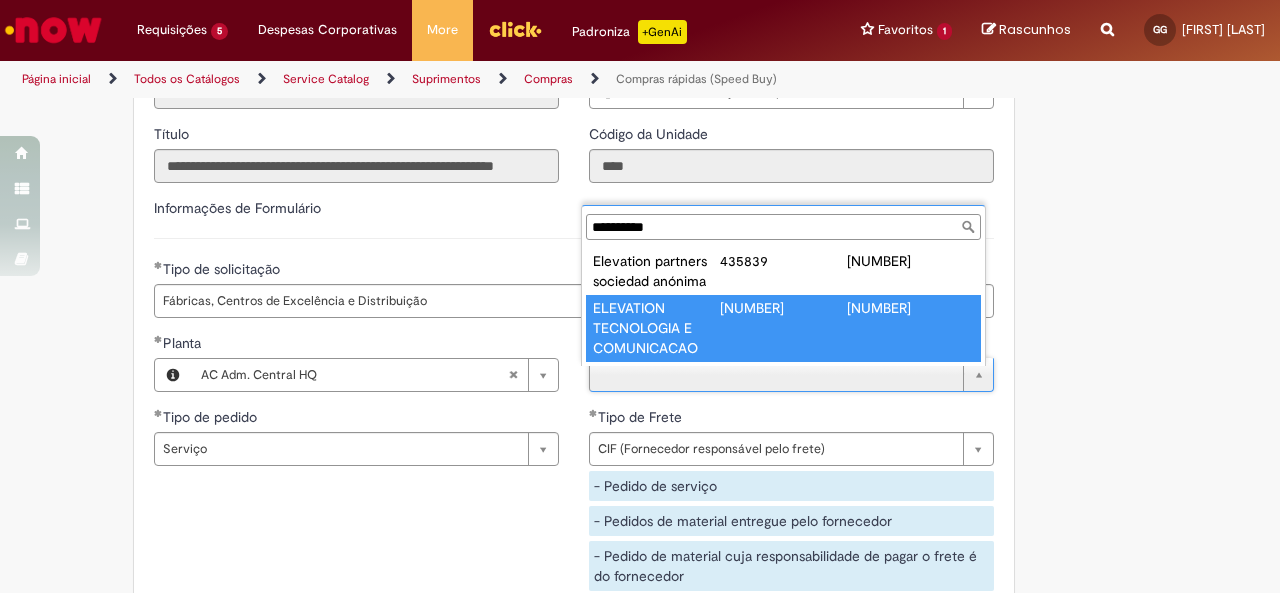 type on "*********" 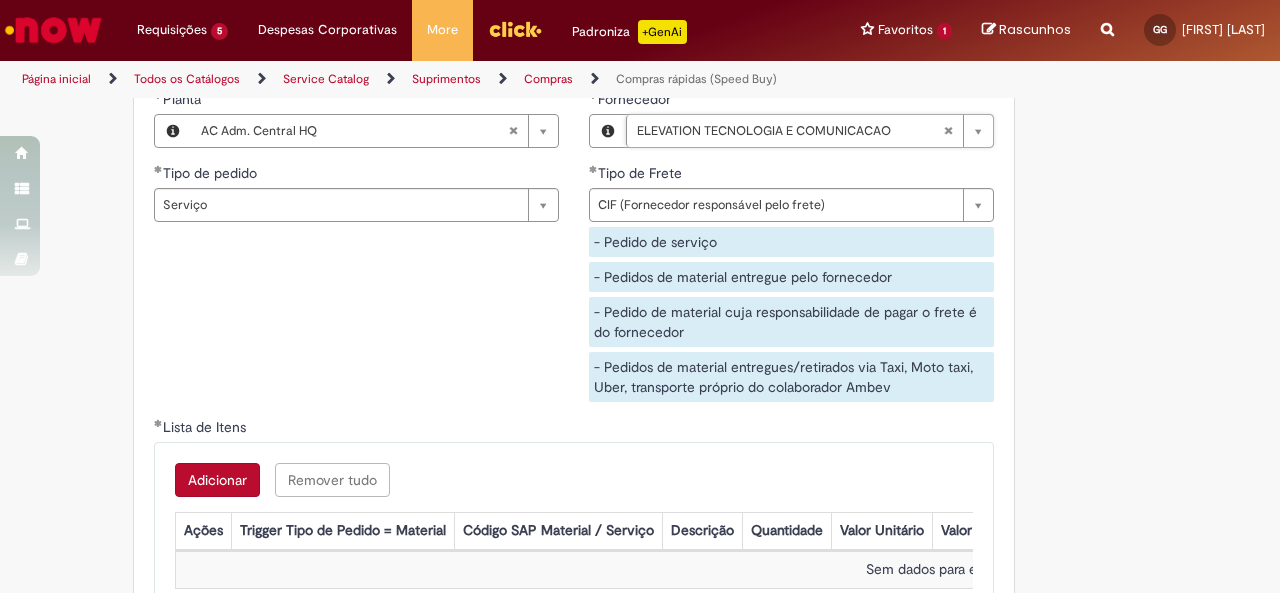 scroll, scrollTop: 3080, scrollLeft: 0, axis: vertical 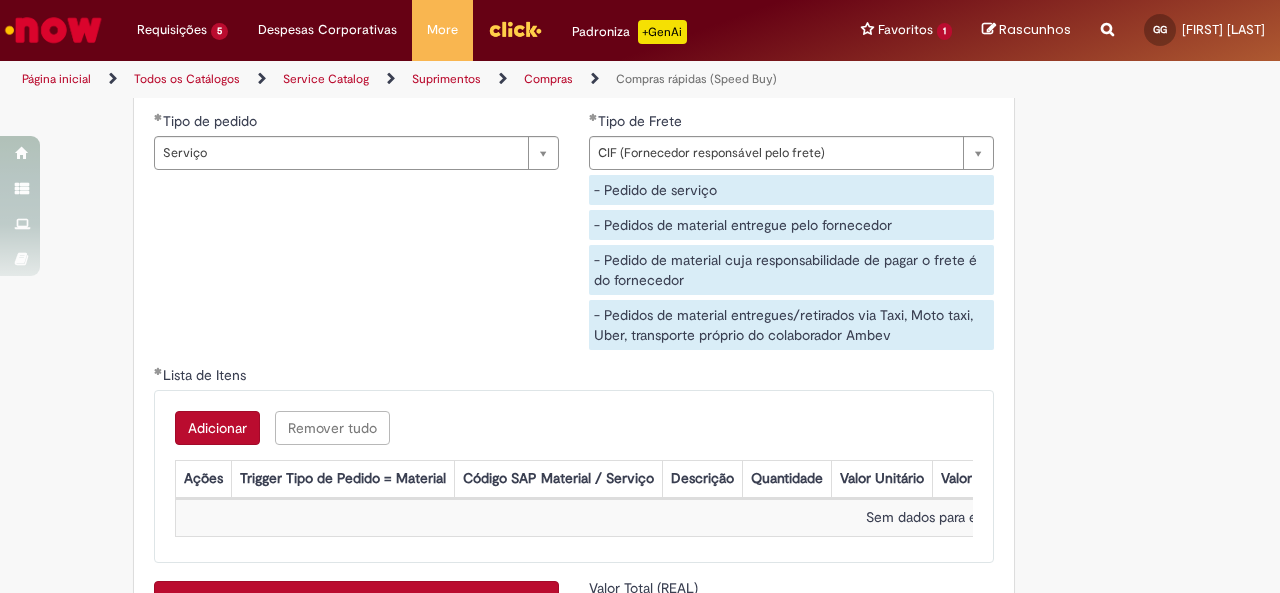 click on "Adicionar Remover tudo Lista de Itens Ações Trigger Tipo de Pedido = Material Código SAP Material / Serviço Descrição Quantidade Valor Unitário Valor Total Moeda Origem do Material Código NCM Conta contábil Método de Pagamento Ordem de Serviço Sem dados para exibir" at bounding box center [574, 476] 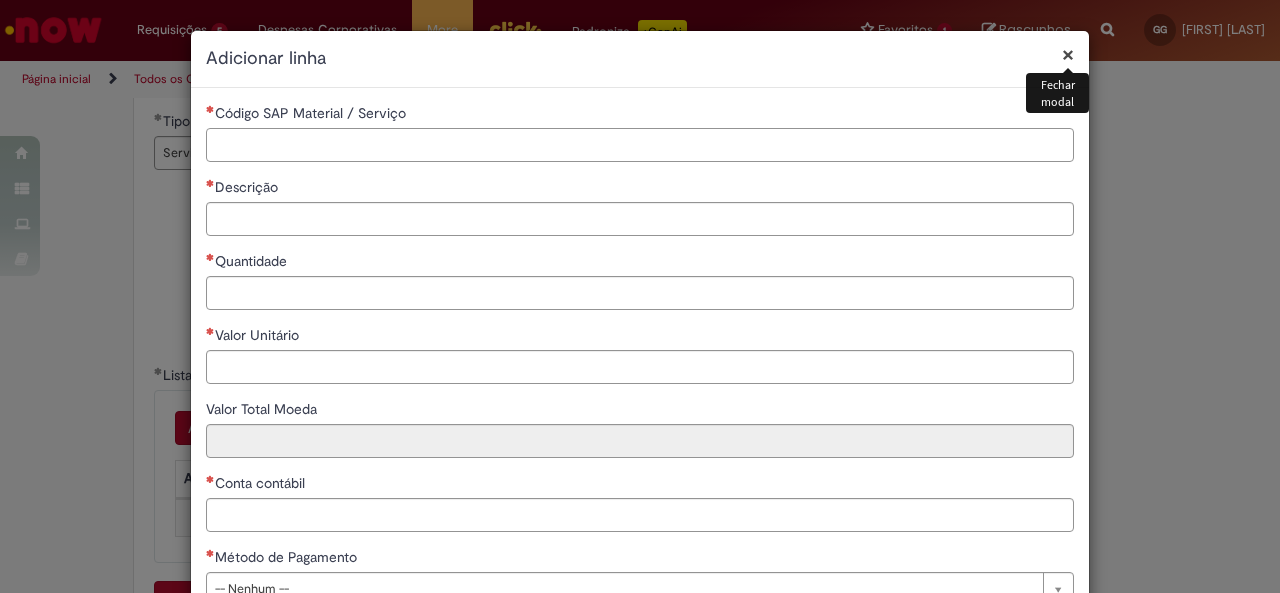 click on "Código SAP Material / Serviço" at bounding box center (640, 145) 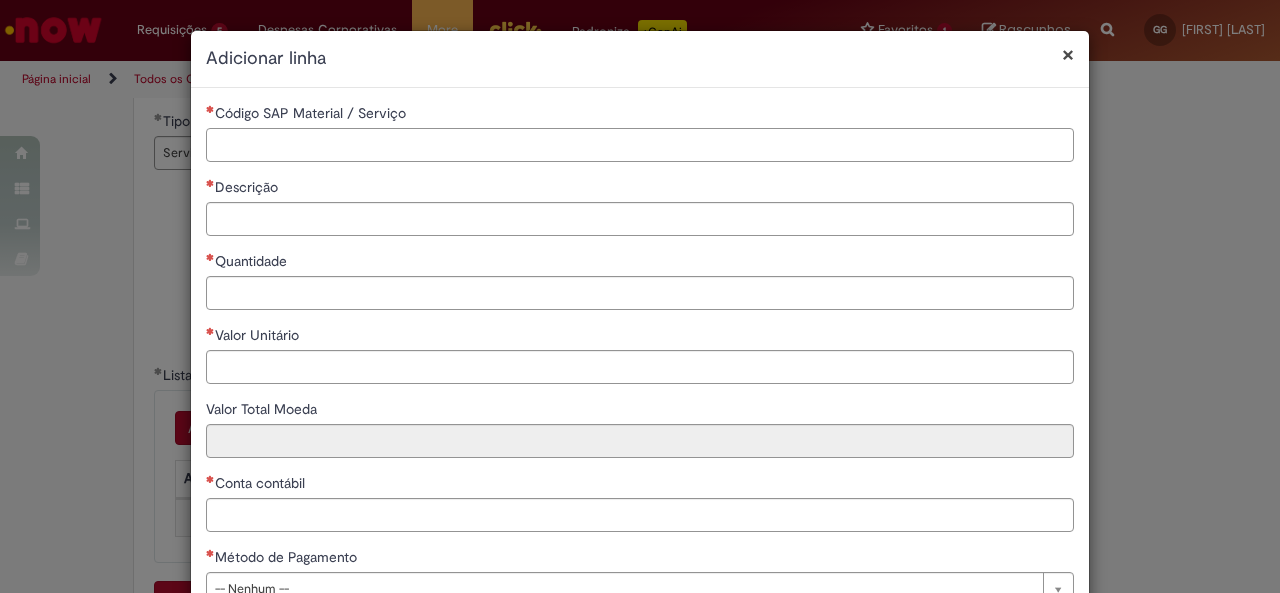 paste on "*******" 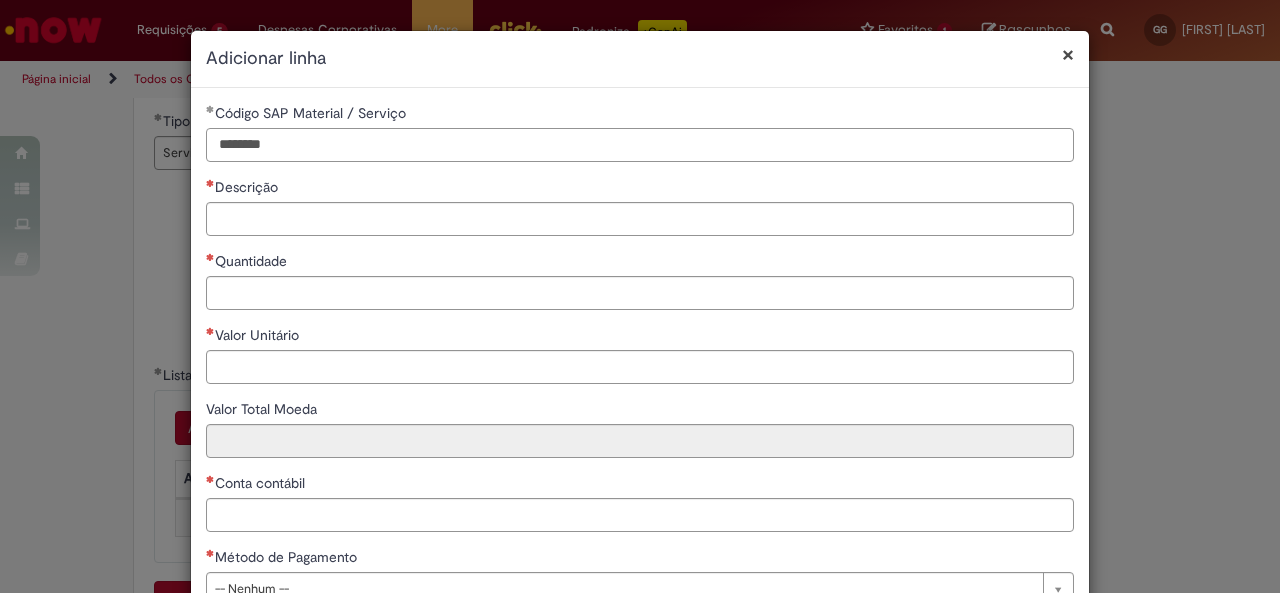 click on "*******" at bounding box center [640, 145] 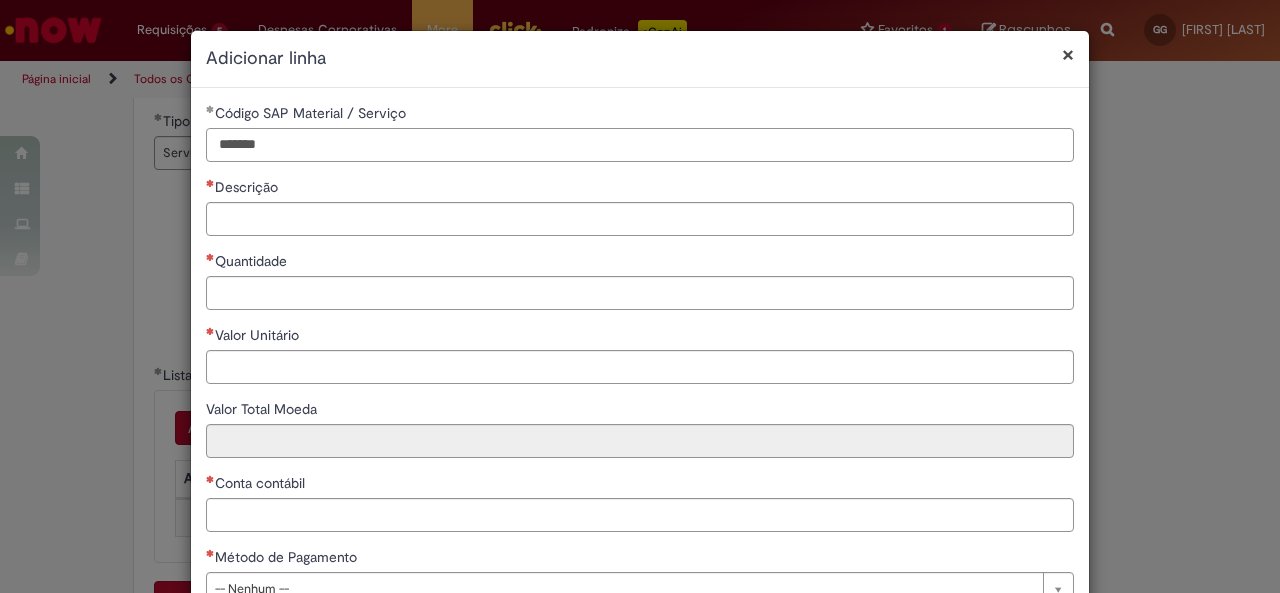 type on "*******" 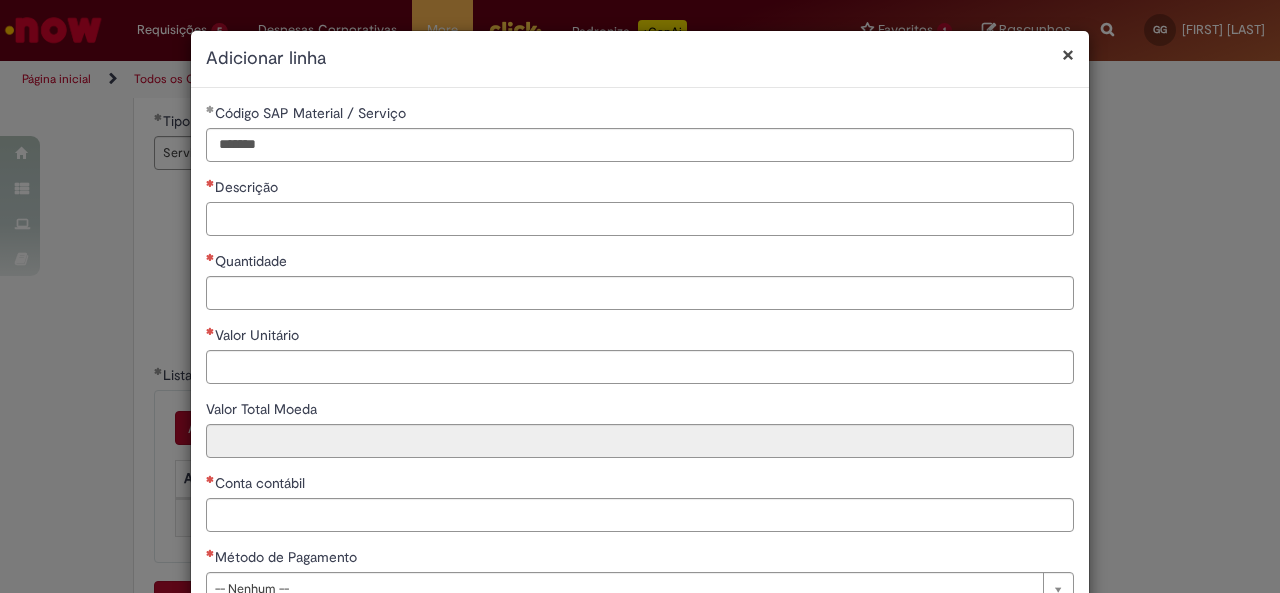 click on "Descrição" at bounding box center (640, 219) 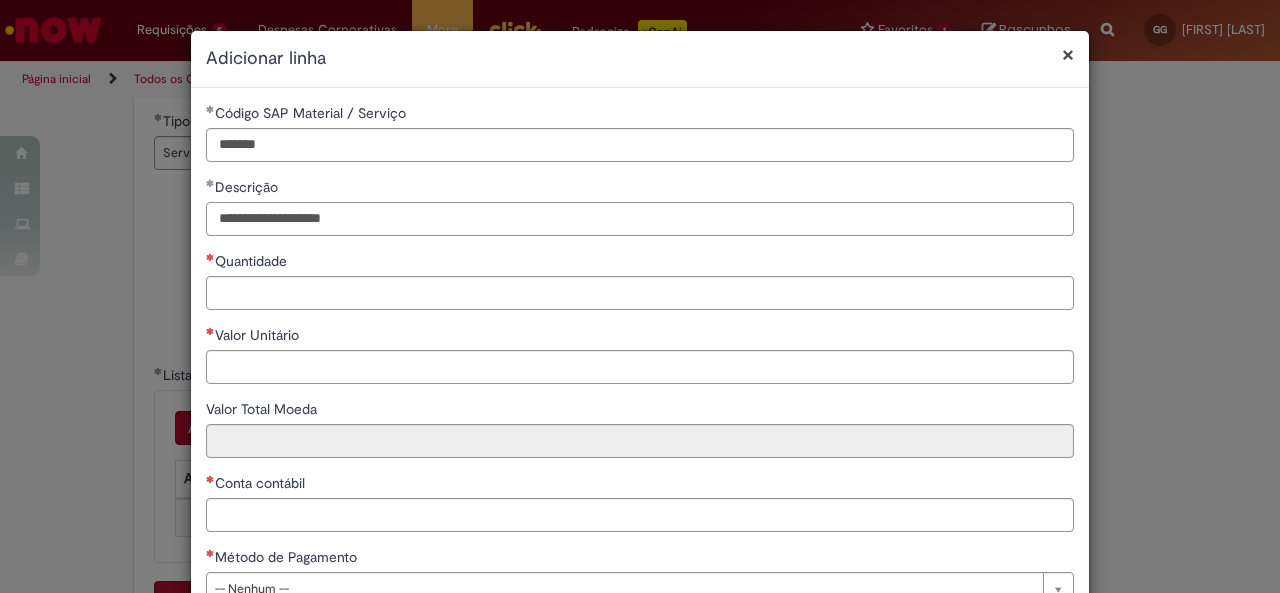 type on "**********" 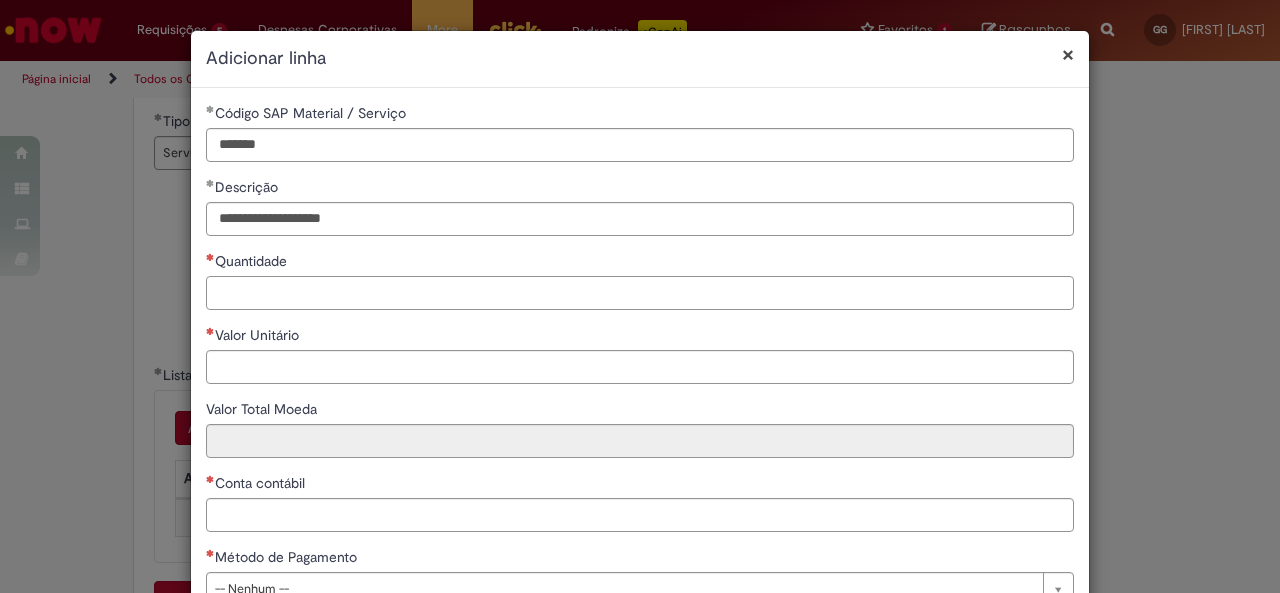 click on "Quantidade" at bounding box center [640, 293] 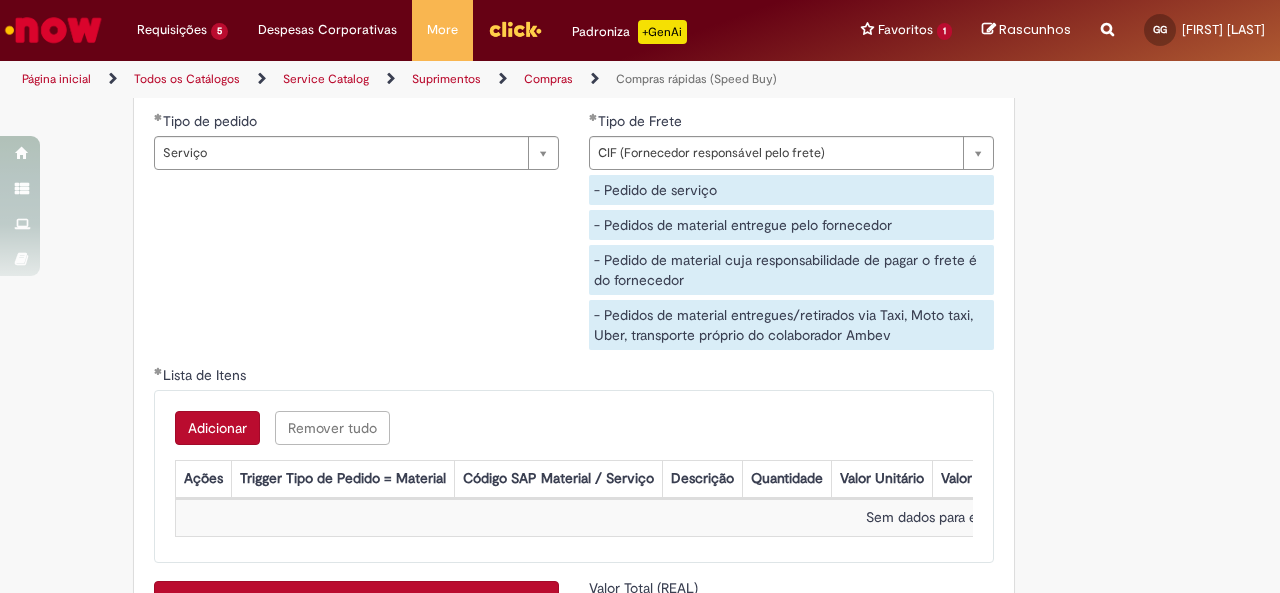 click on "Adicionar" at bounding box center [217, 428] 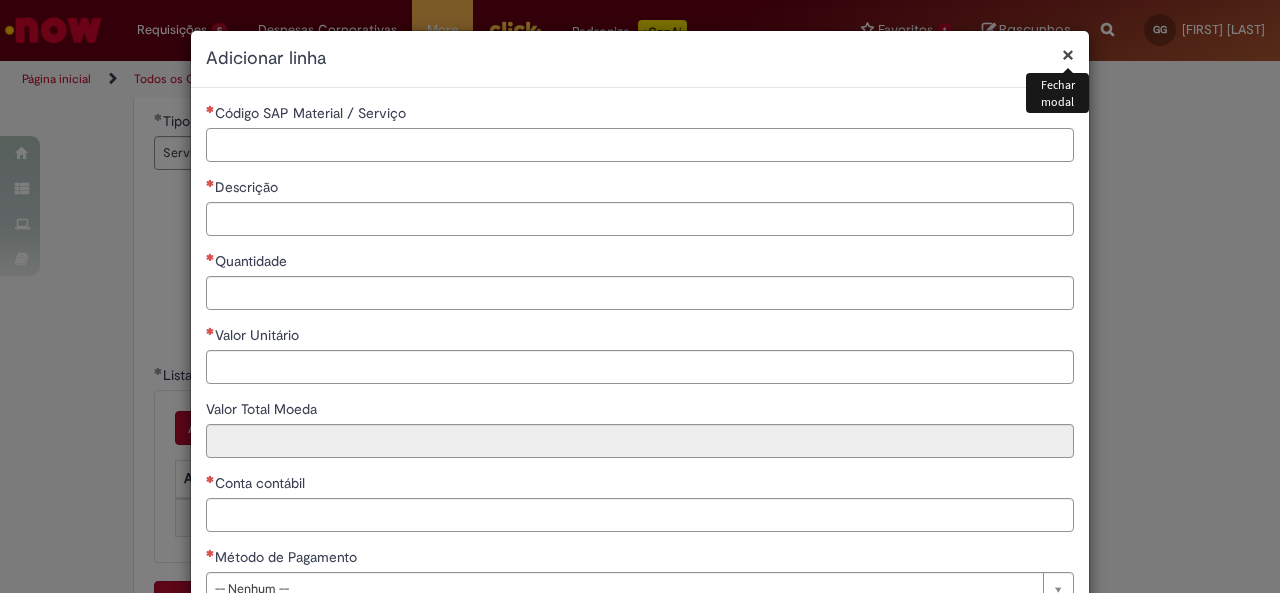 click on "Código SAP Material / Serviço" at bounding box center (640, 145) 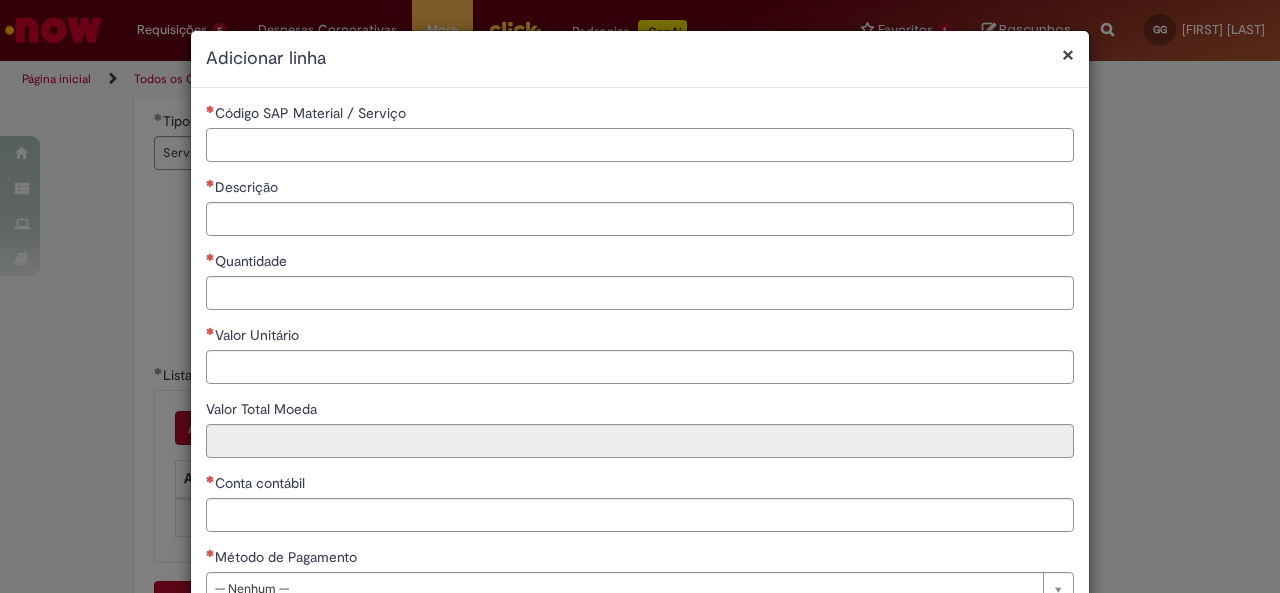 paste on "*******" 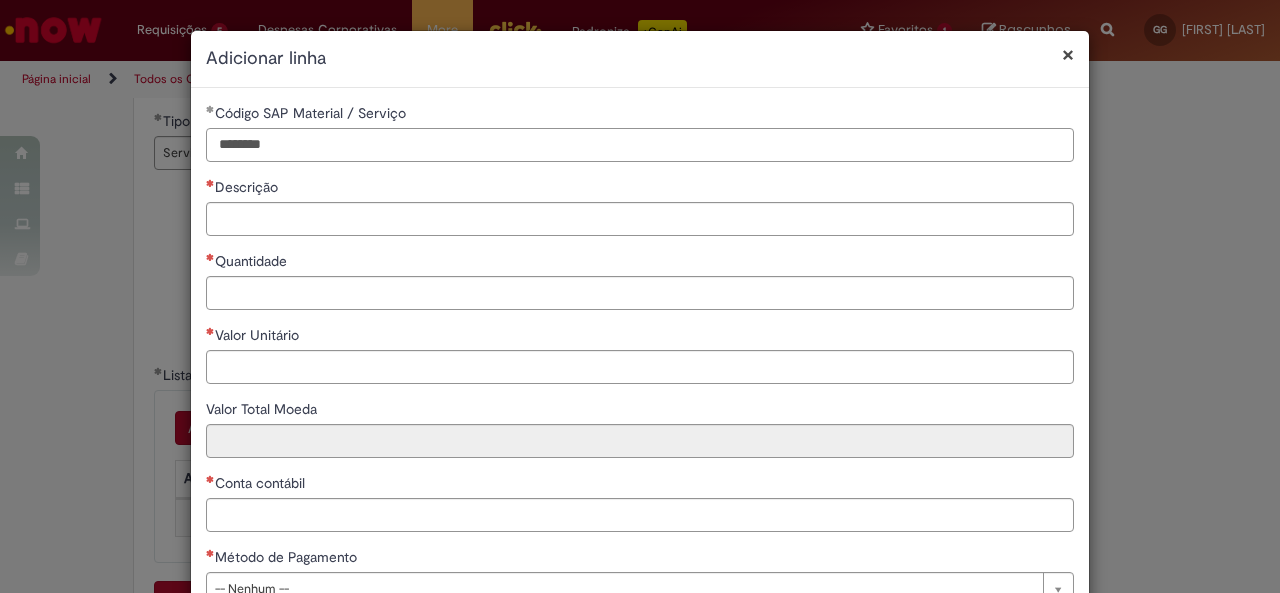 click on "*******" at bounding box center [640, 145] 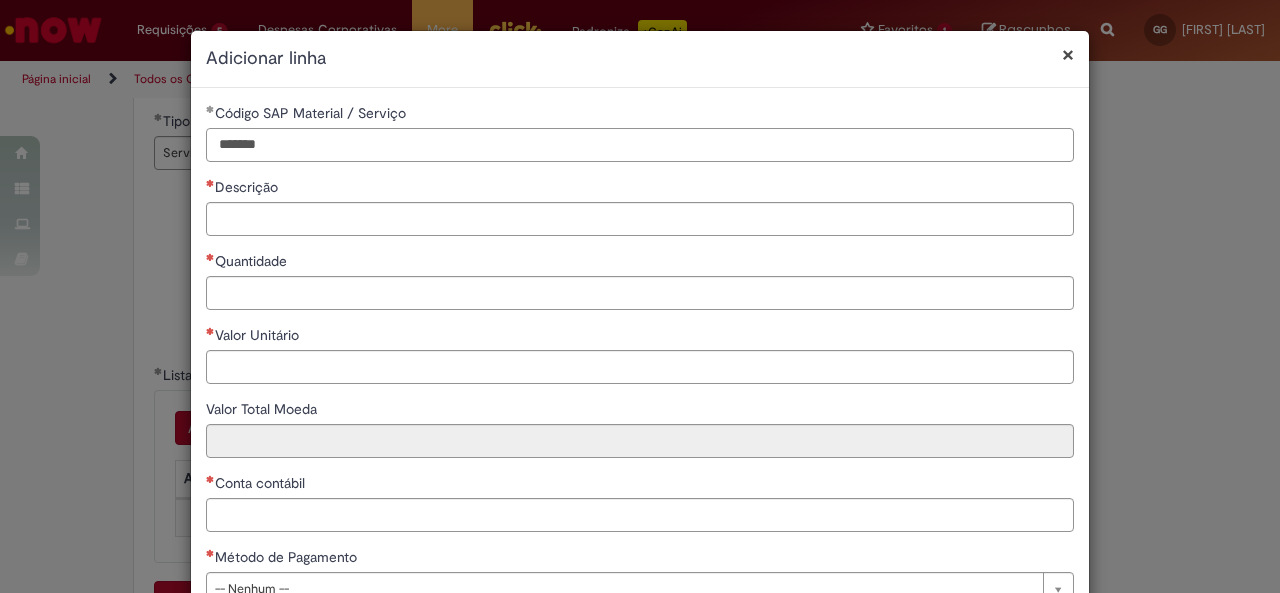 type on "*******" 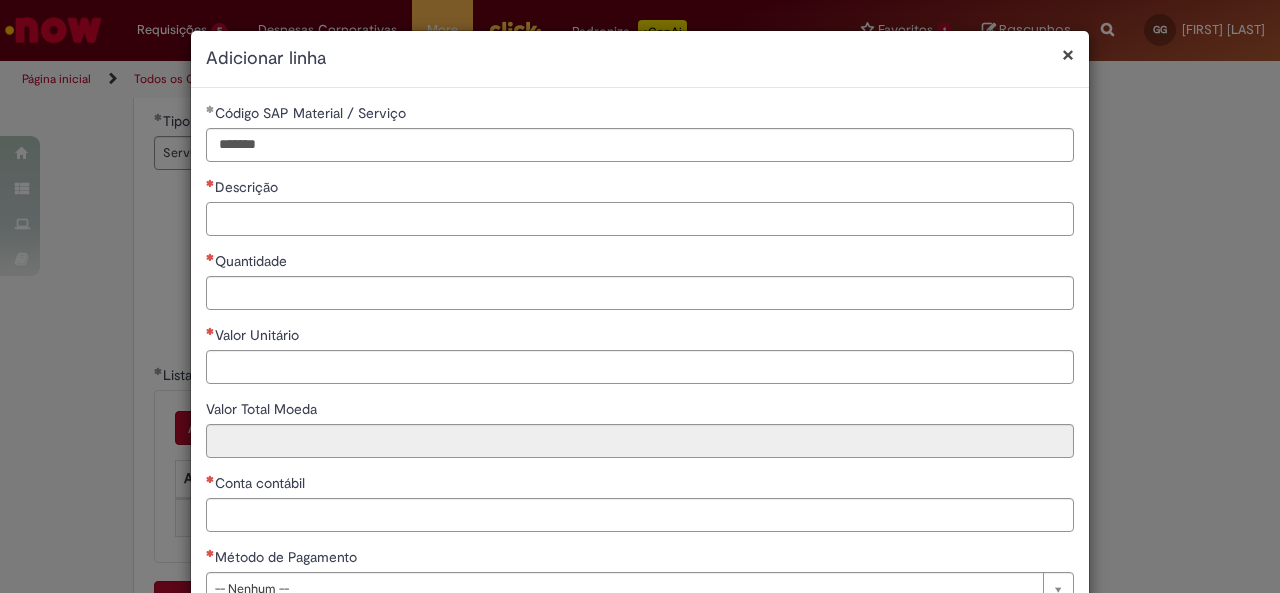 click on "Descrição" at bounding box center [640, 219] 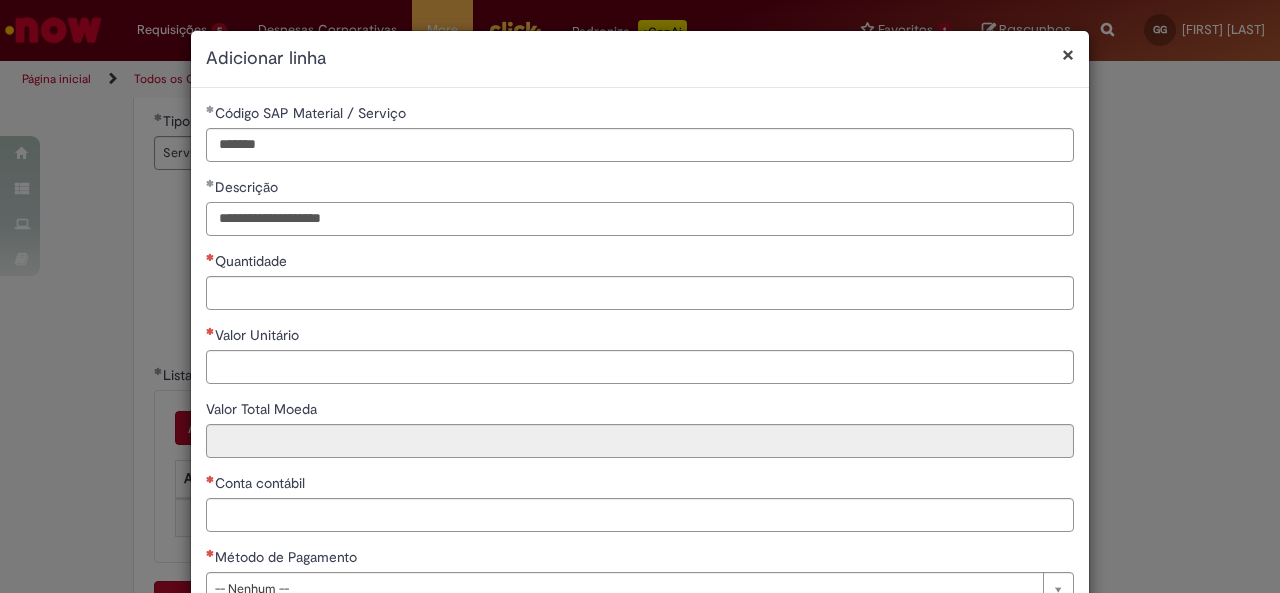 type on "**********" 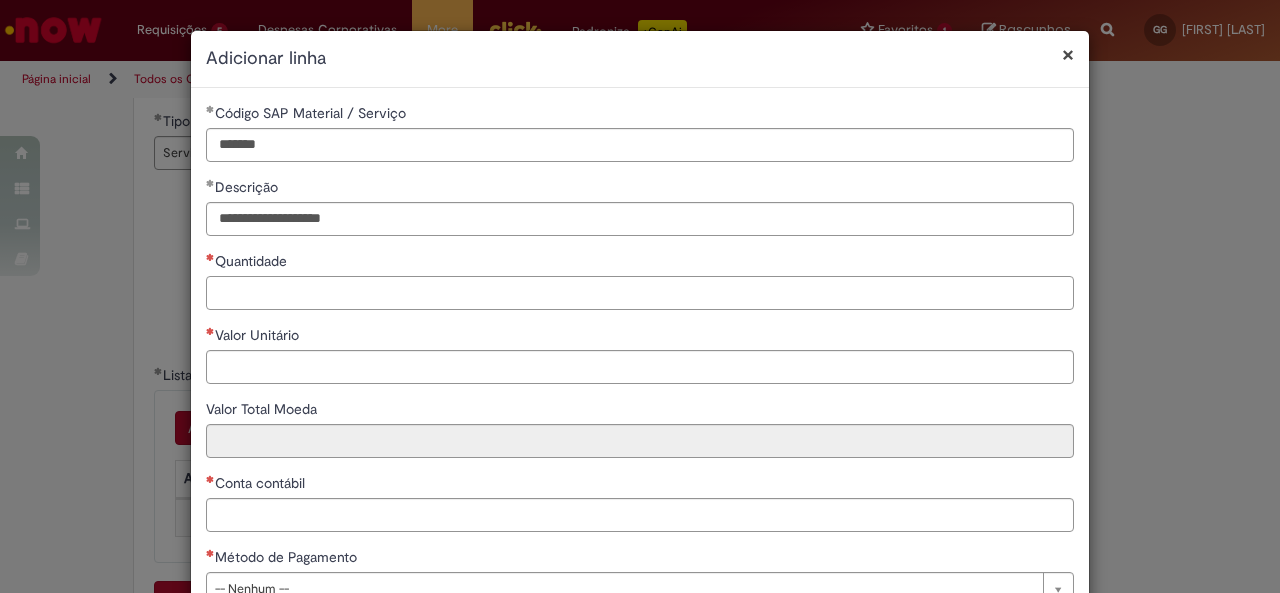click on "Quantidade" at bounding box center [640, 293] 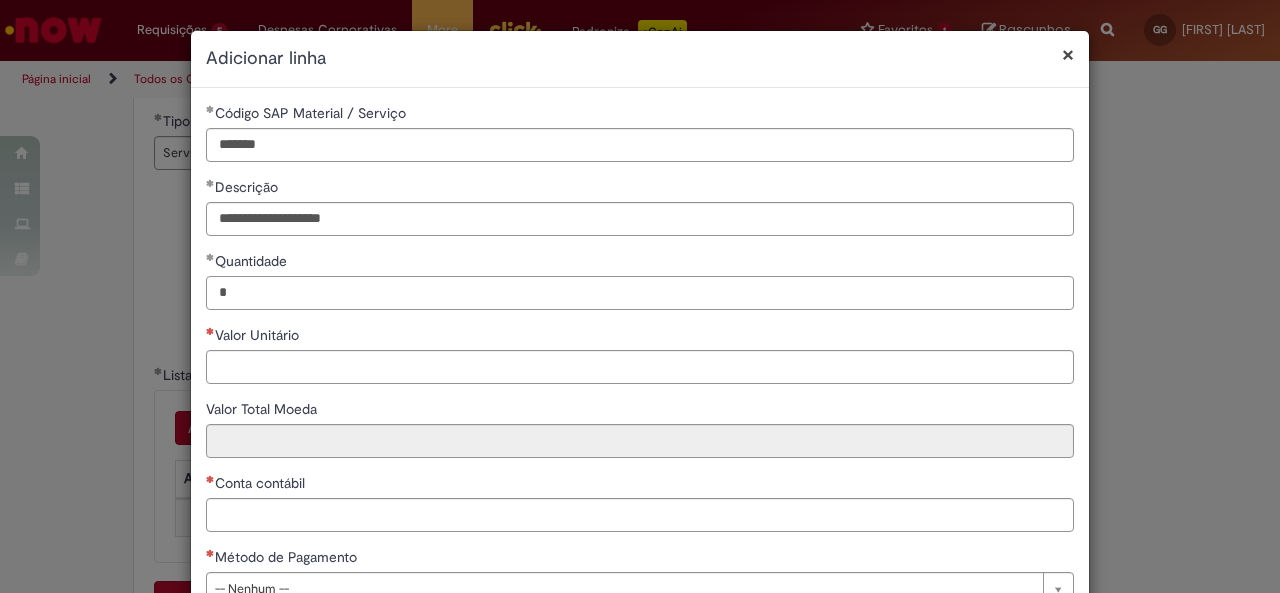 type on "*" 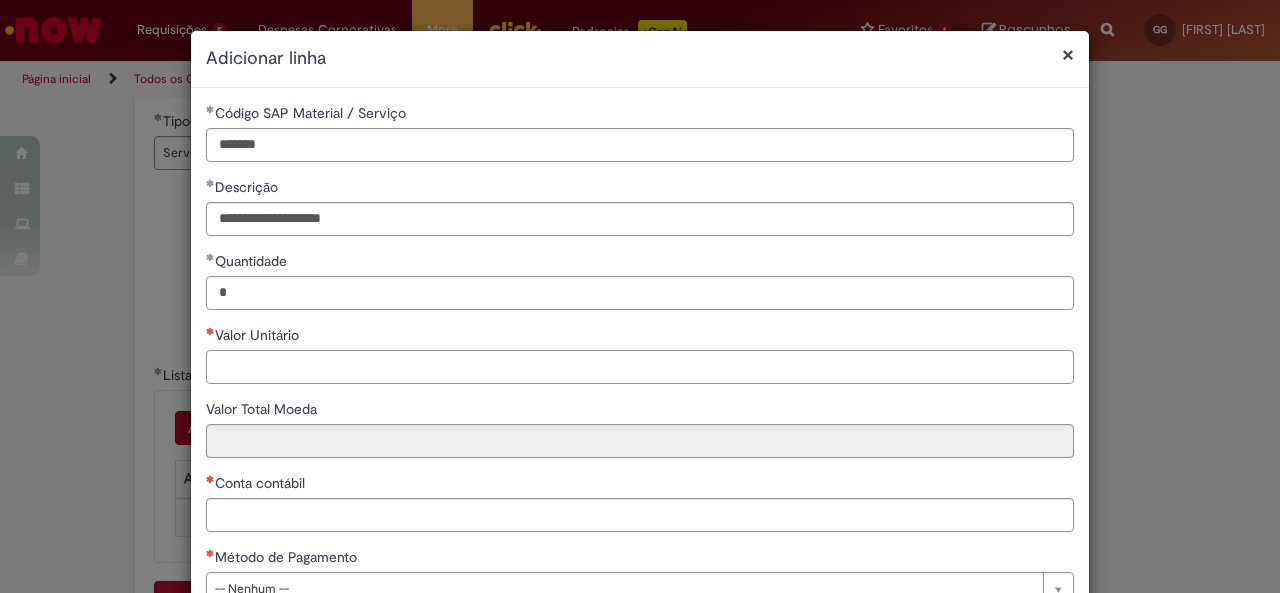 click on "Valor Unitário" at bounding box center [640, 367] 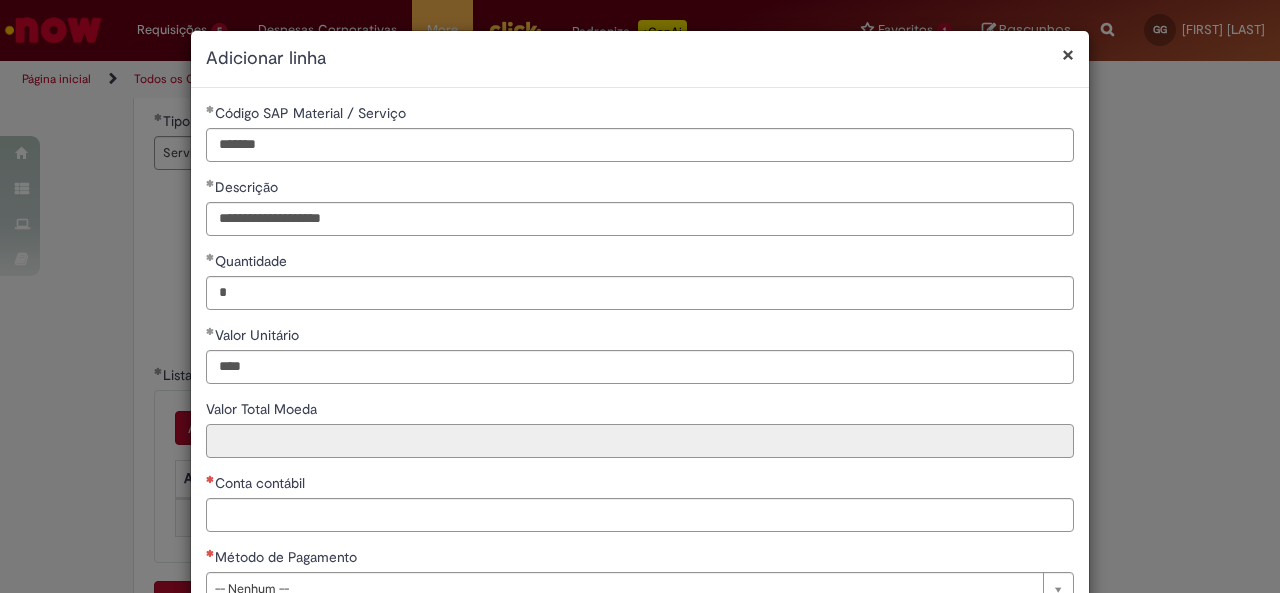 type on "********" 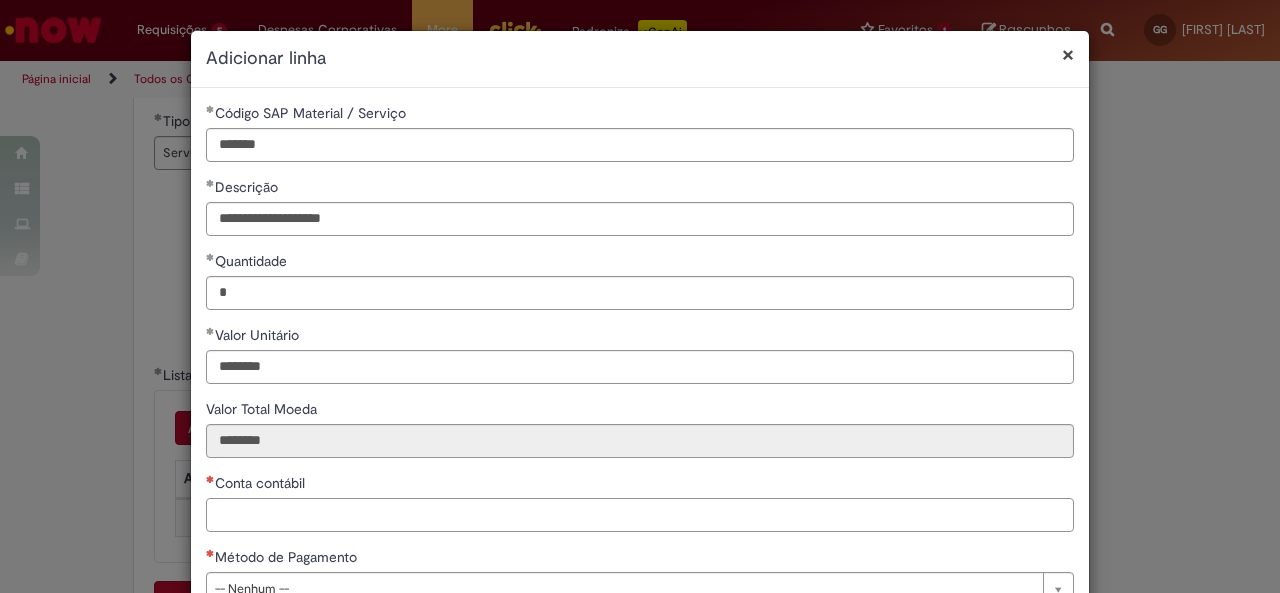 paste on "*******" 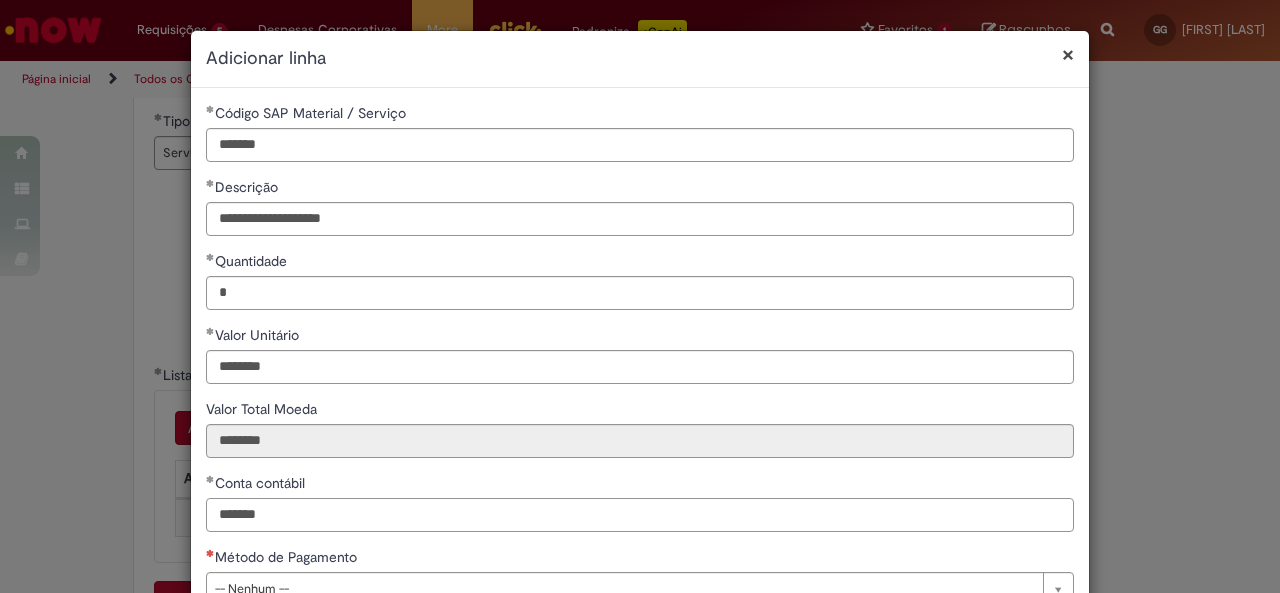scroll, scrollTop: 136, scrollLeft: 0, axis: vertical 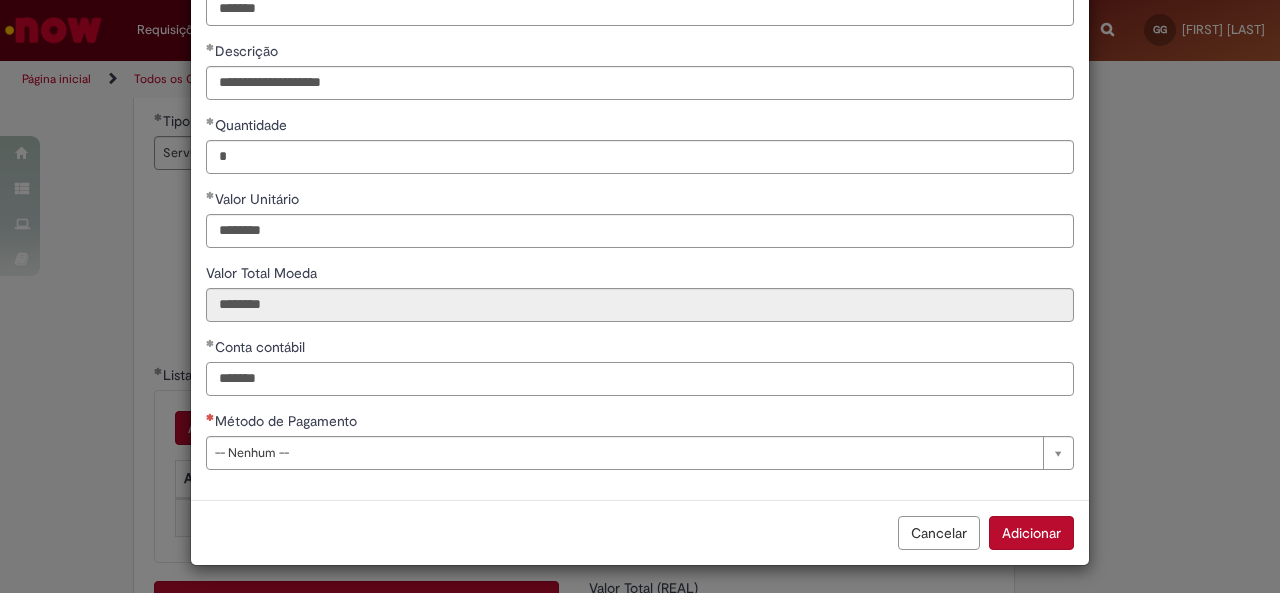 type on "*******" 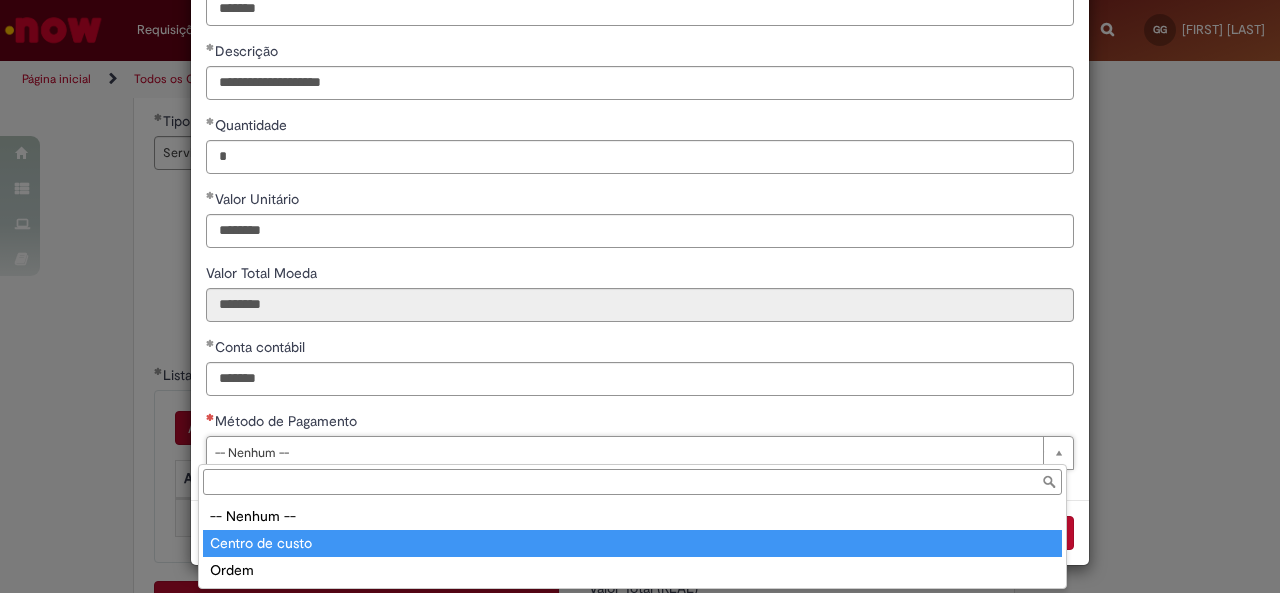 type on "**********" 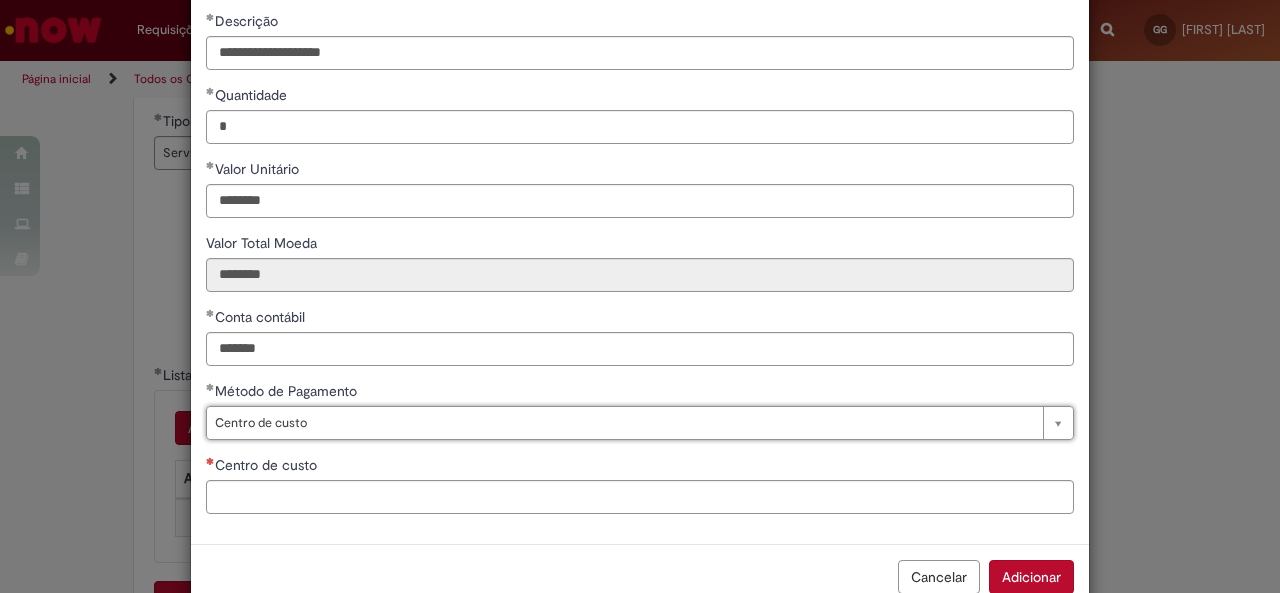 scroll, scrollTop: 166, scrollLeft: 0, axis: vertical 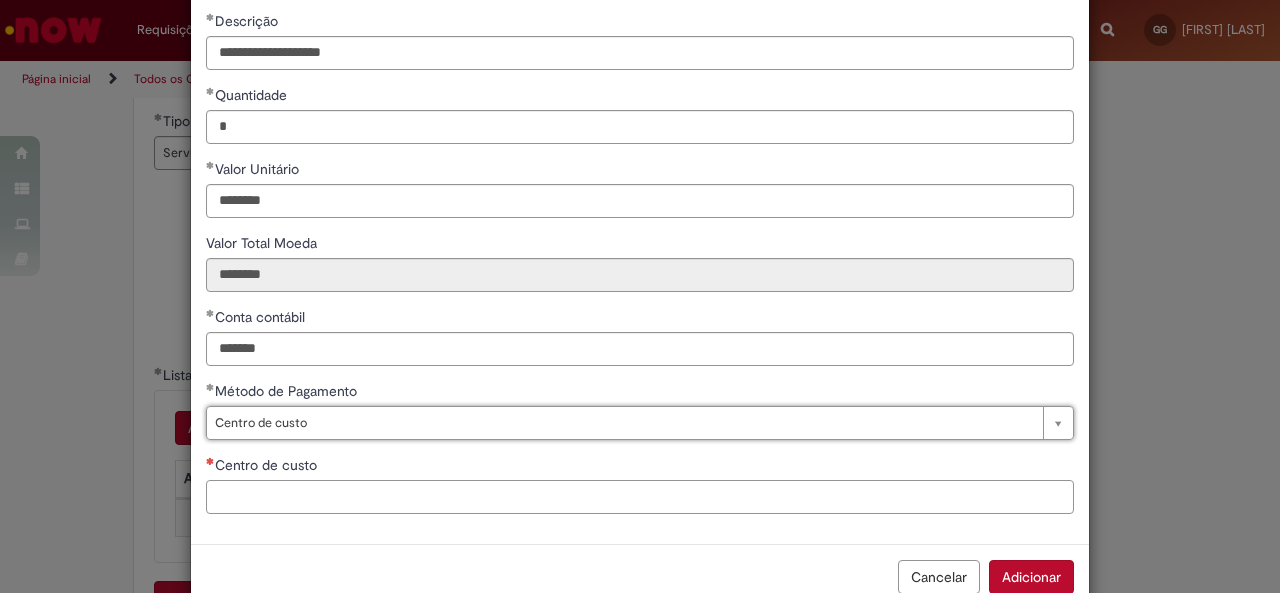 click on "Centro de custo" at bounding box center [640, 497] 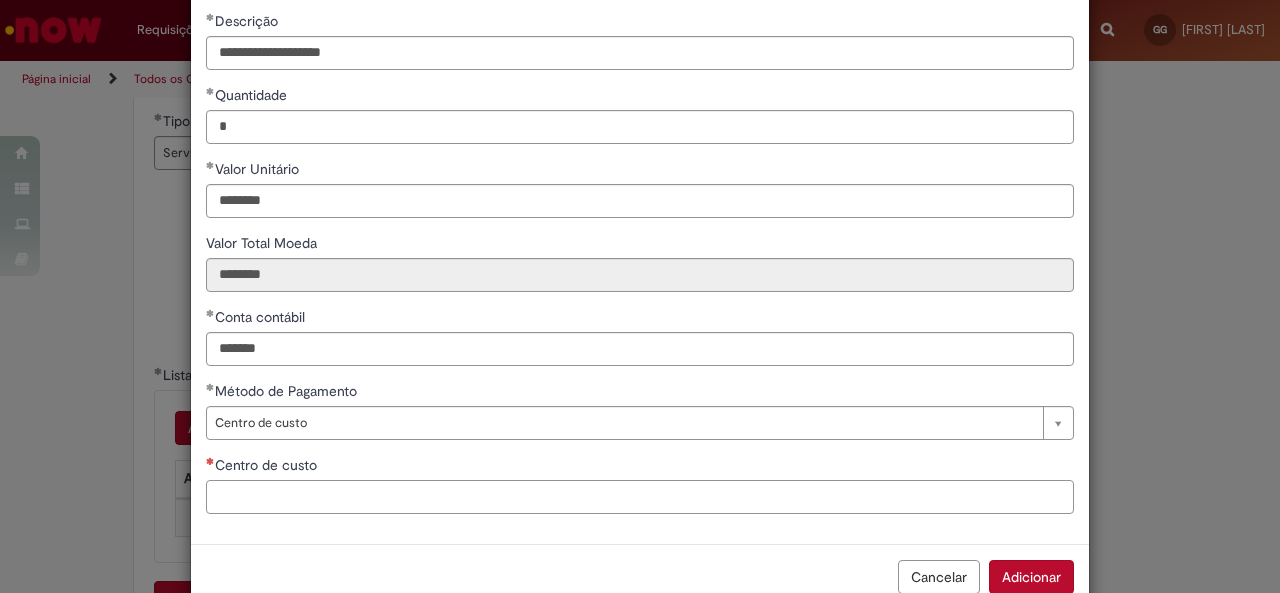 click on "Centro de custo" at bounding box center (640, 497) 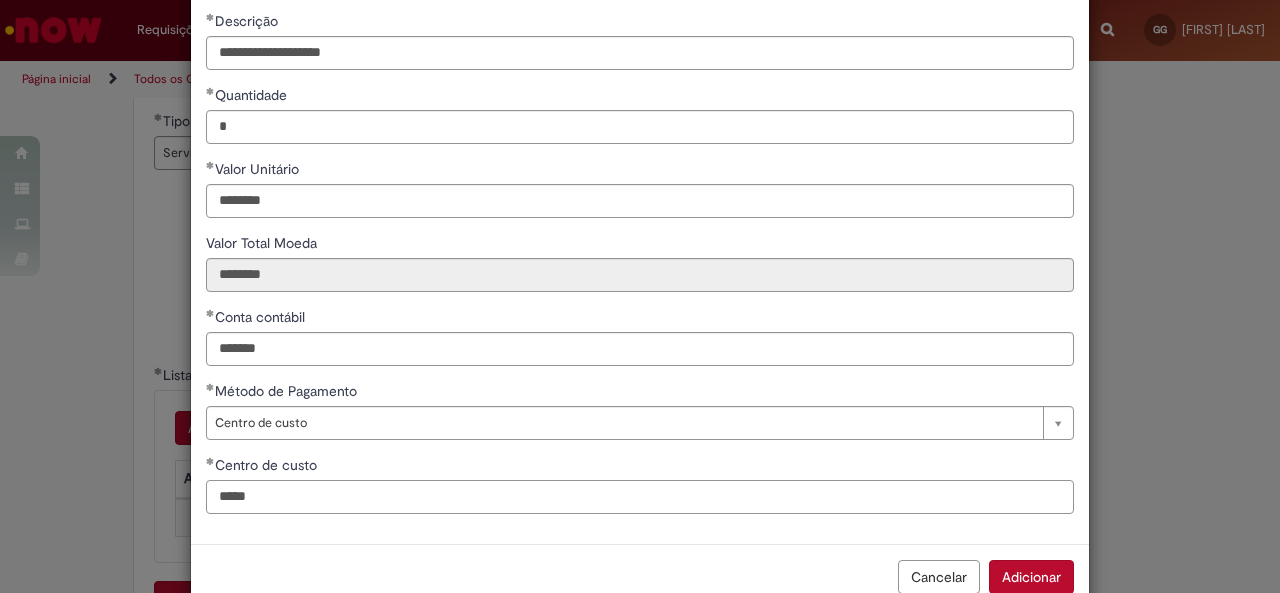 drag, startPoint x: 308, startPoint y: 493, endPoint x: 172, endPoint y: 487, distance: 136.1323 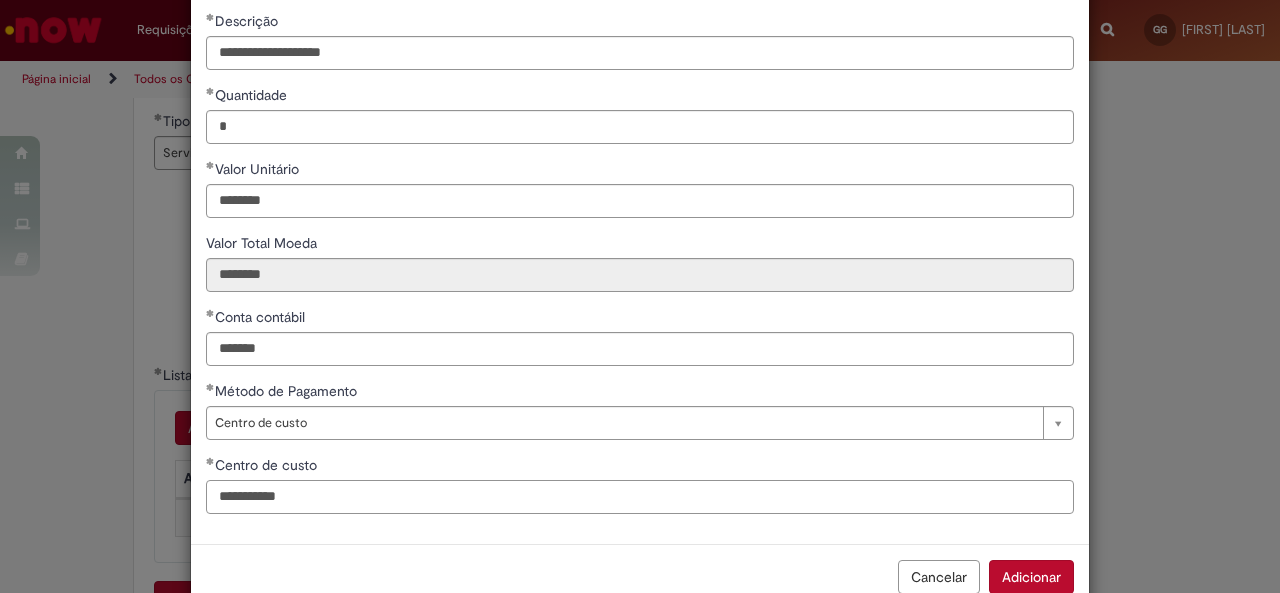 click on "**********" at bounding box center [640, 497] 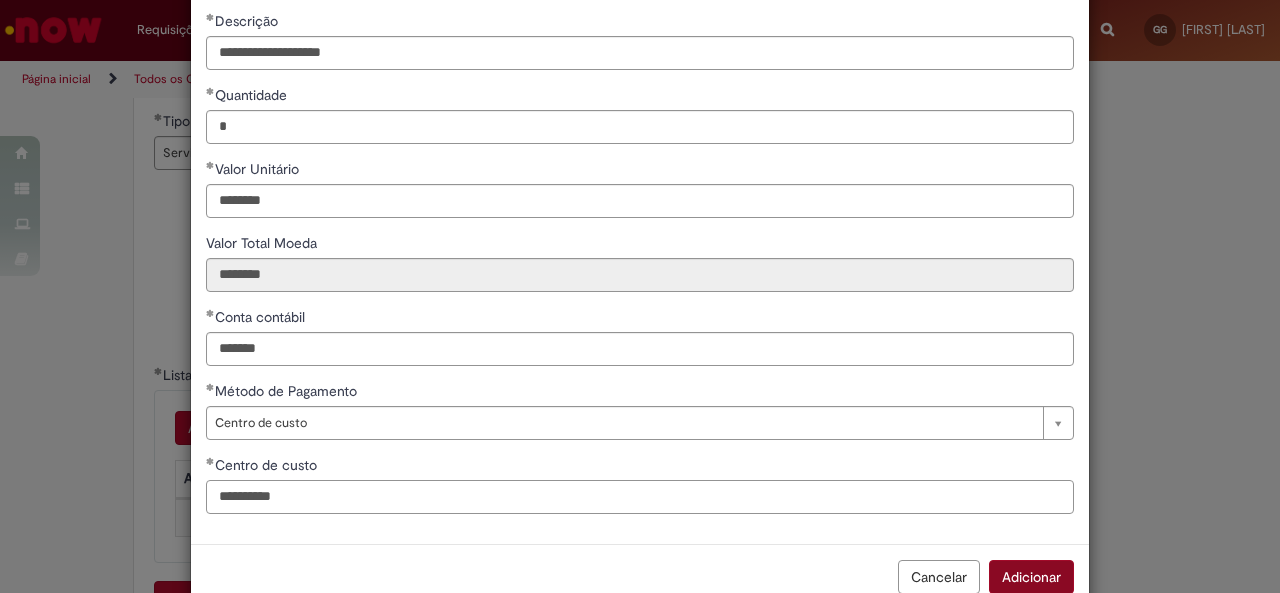 type on "**********" 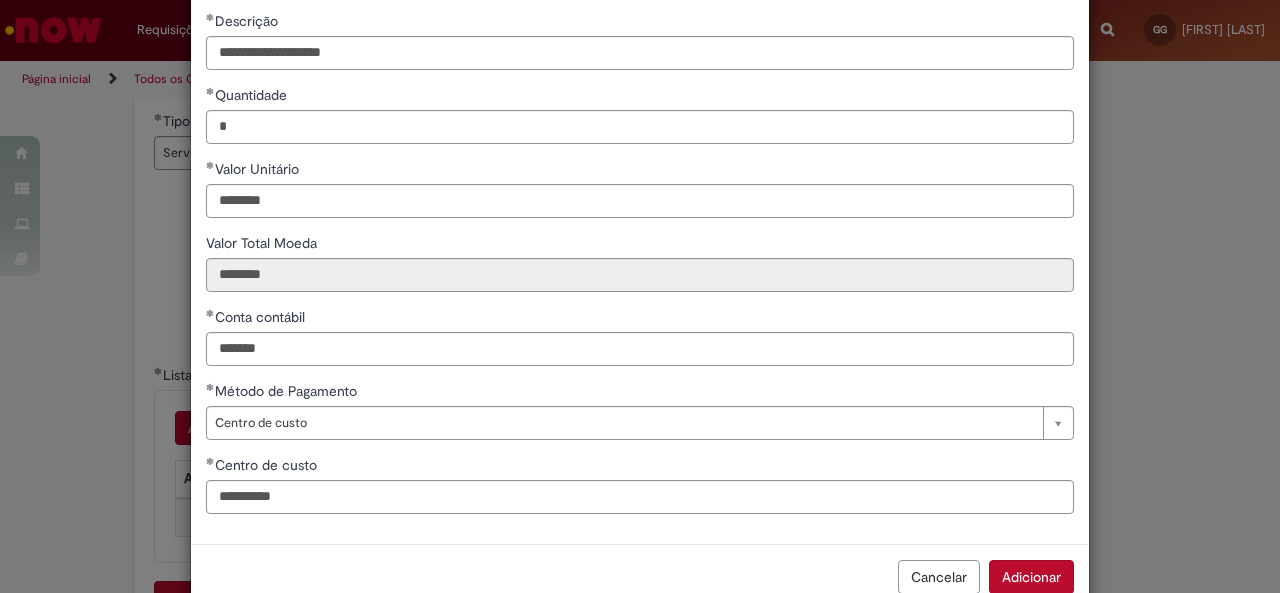 click on "Adicionar" at bounding box center (1031, 577) 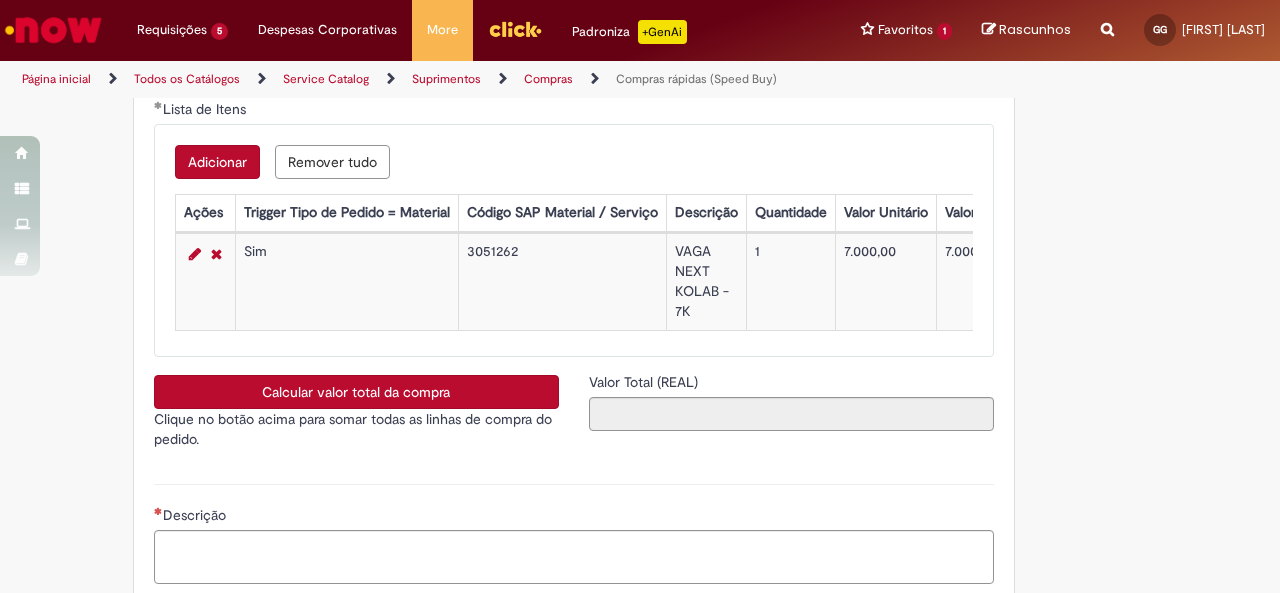 scroll, scrollTop: 3348, scrollLeft: 0, axis: vertical 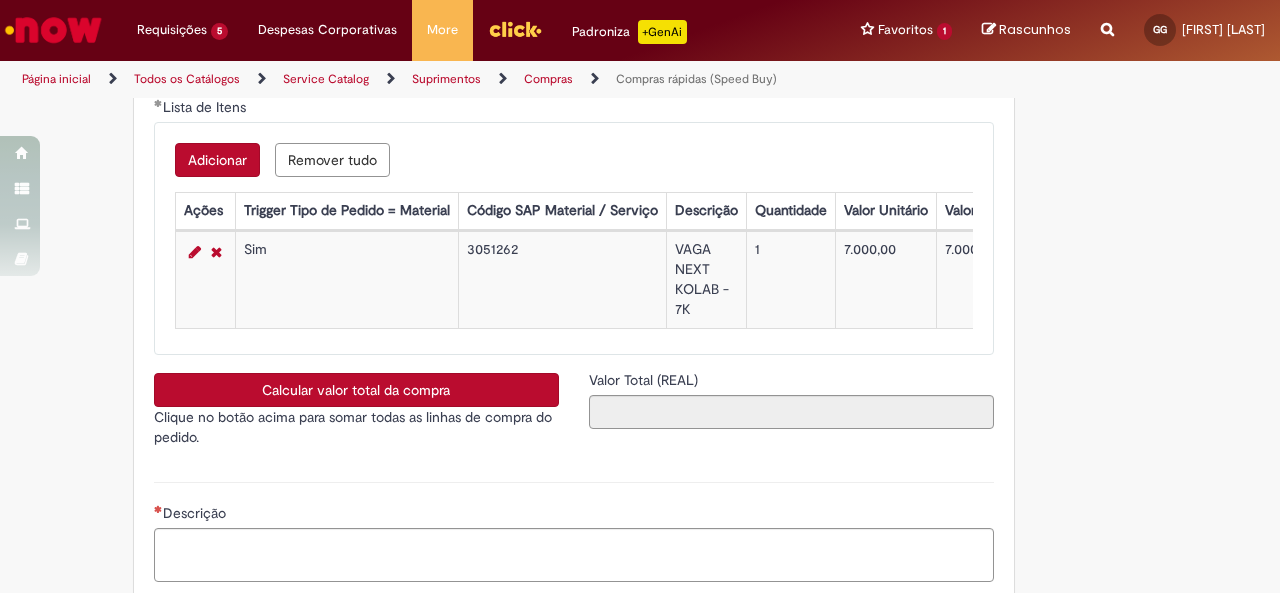 click on "Calcular valor total da compra" at bounding box center (356, 390) 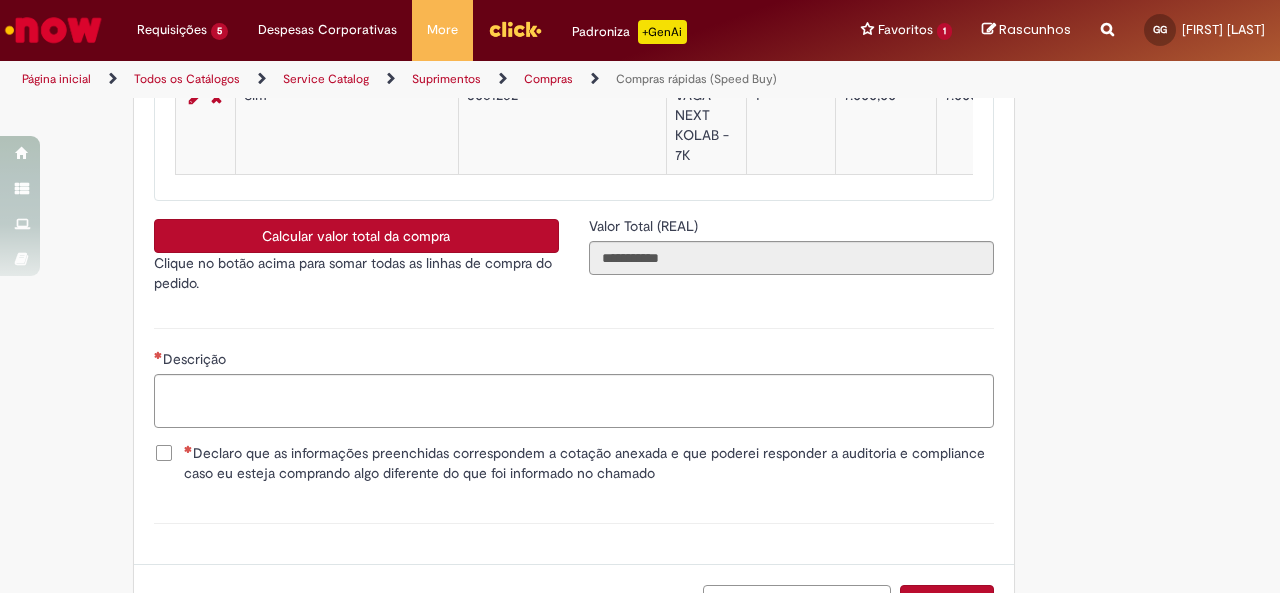 scroll, scrollTop: 3504, scrollLeft: 0, axis: vertical 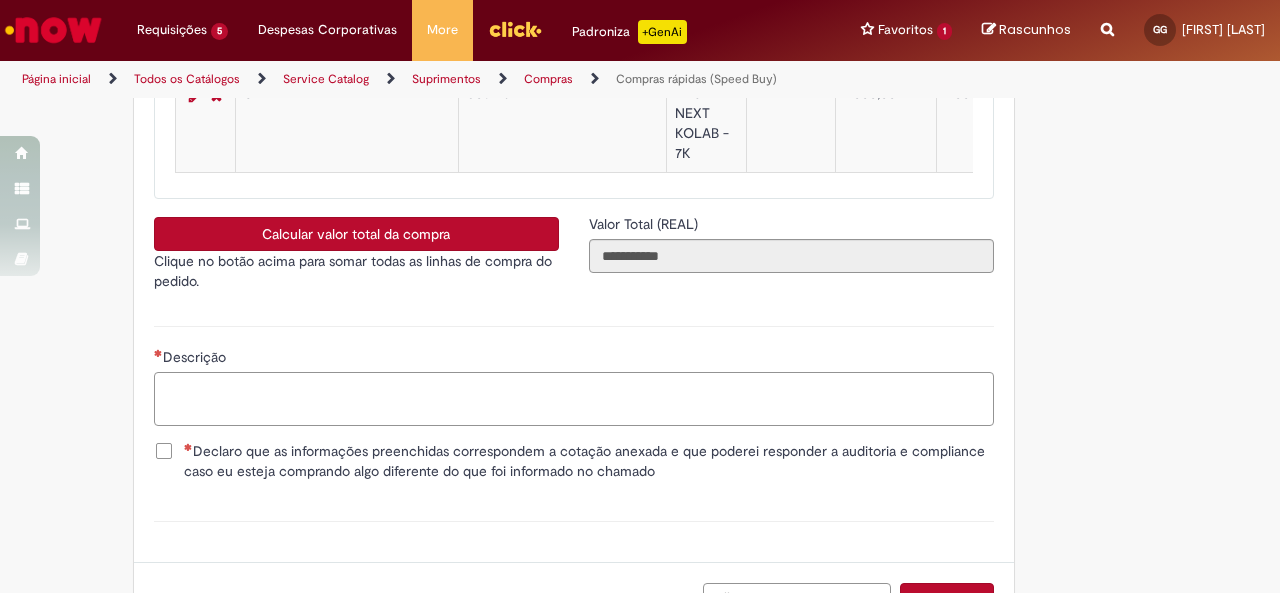 click on "Descrição" at bounding box center [574, 398] 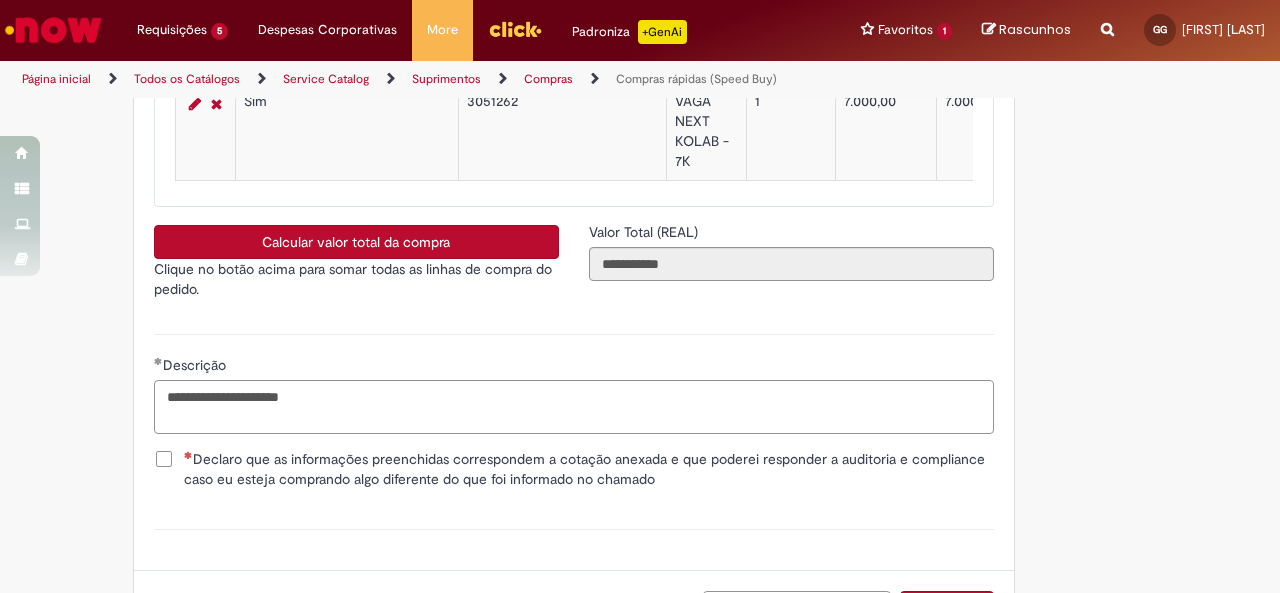 type on "**********" 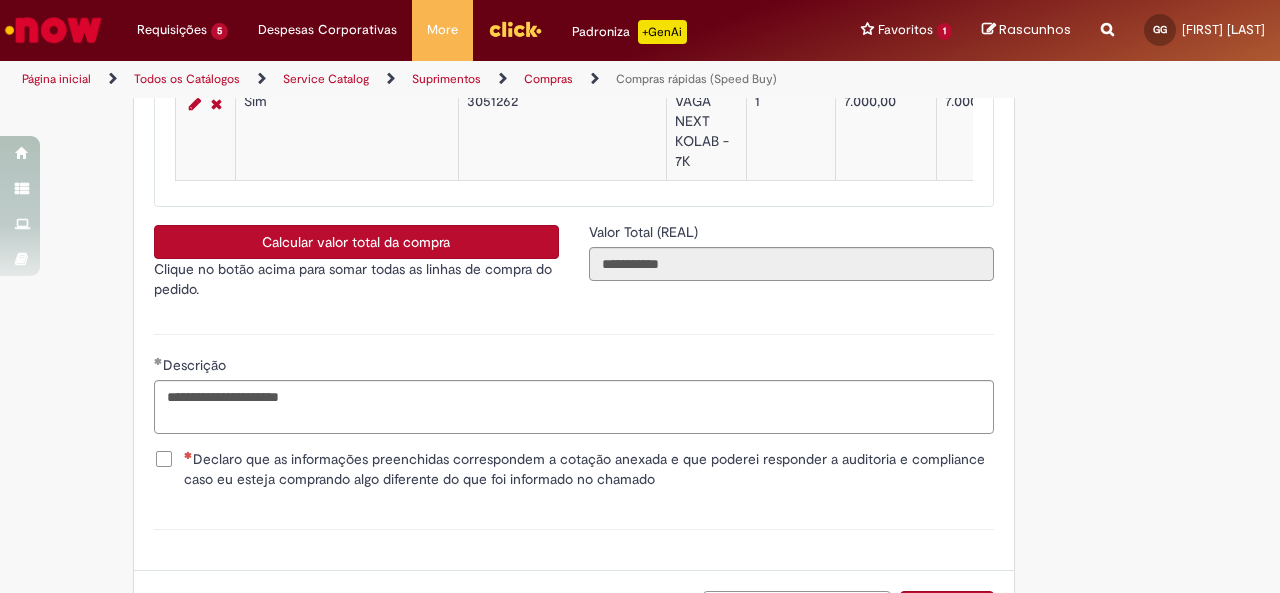 click on "Declaro que as informações preenchidas correspondem a cotação anexada e que poderei responder a auditoria e compliance caso eu esteja comprando algo diferente do que foi informado no chamado" at bounding box center (589, 469) 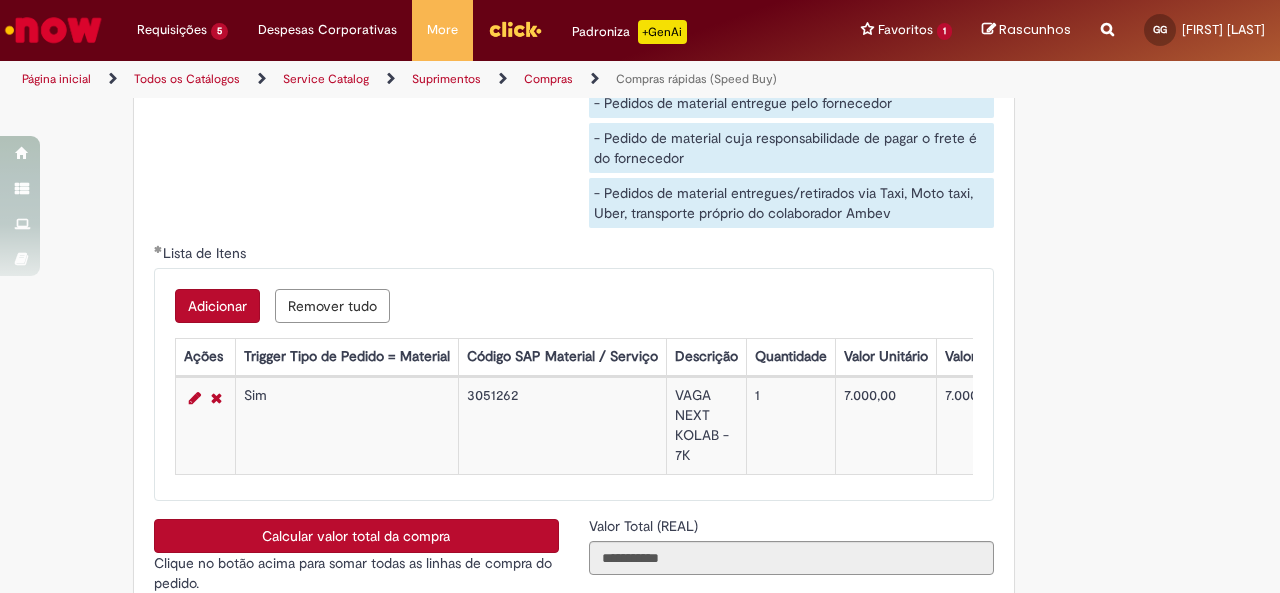 scroll, scrollTop: 3675, scrollLeft: 0, axis: vertical 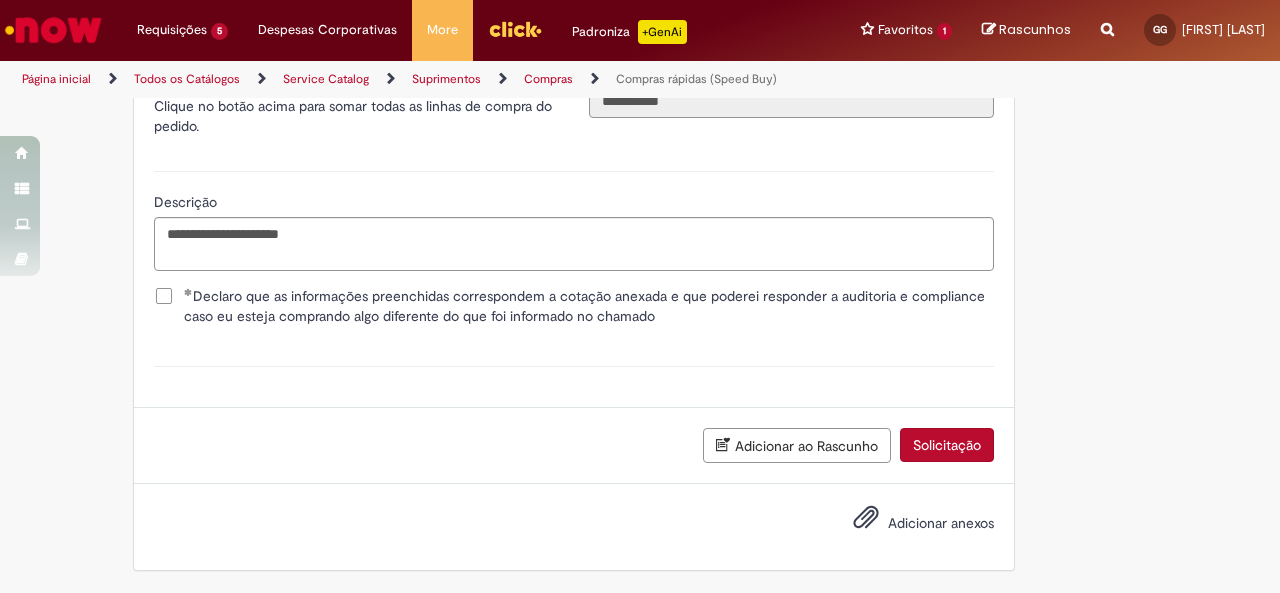 click on "Adicionar anexos" at bounding box center [941, 523] 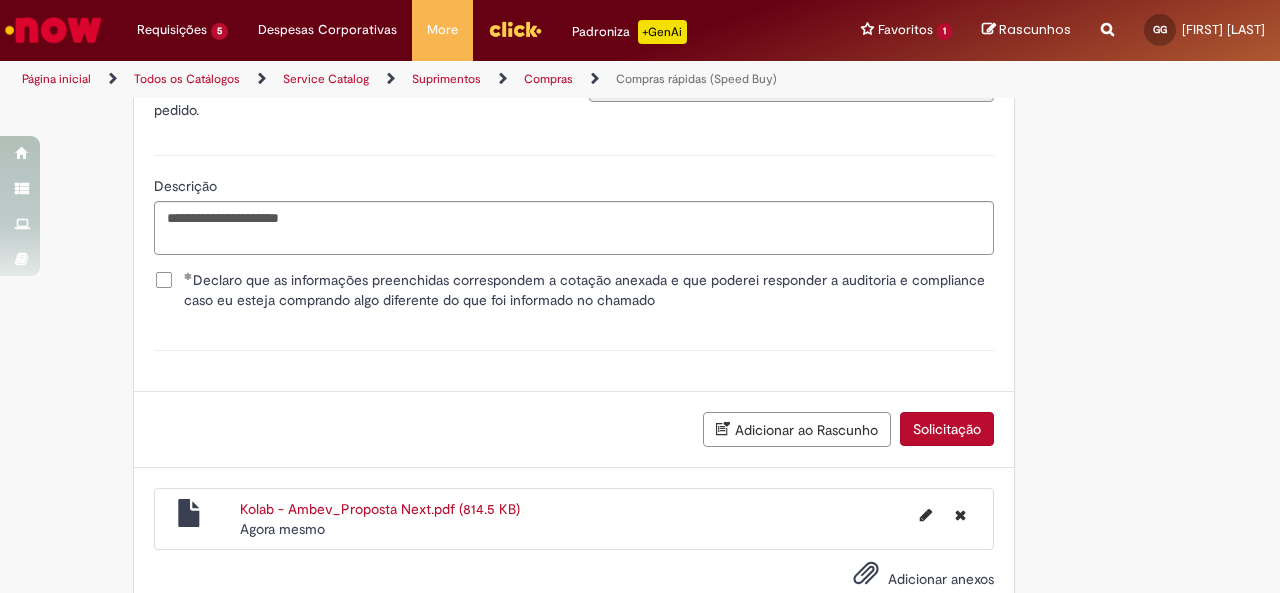 click on "Solicitação" at bounding box center [947, 429] 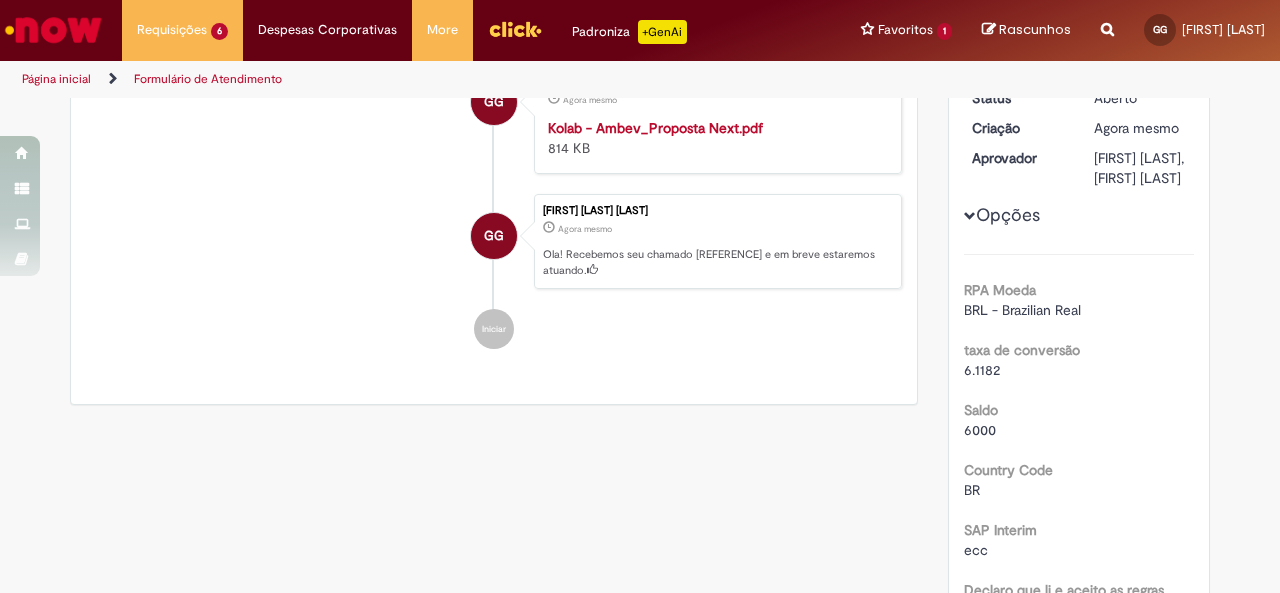 scroll, scrollTop: 0, scrollLeft: 0, axis: both 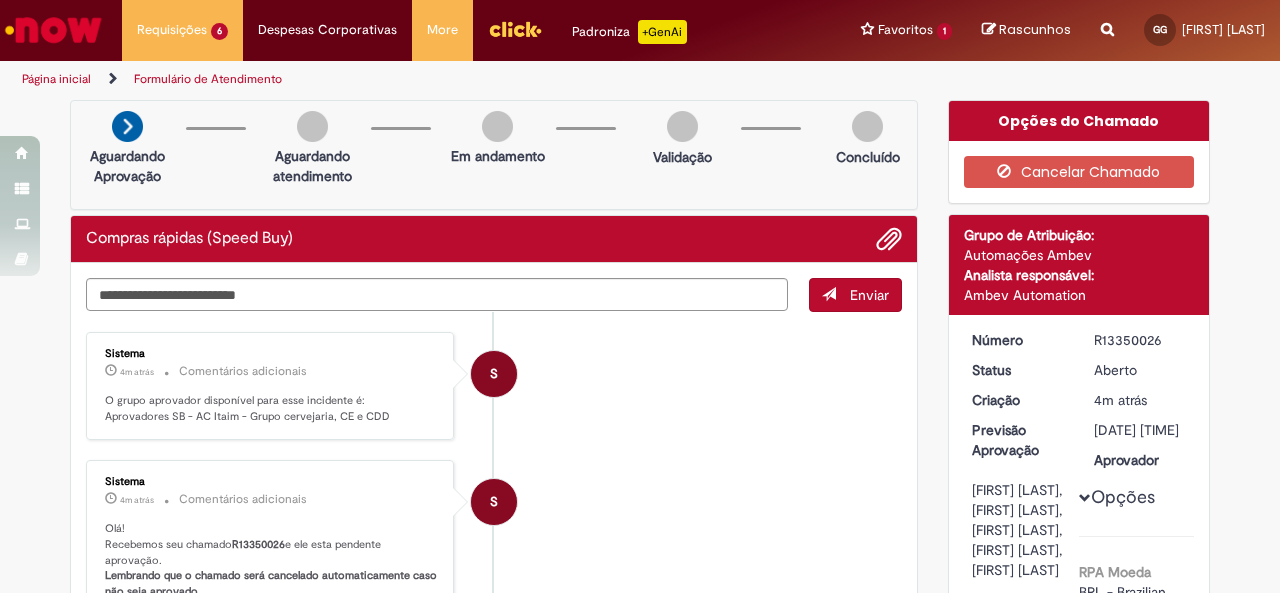drag, startPoint x: 1163, startPoint y: 341, endPoint x: 1077, endPoint y: 343, distance: 86.023254 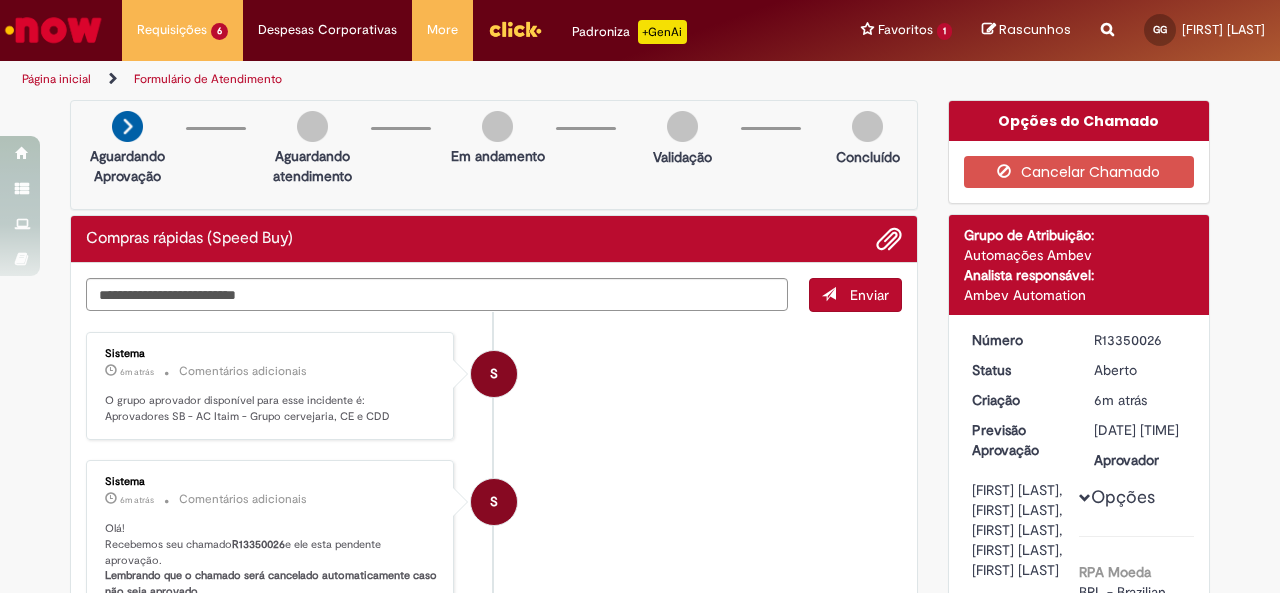 click at bounding box center [53, 30] 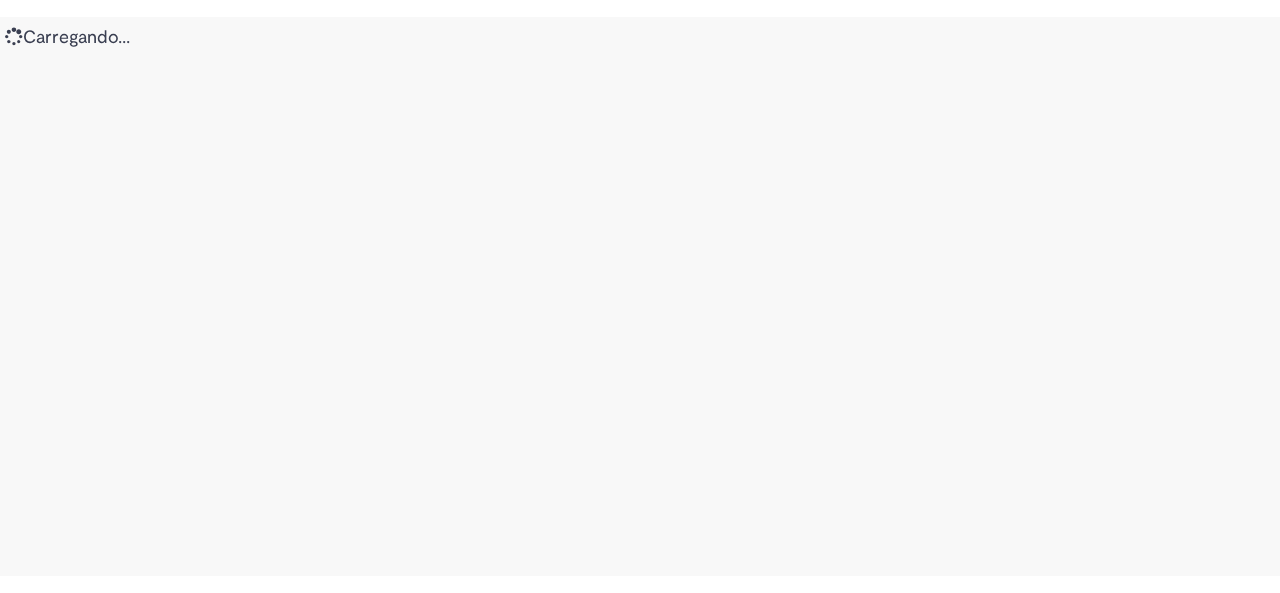 scroll, scrollTop: 0, scrollLeft: 0, axis: both 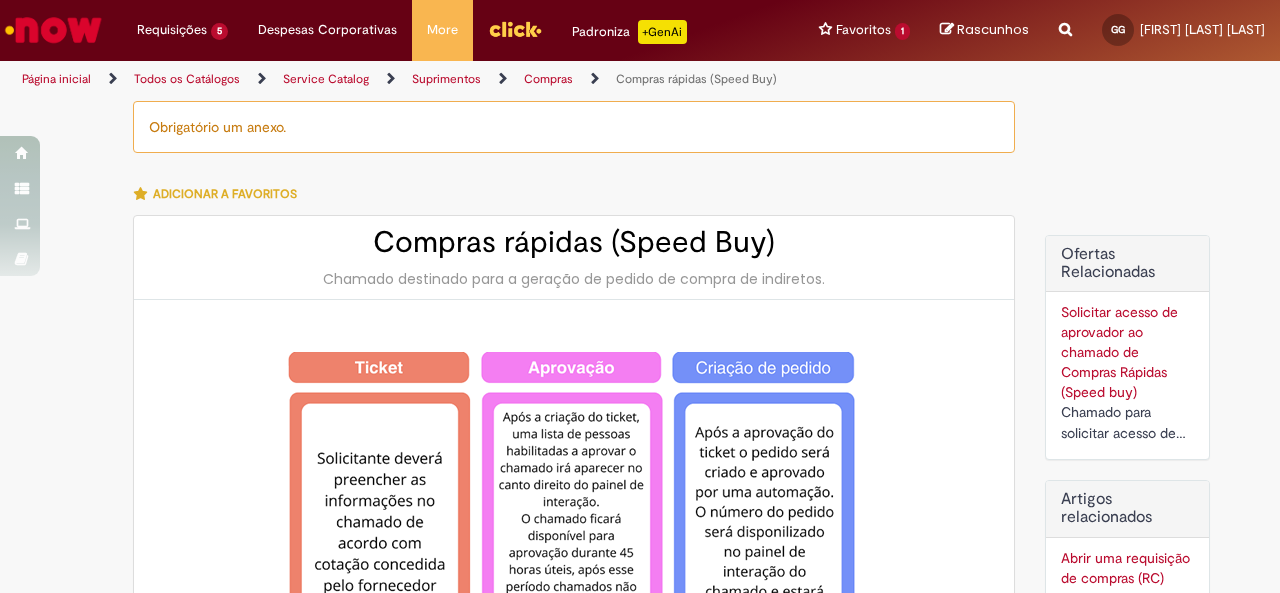 type on "********" 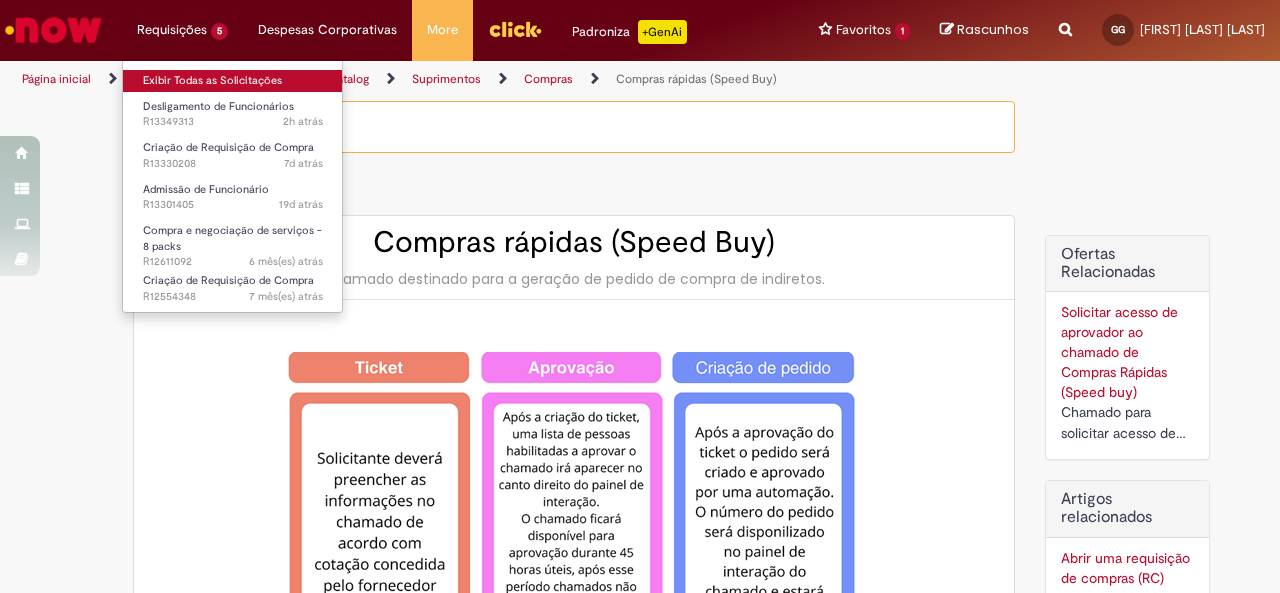 click on "Exibir Todas as Solicitações" at bounding box center [233, 81] 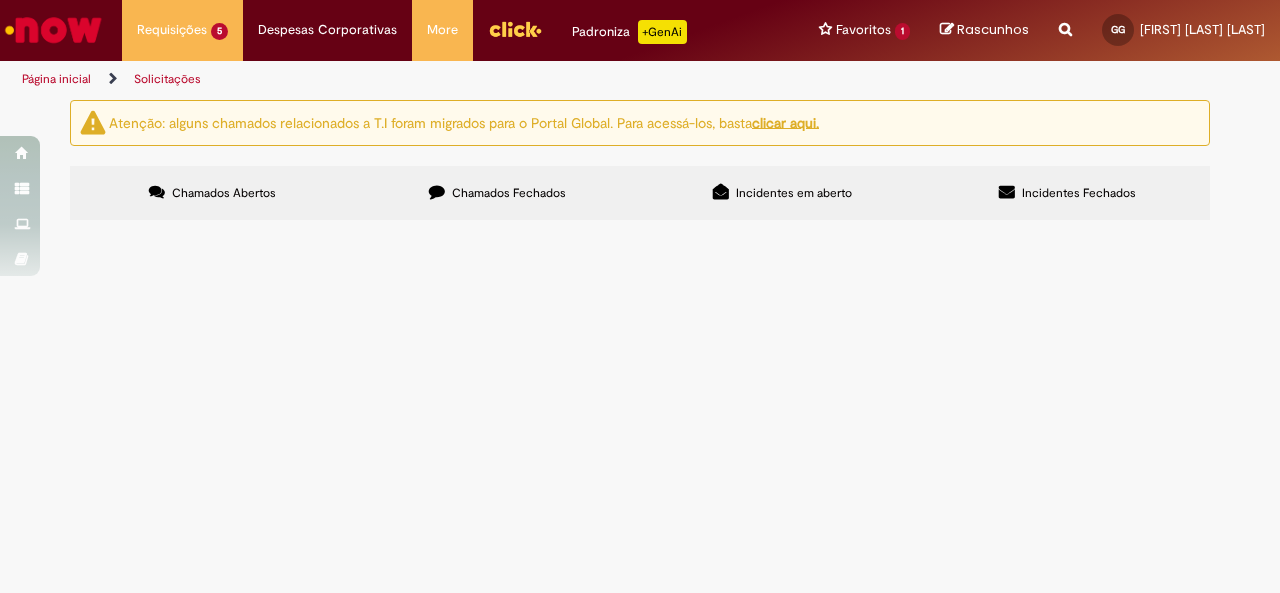scroll, scrollTop: 92, scrollLeft: 0, axis: vertical 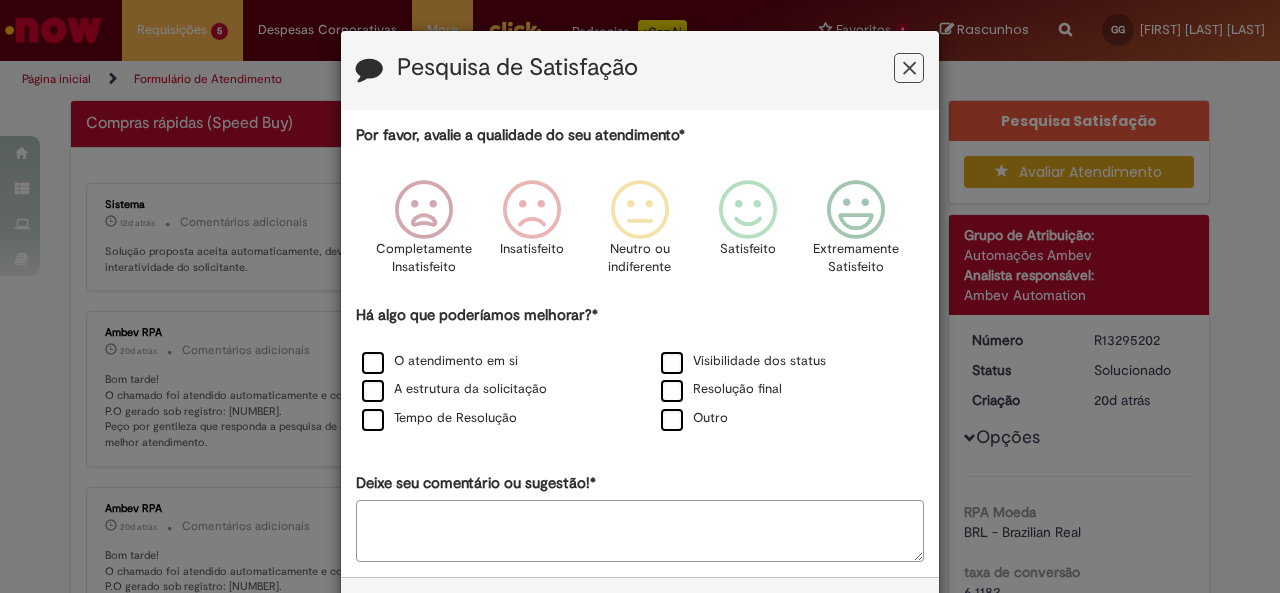 click at bounding box center (909, 68) 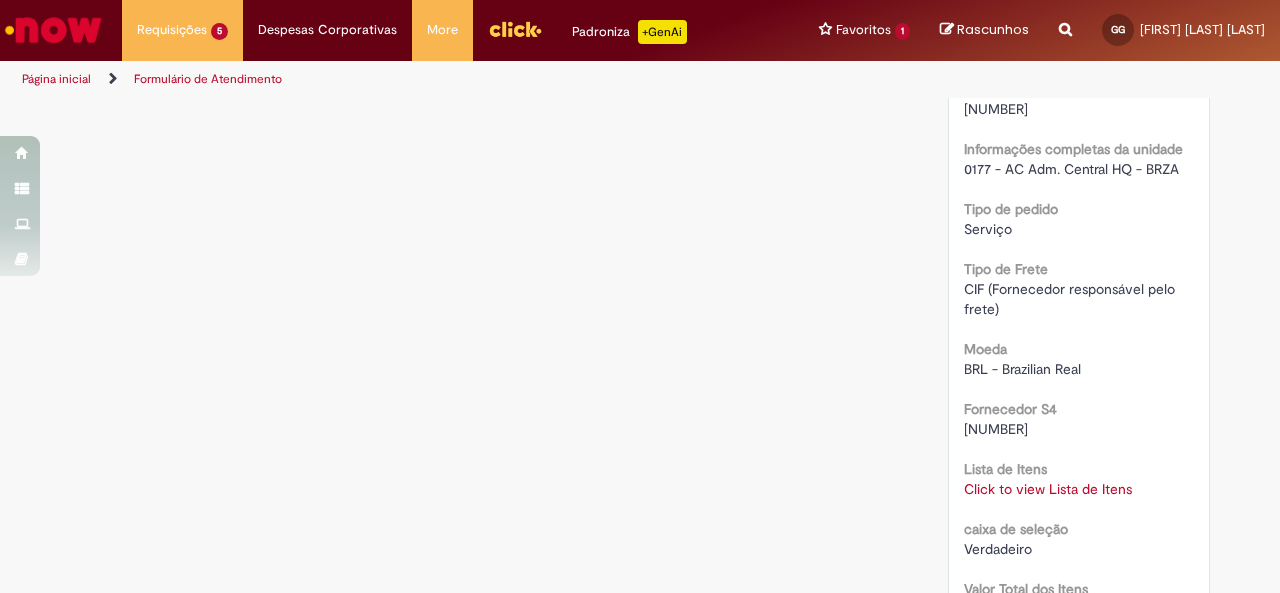 scroll, scrollTop: 1740, scrollLeft: 0, axis: vertical 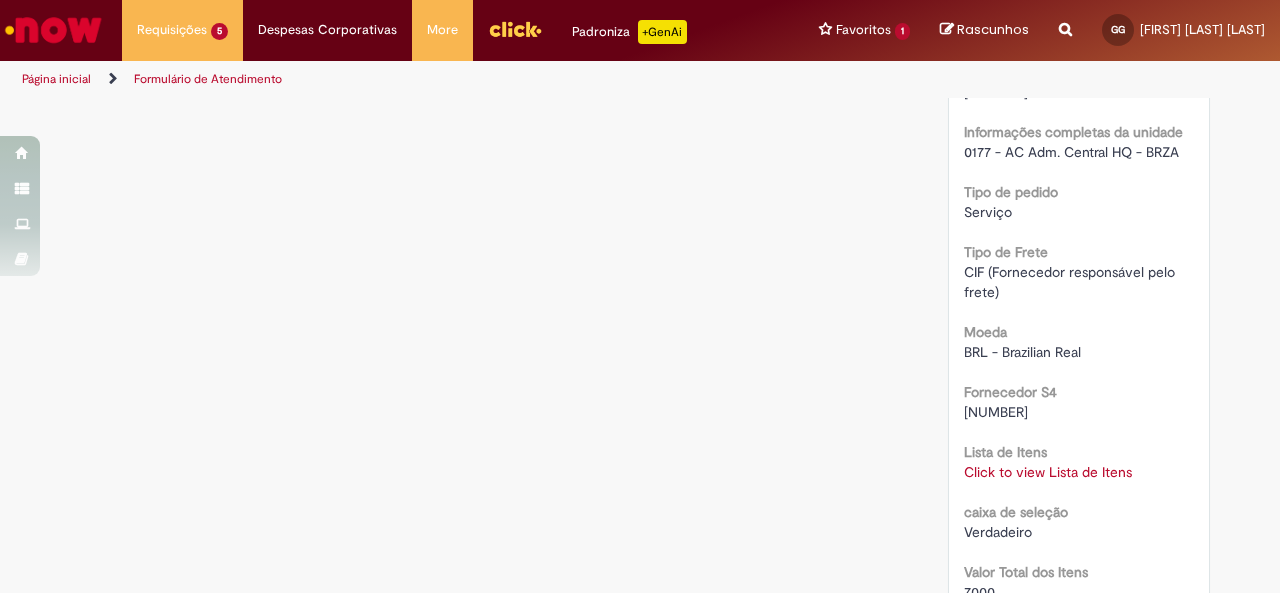 click on "Click to view Lista de Itens" at bounding box center [1048, 472] 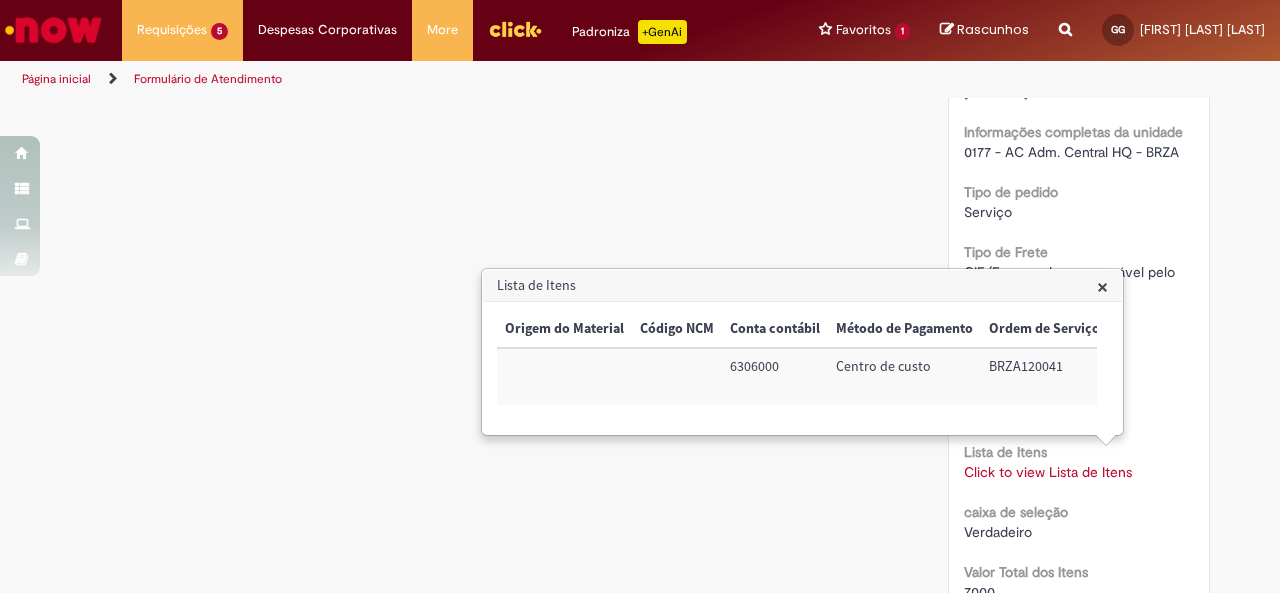 scroll, scrollTop: 0, scrollLeft: 812, axis: horizontal 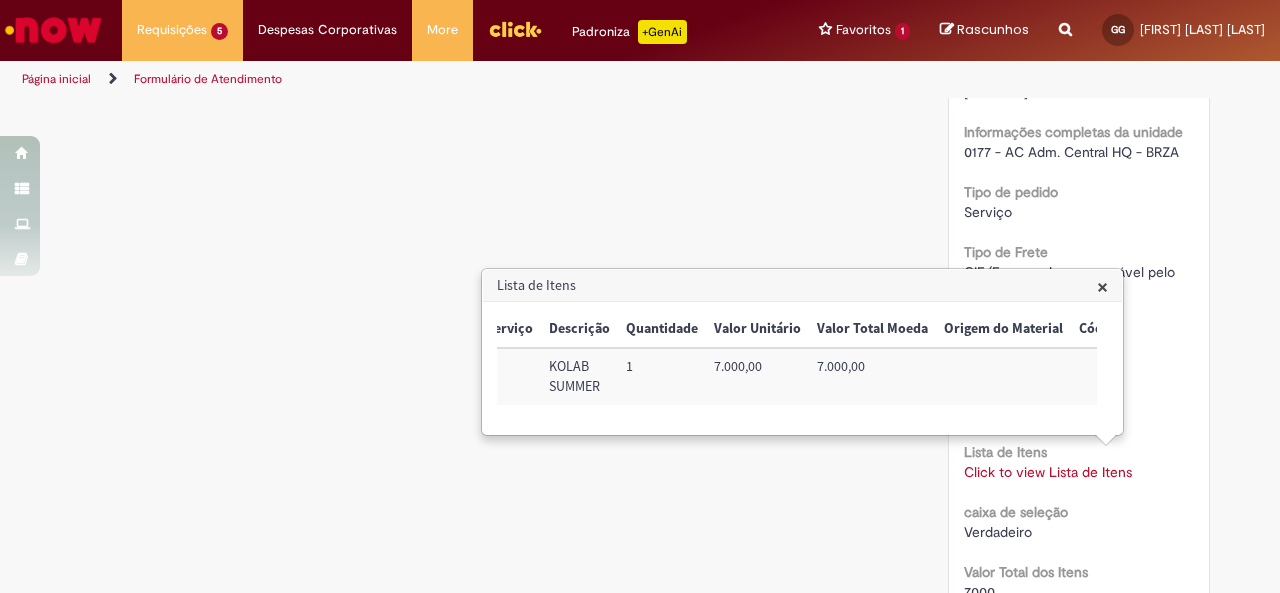 click on "Verificar Código de Barras
Aguardando Aprovação
Aguardando atendimento
Em andamento
Validação
Concluído
Compras rápidas (Speed Buy)
Enviar
S
Sistema
[TIME] [TIME]     Comentários adicionais
Solução proposta aceita automaticamente, devido a falta de interatividade do solicitante.
AR" at bounding box center [640, -40] 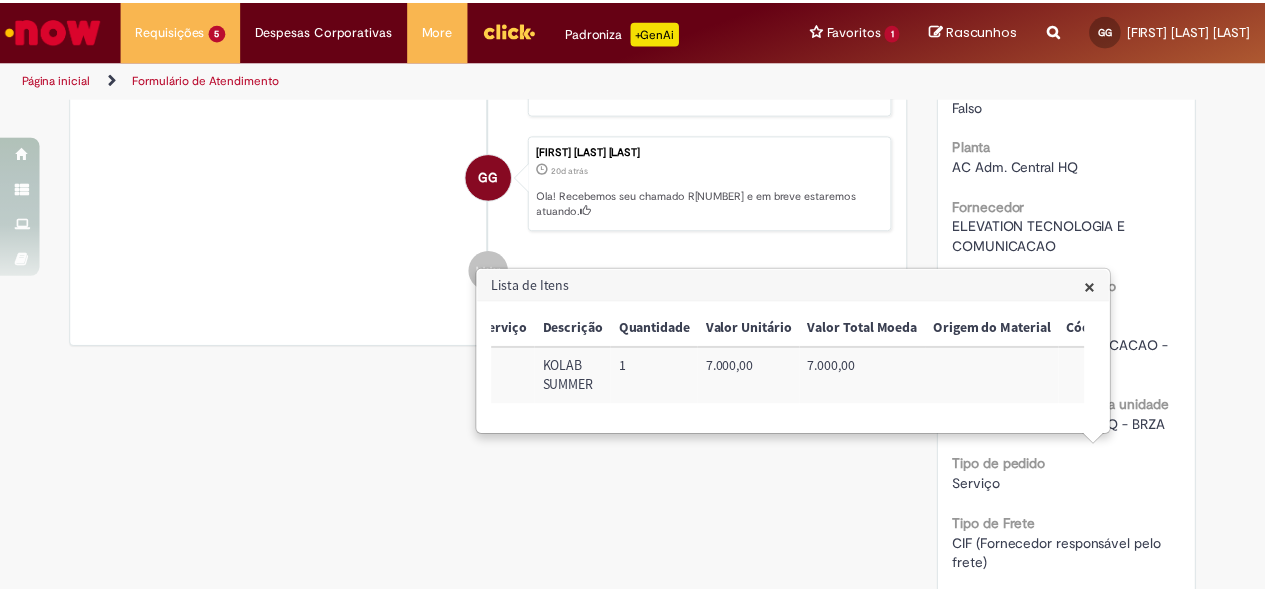 scroll, scrollTop: 1356, scrollLeft: 0, axis: vertical 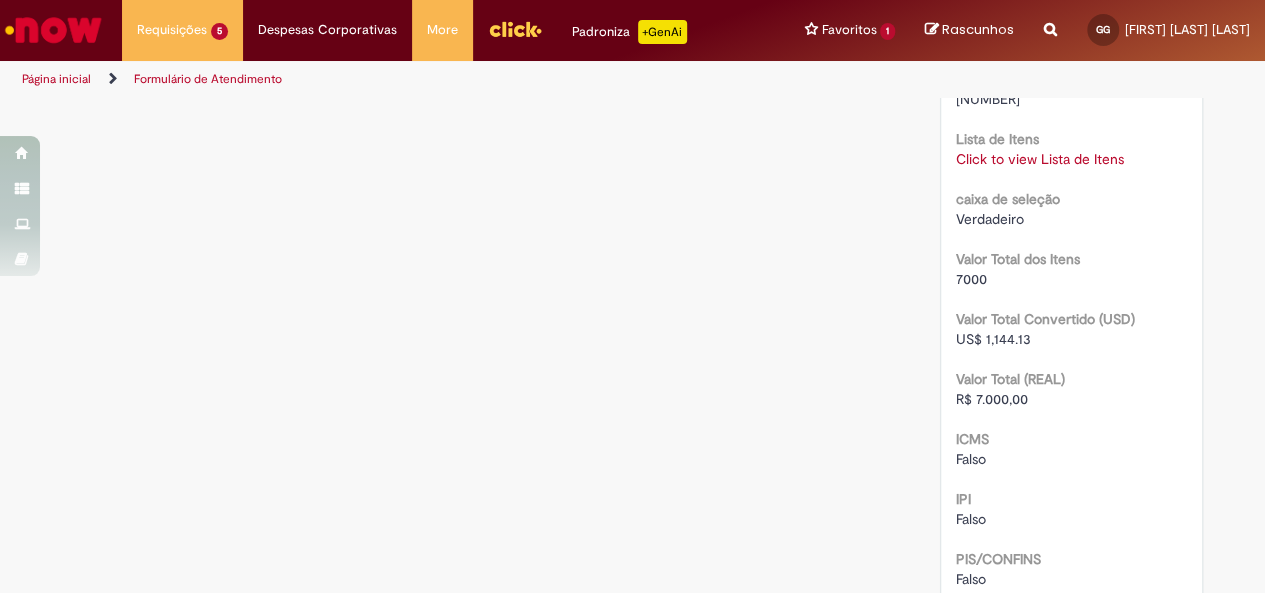 click on "Click to view Lista de Itens" at bounding box center [1040, 159] 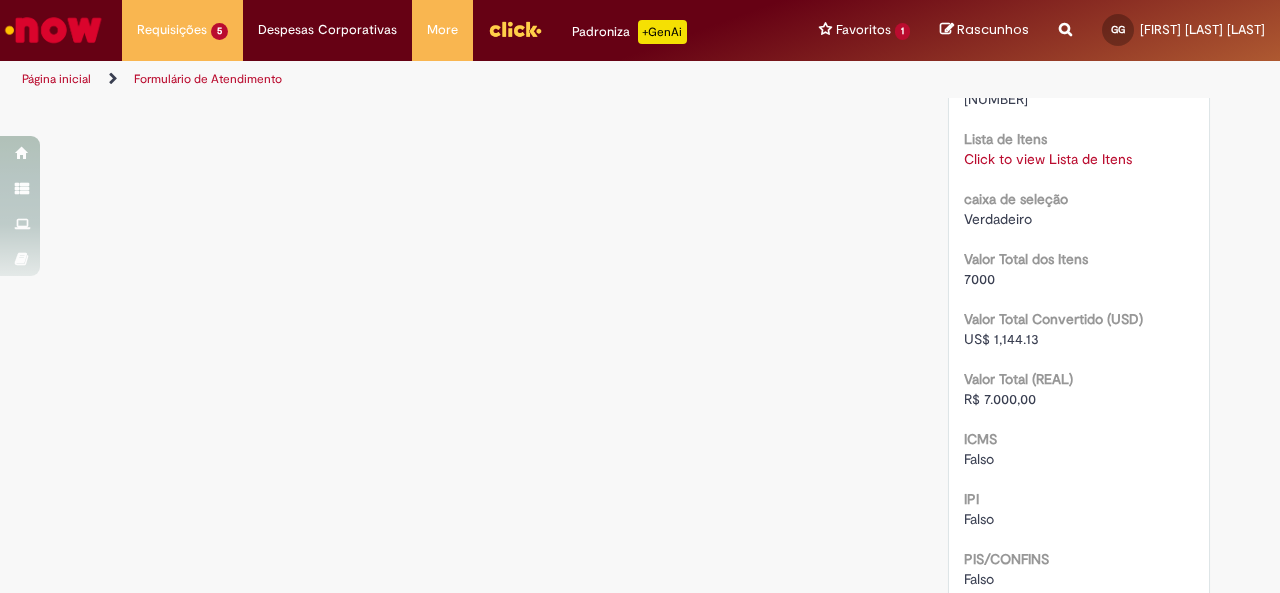 click on "Click to view Lista de Itens" at bounding box center (1048, 159) 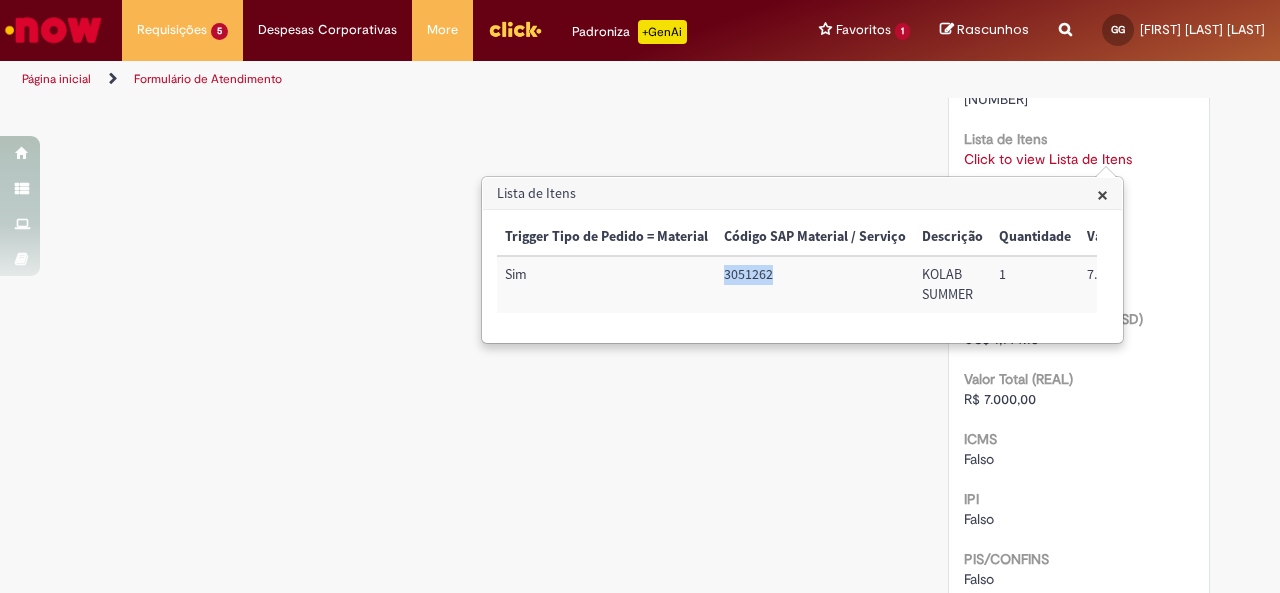 drag, startPoint x: 790, startPoint y: 279, endPoint x: 713, endPoint y: 279, distance: 77 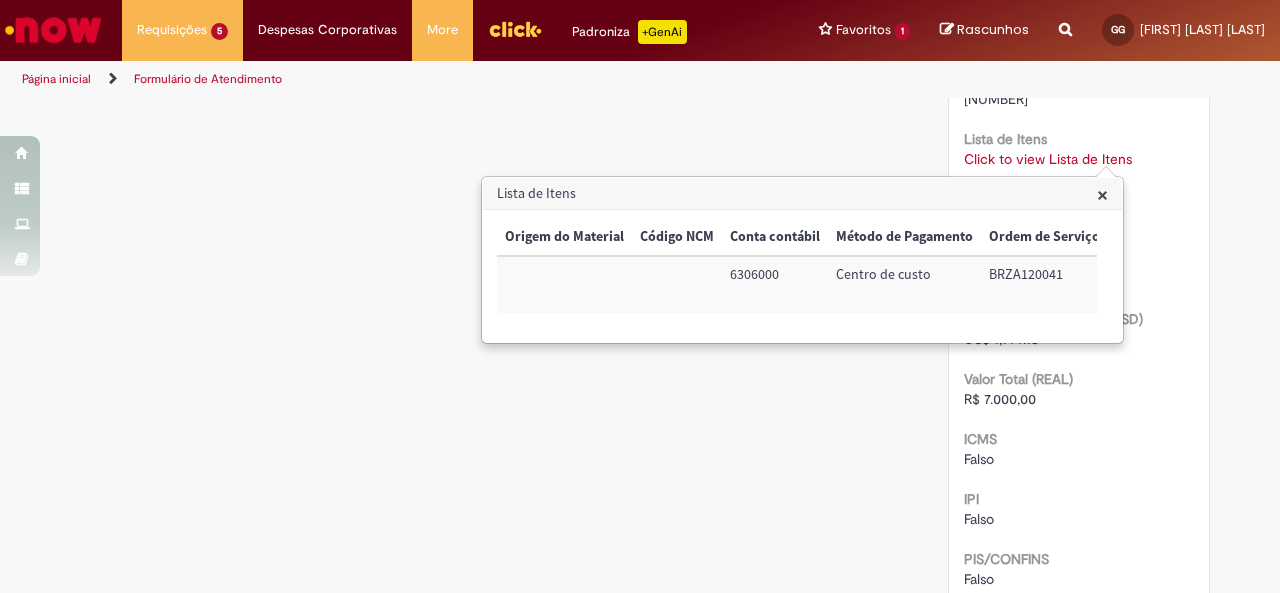 scroll, scrollTop: 0, scrollLeft: 812, axis: horizontal 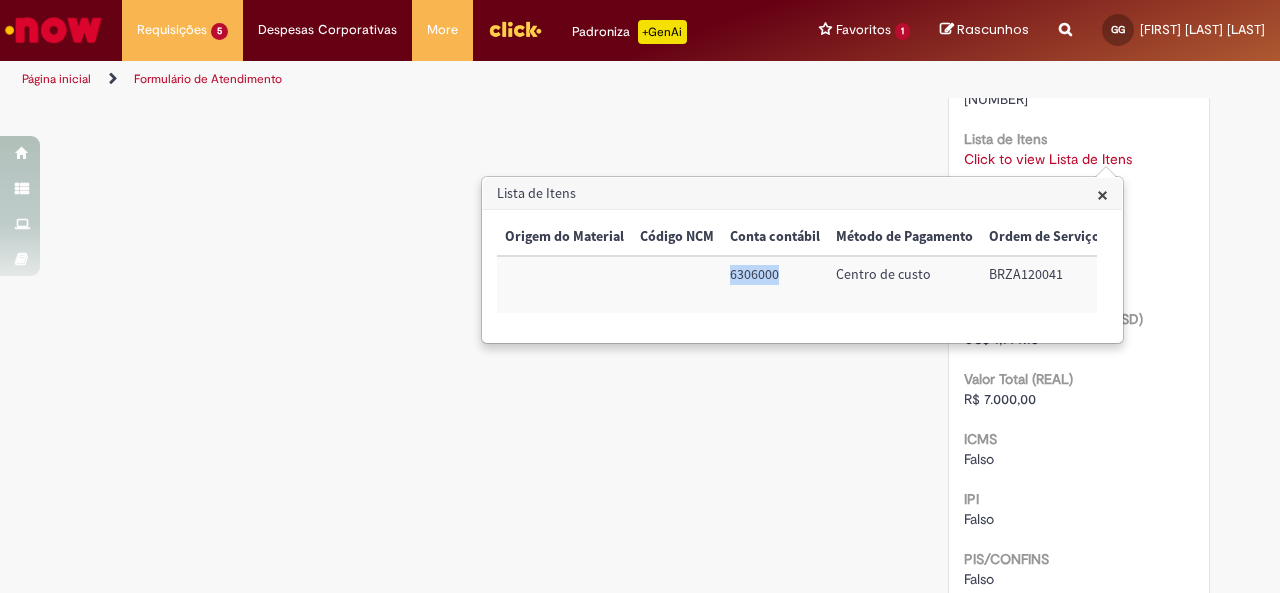 drag, startPoint x: 794, startPoint y: 277, endPoint x: 713, endPoint y: 275, distance: 81.02469 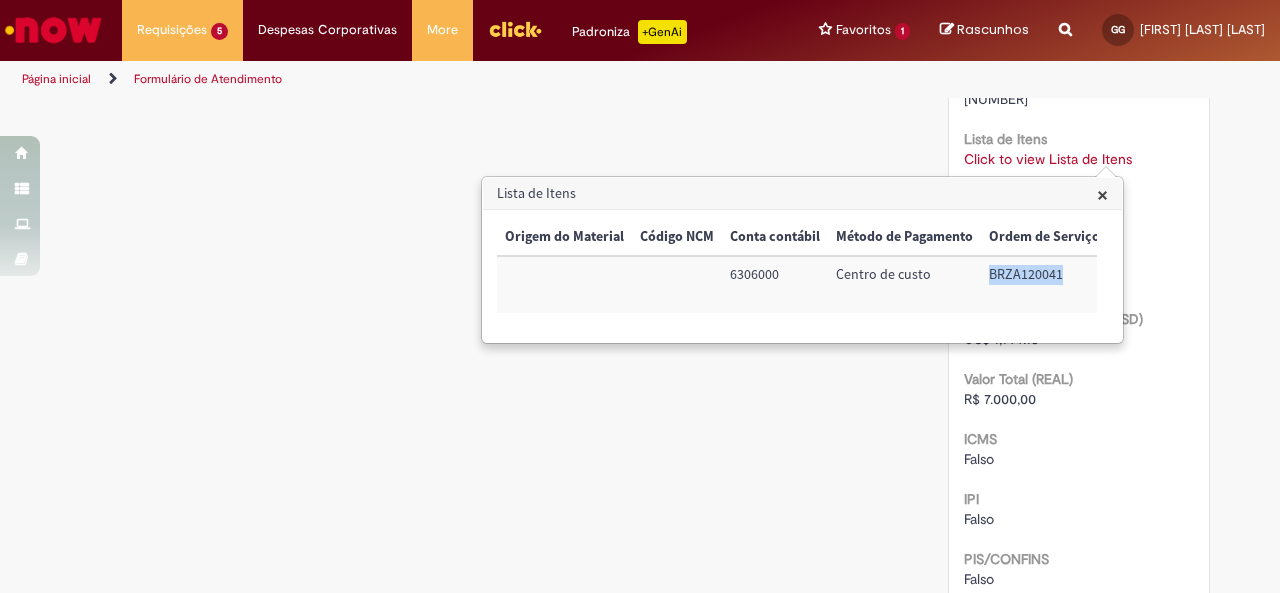 drag, startPoint x: 1062, startPoint y: 273, endPoint x: 954, endPoint y: 271, distance: 108.01852 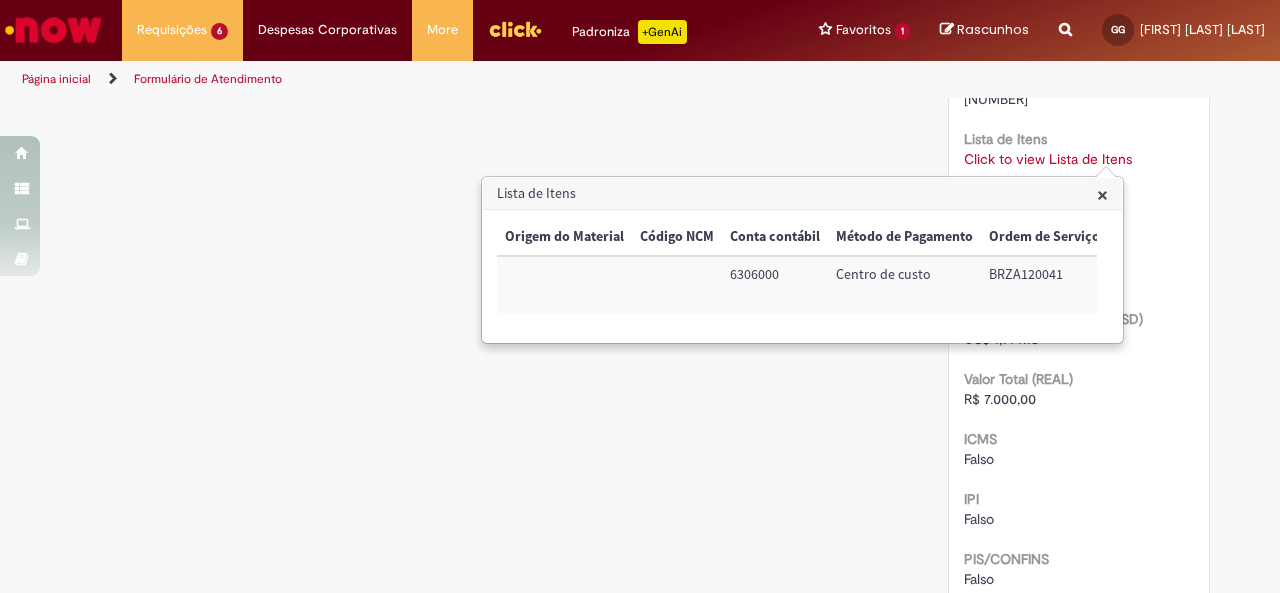 click on "Verificar Código de Barras
Aguardando Aprovação
Aguardando atendimento
Em andamento
Validação
Concluído
Compras rápidas (Speed Buy)
Enviar
S
Sistema
[TIME] [TIME]     Comentários adicionais
Solução proposta aceita automaticamente, devido a falta de interatividade do solicitante.
AR" at bounding box center [640, -353] 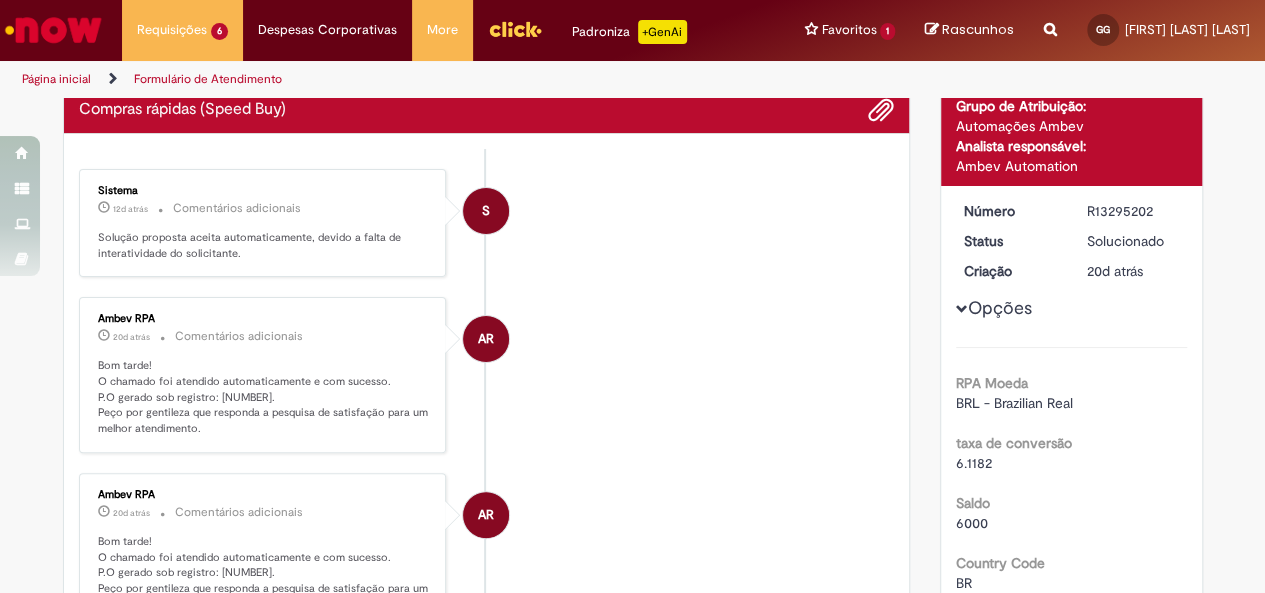 scroll, scrollTop: 0, scrollLeft: 0, axis: both 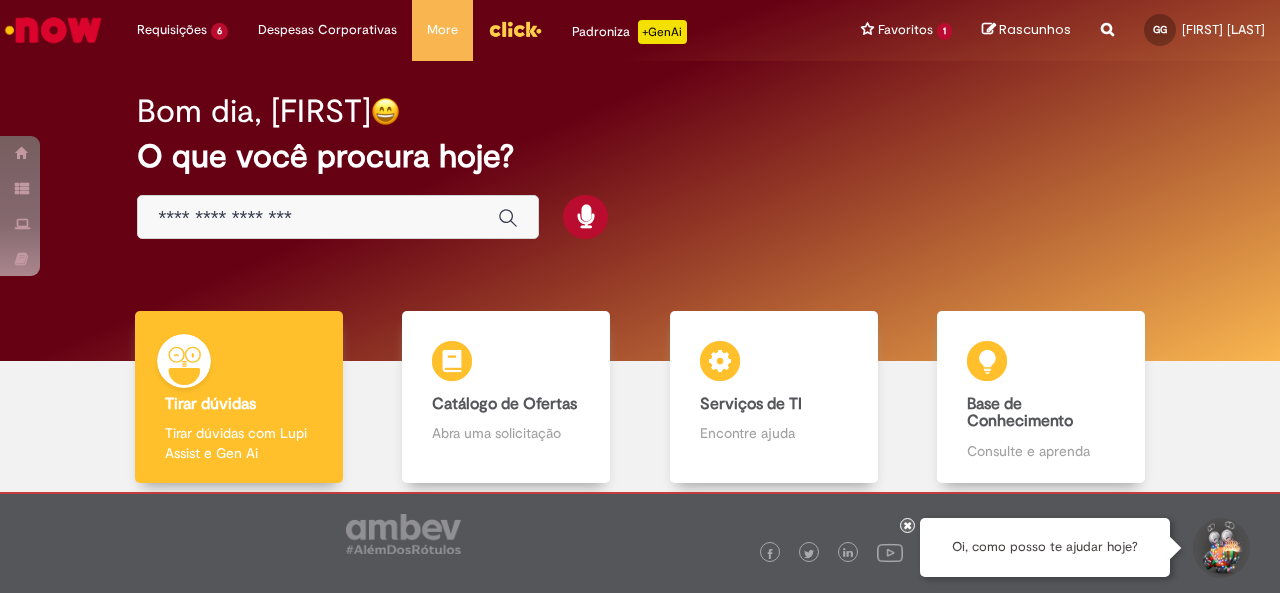 click at bounding box center (318, 218) 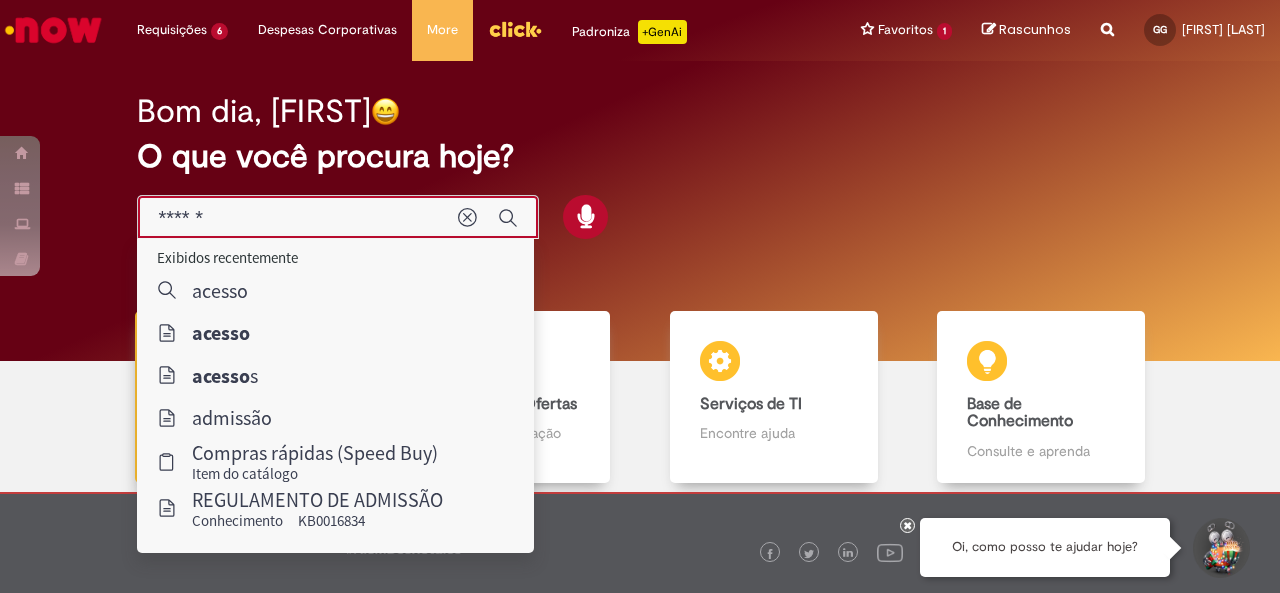 type on "******" 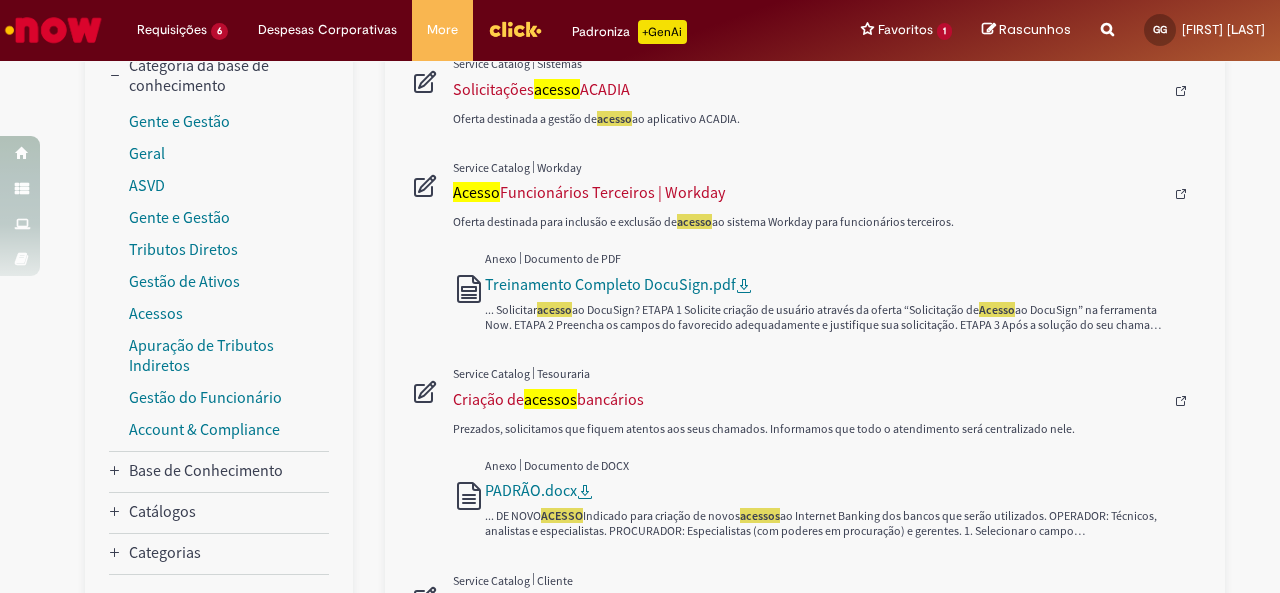 scroll, scrollTop: 164, scrollLeft: 0, axis: vertical 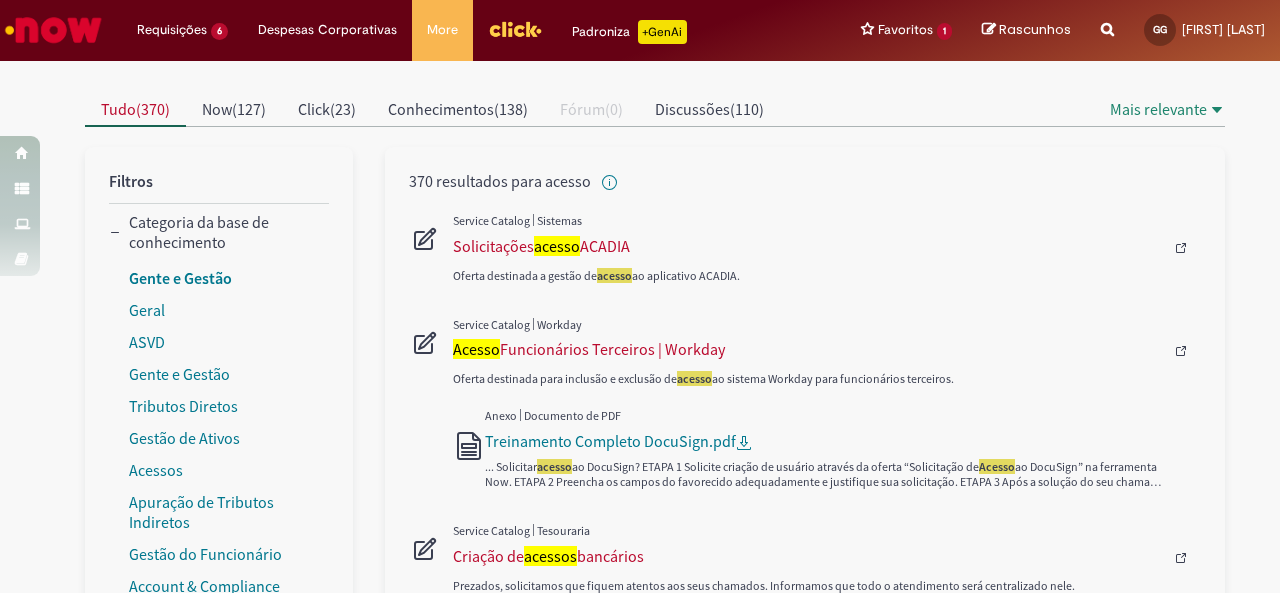 drag, startPoint x: 198, startPoint y: 267, endPoint x: 208, endPoint y: 265, distance: 10.198039 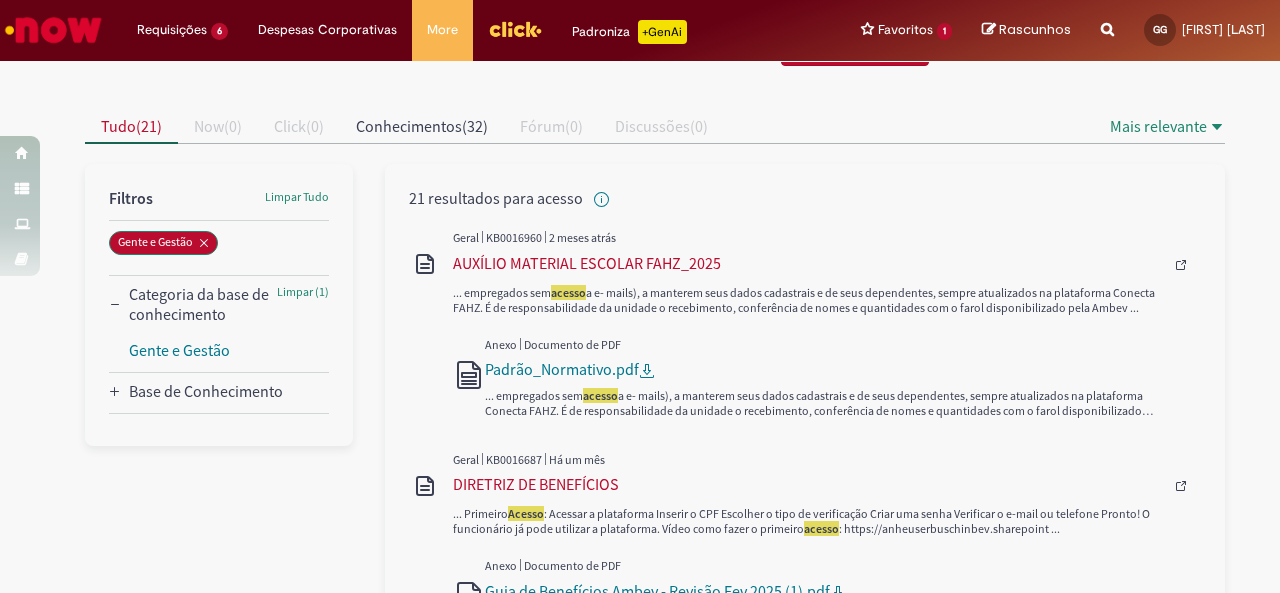 scroll, scrollTop: 0, scrollLeft: 0, axis: both 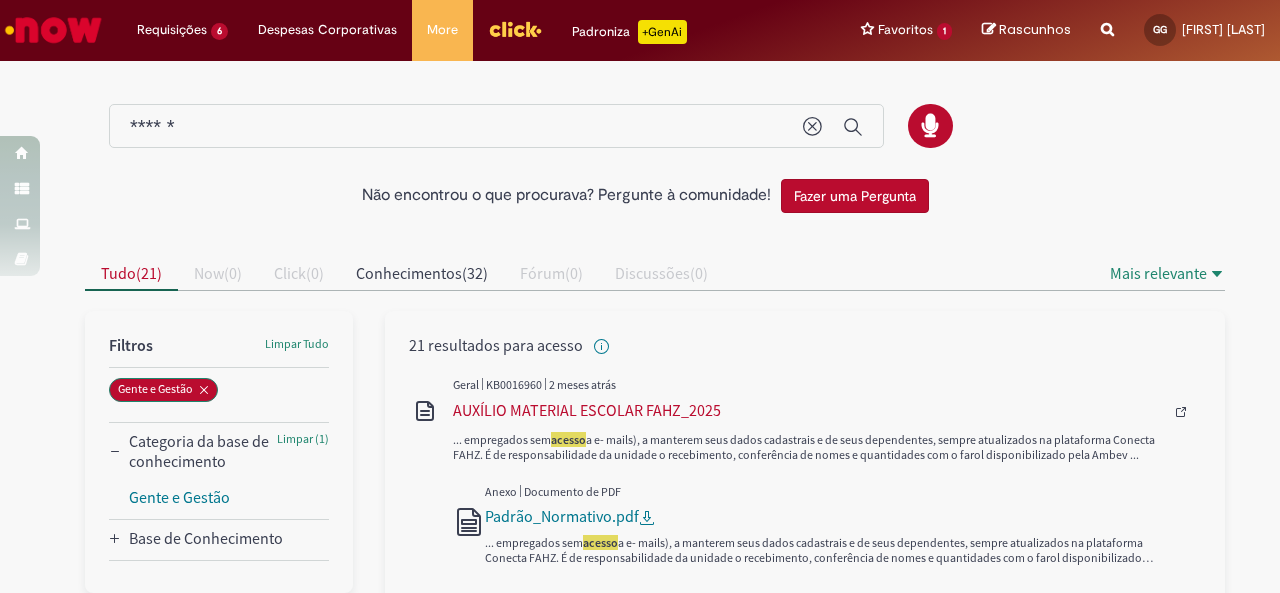 click at bounding box center (53, 30) 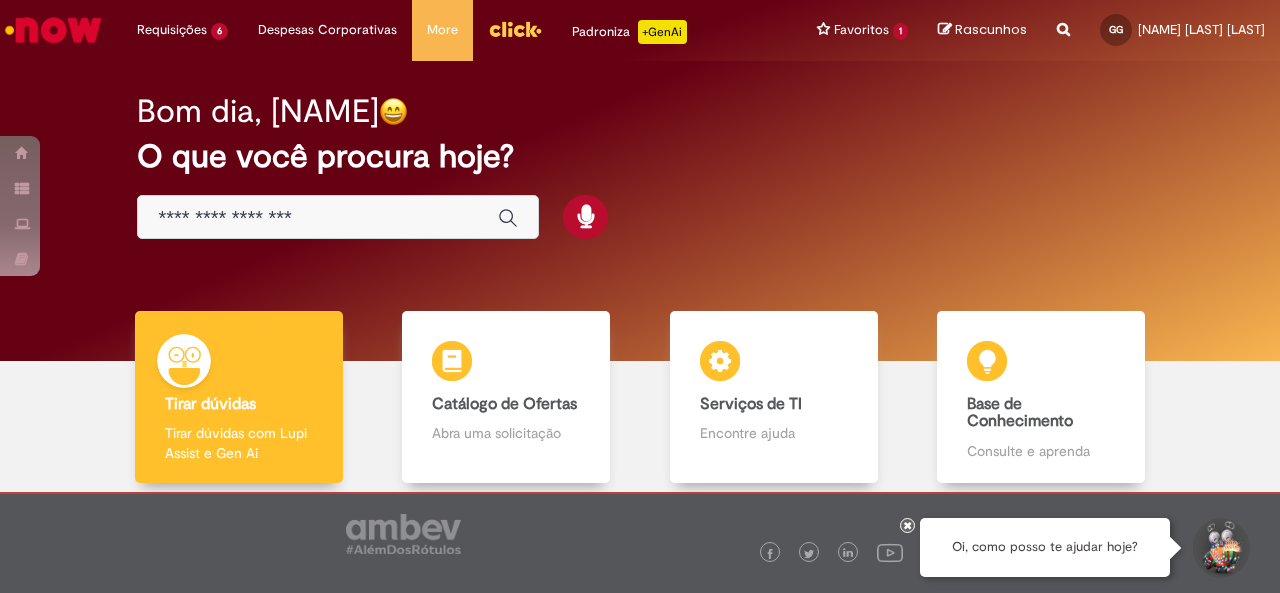 scroll, scrollTop: 0, scrollLeft: 0, axis: both 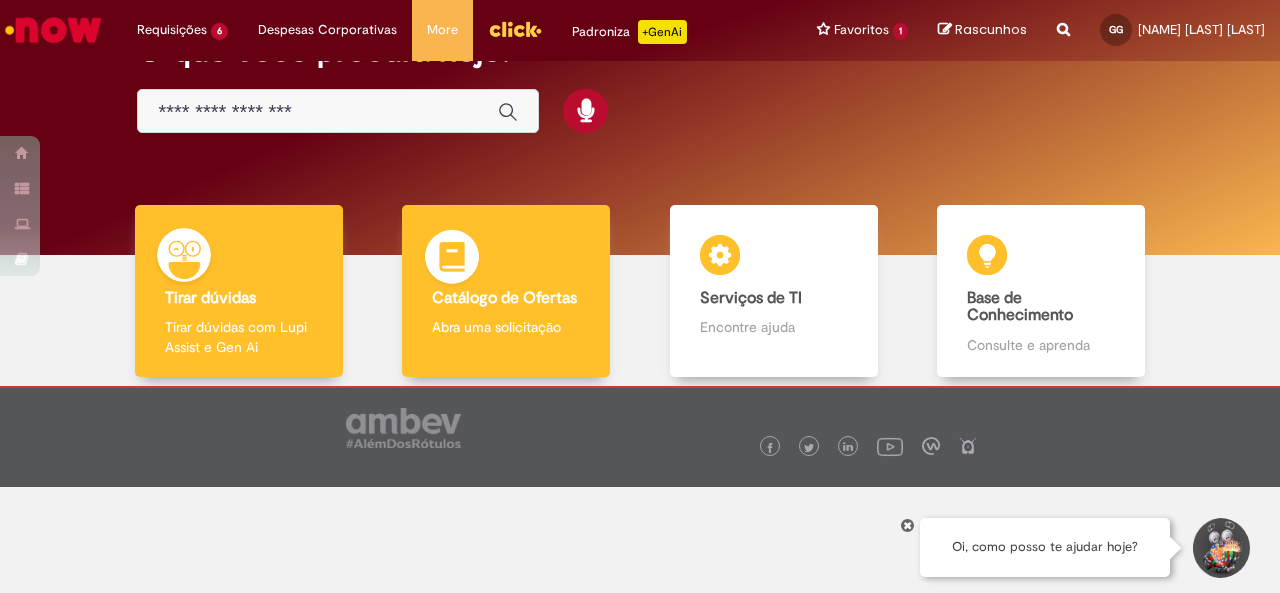 click on "Catálogo de Ofertas" at bounding box center [504, 298] 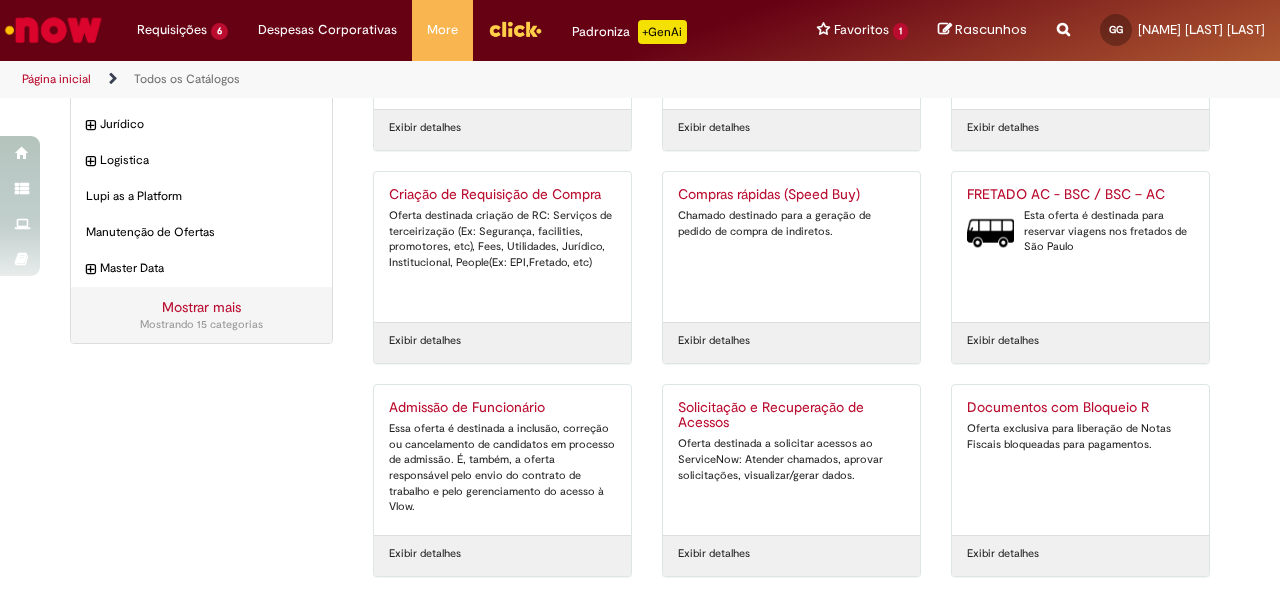 scroll, scrollTop: 0, scrollLeft: 0, axis: both 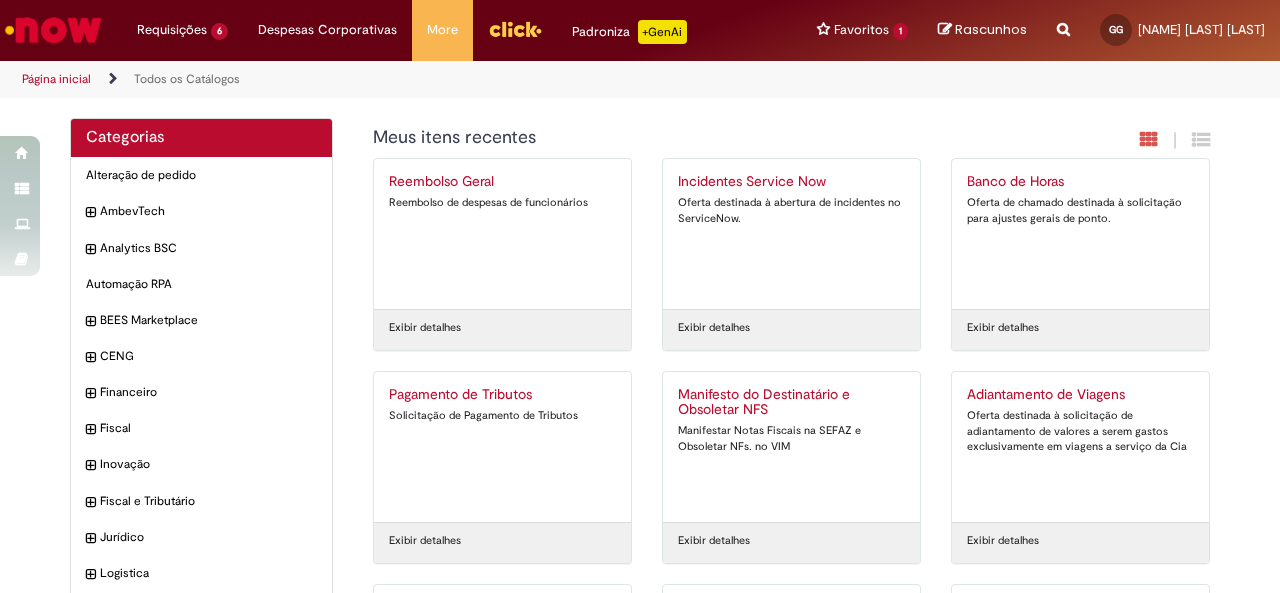 click at bounding box center [53, 30] 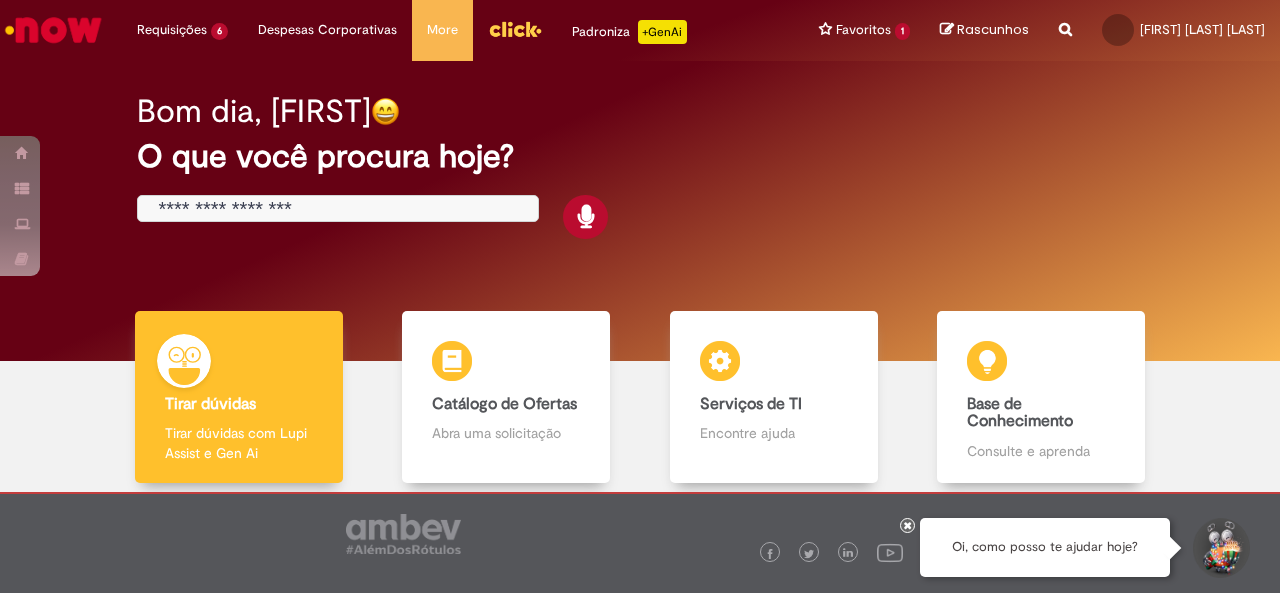 scroll, scrollTop: 0, scrollLeft: 0, axis: both 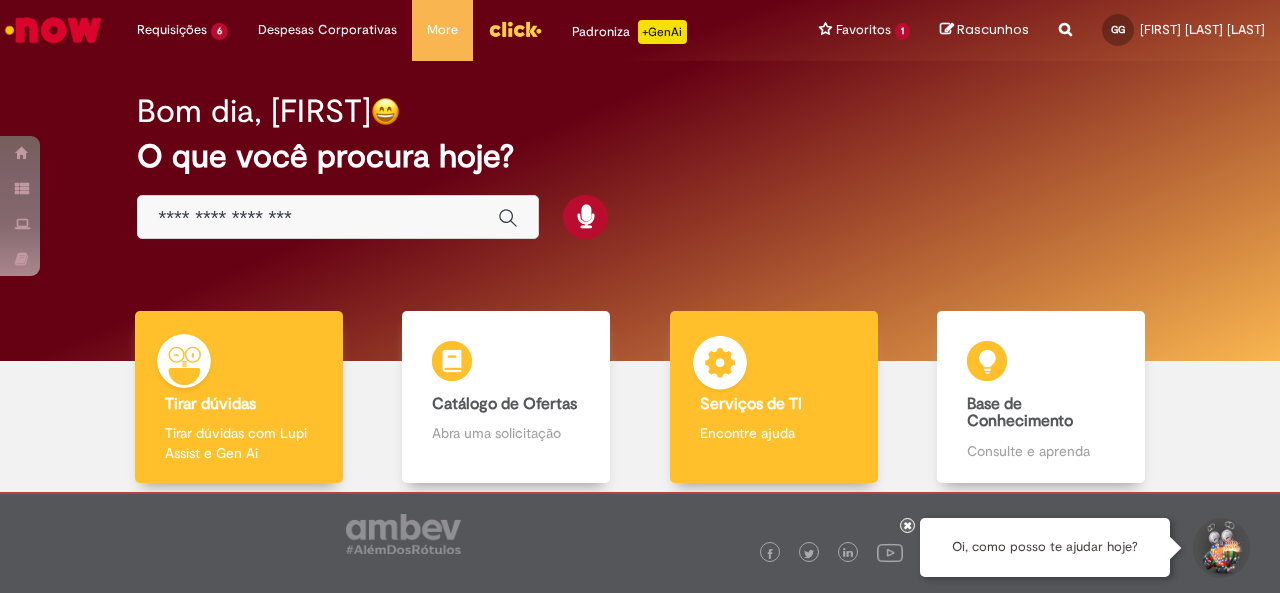 click on "Serviços de TI
Serviços de TI
Encontre ajuda" at bounding box center (774, 397) 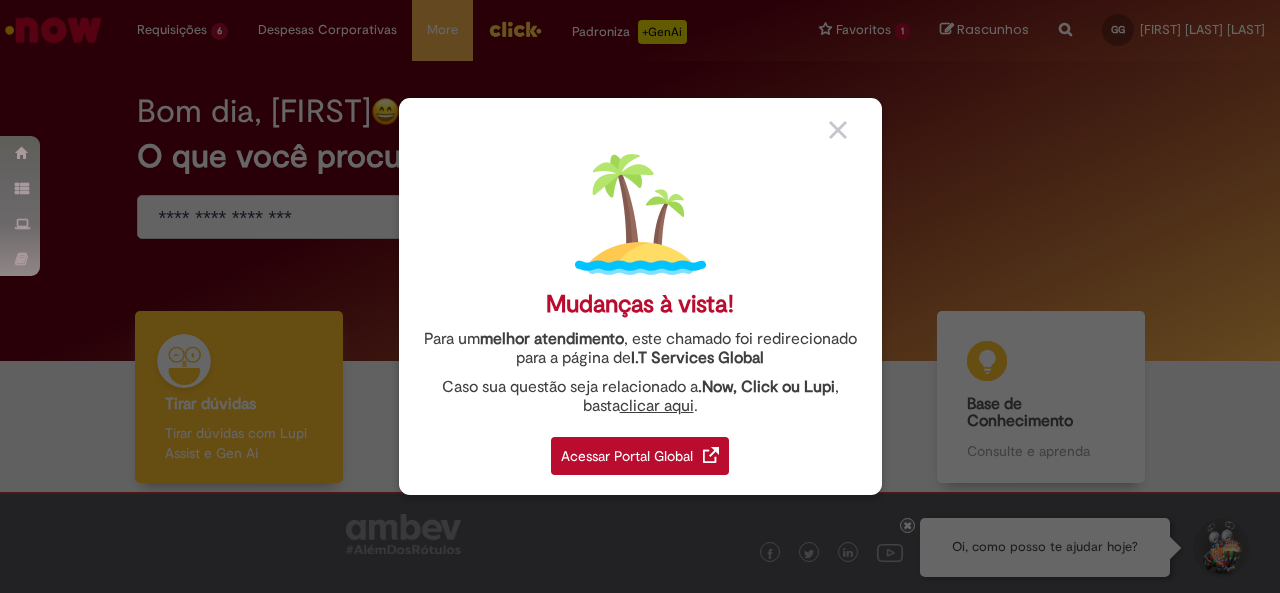 click on "Acessar Portal Global" at bounding box center [640, 456] 